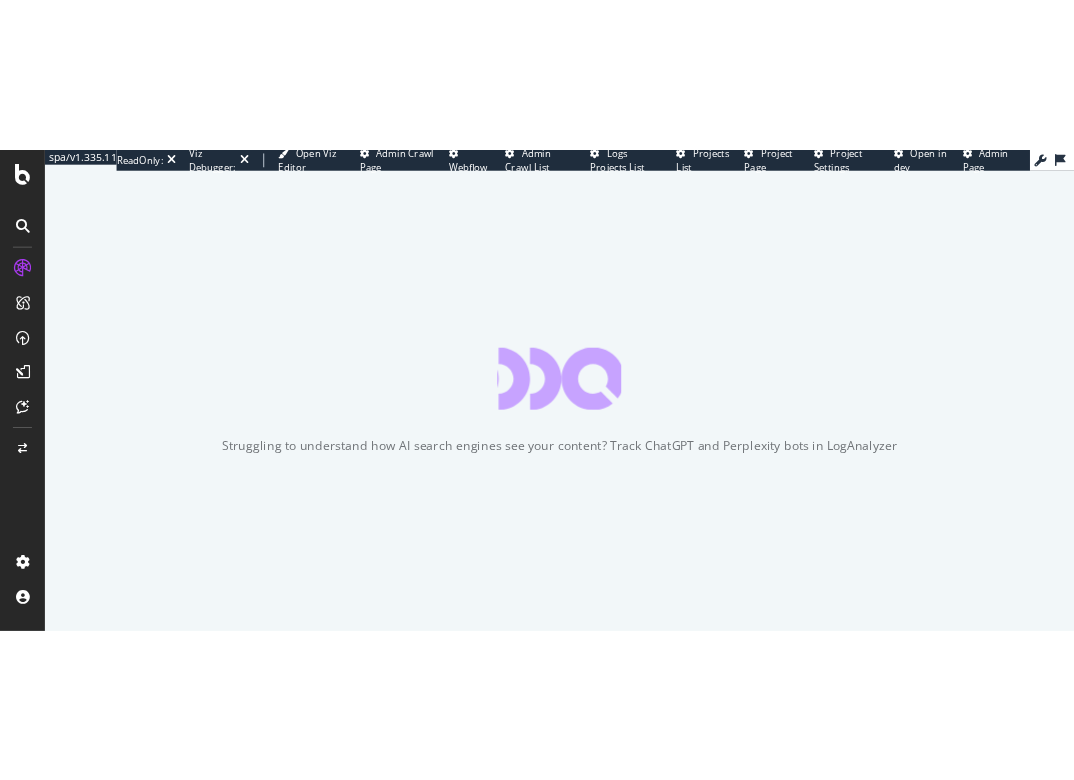 scroll, scrollTop: 0, scrollLeft: 0, axis: both 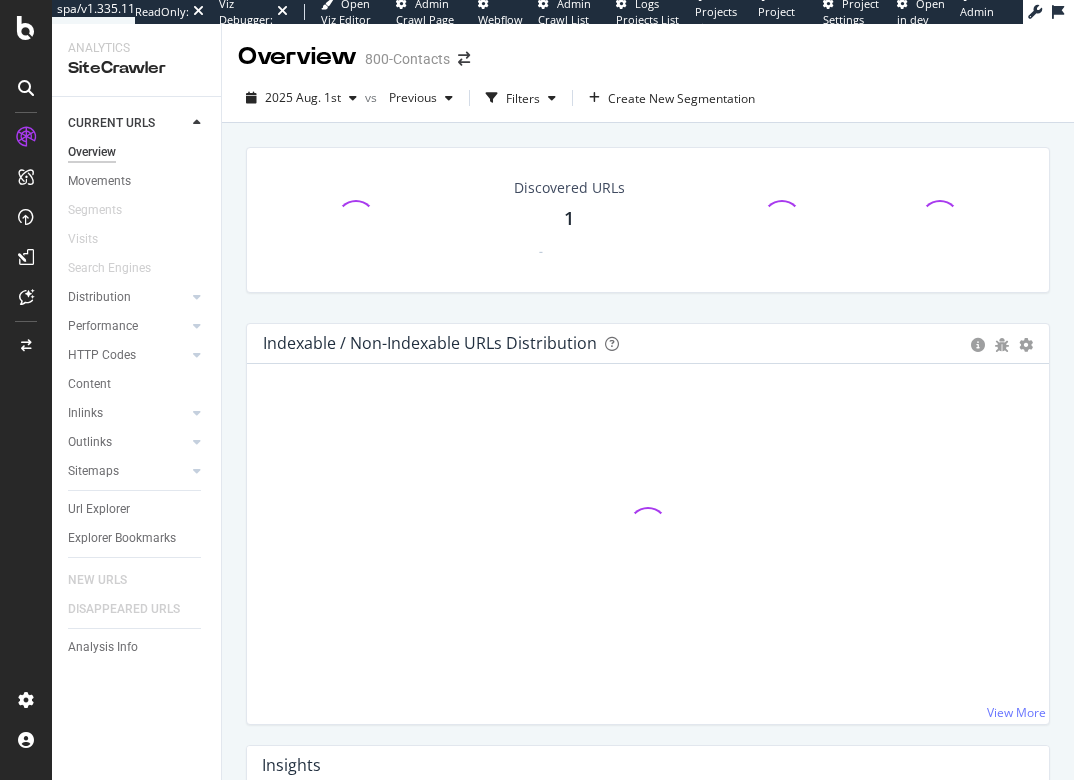 click on "2025 Aug. 1st" at bounding box center (303, 97) 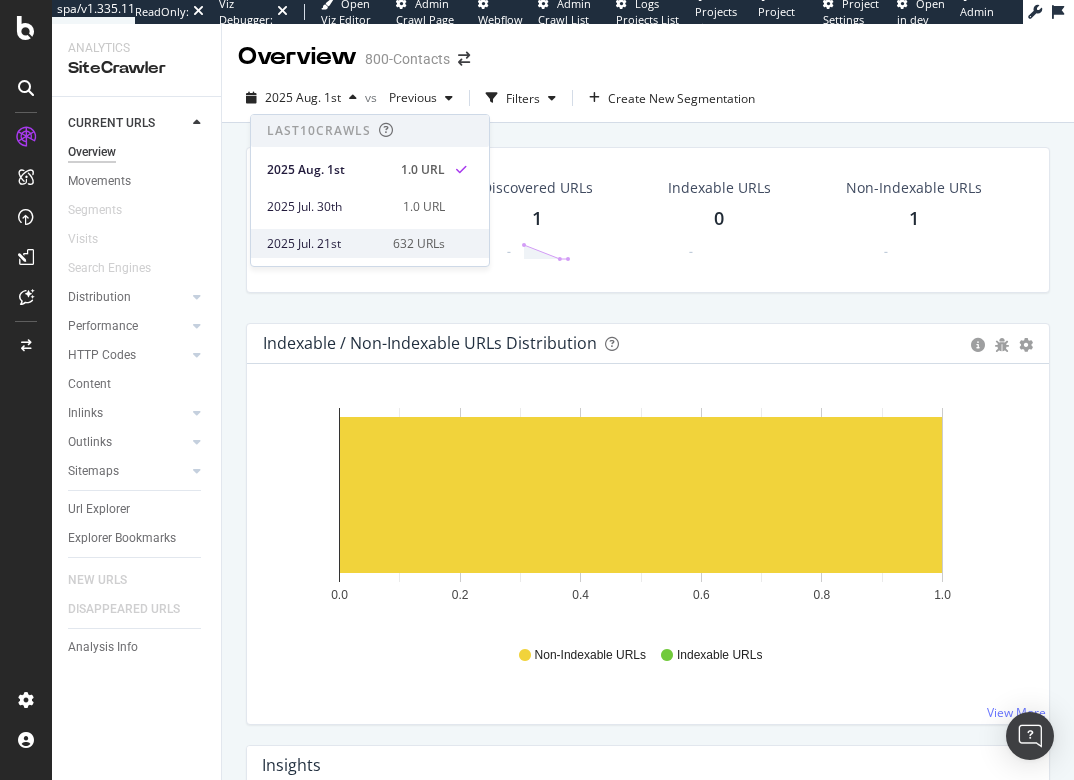 click on "2025 Jul. 21st" at bounding box center (324, 244) 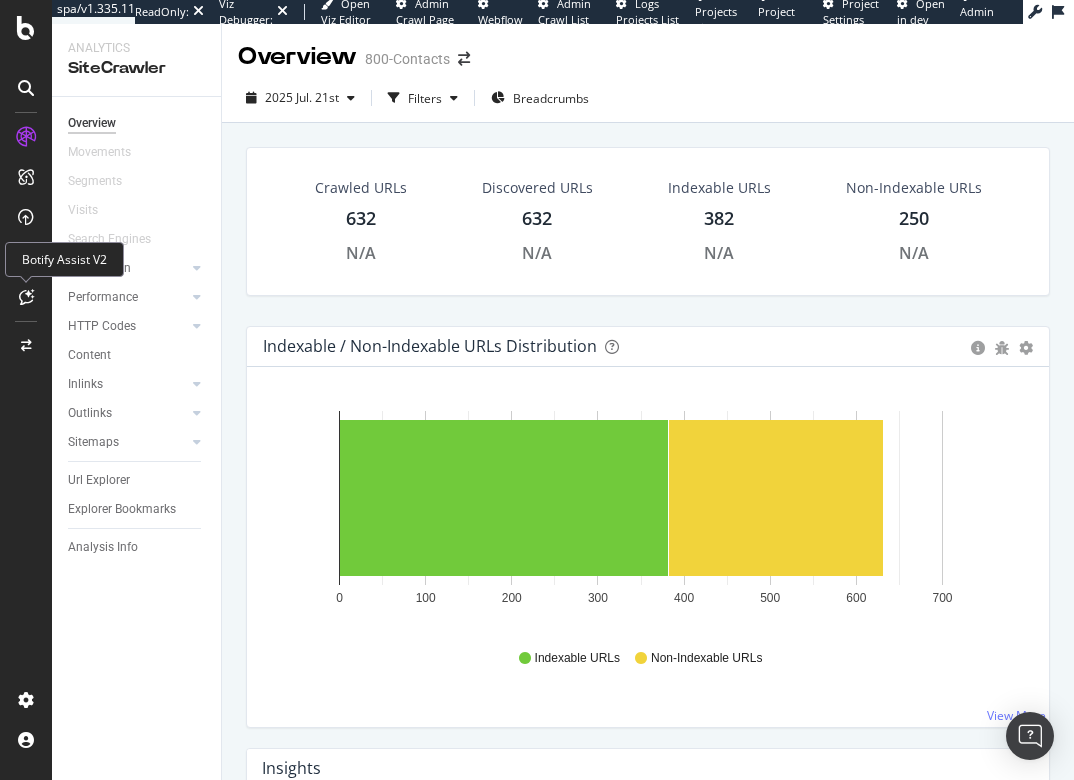 drag, startPoint x: 22, startPoint y: 296, endPoint x: 42, endPoint y: 294, distance: 20.09975 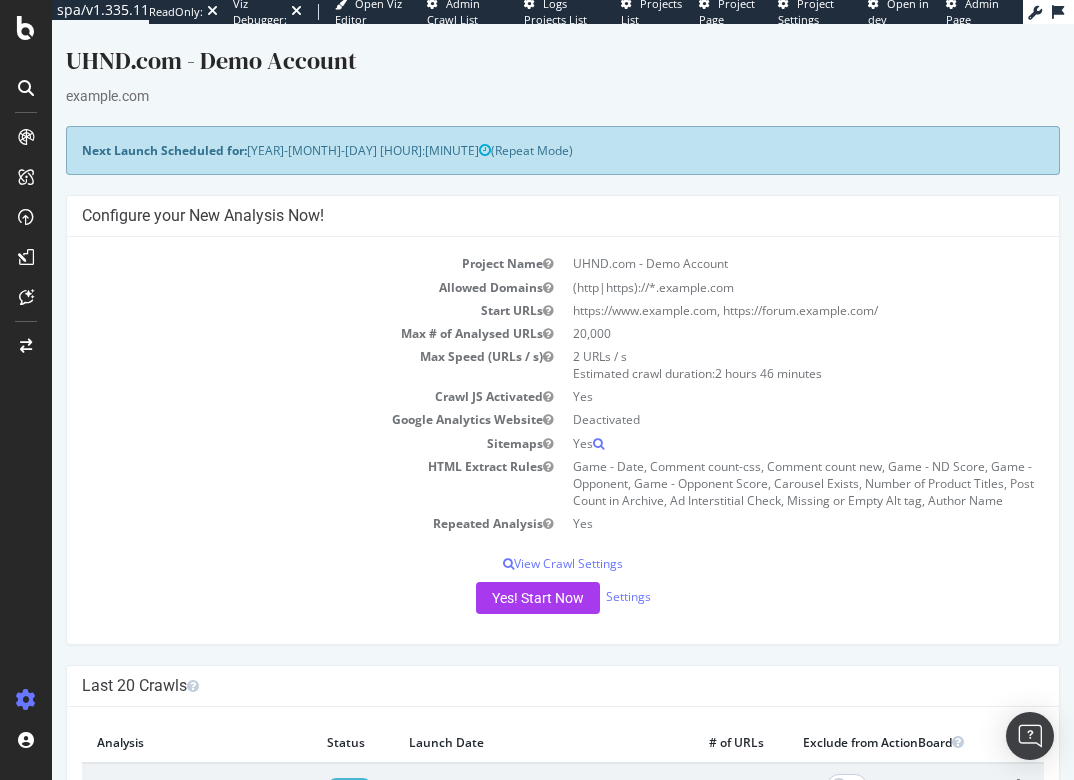 scroll, scrollTop: 0, scrollLeft: 0, axis: both 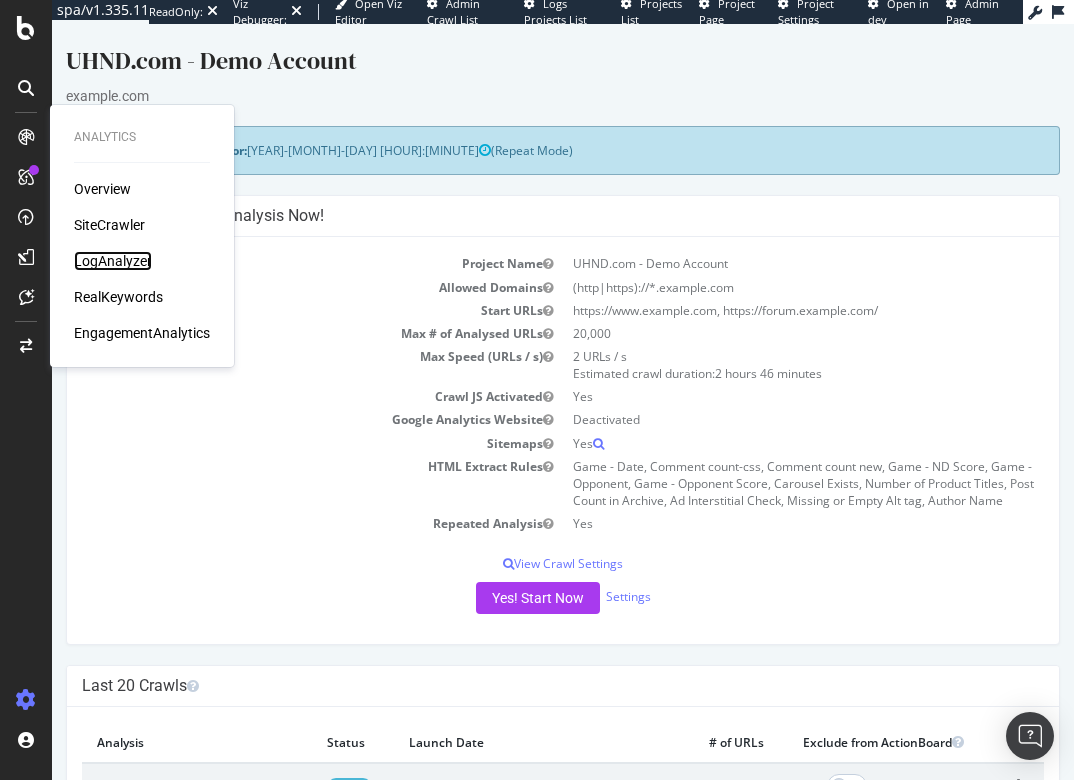 click on "LogAnalyzer" at bounding box center [113, 261] 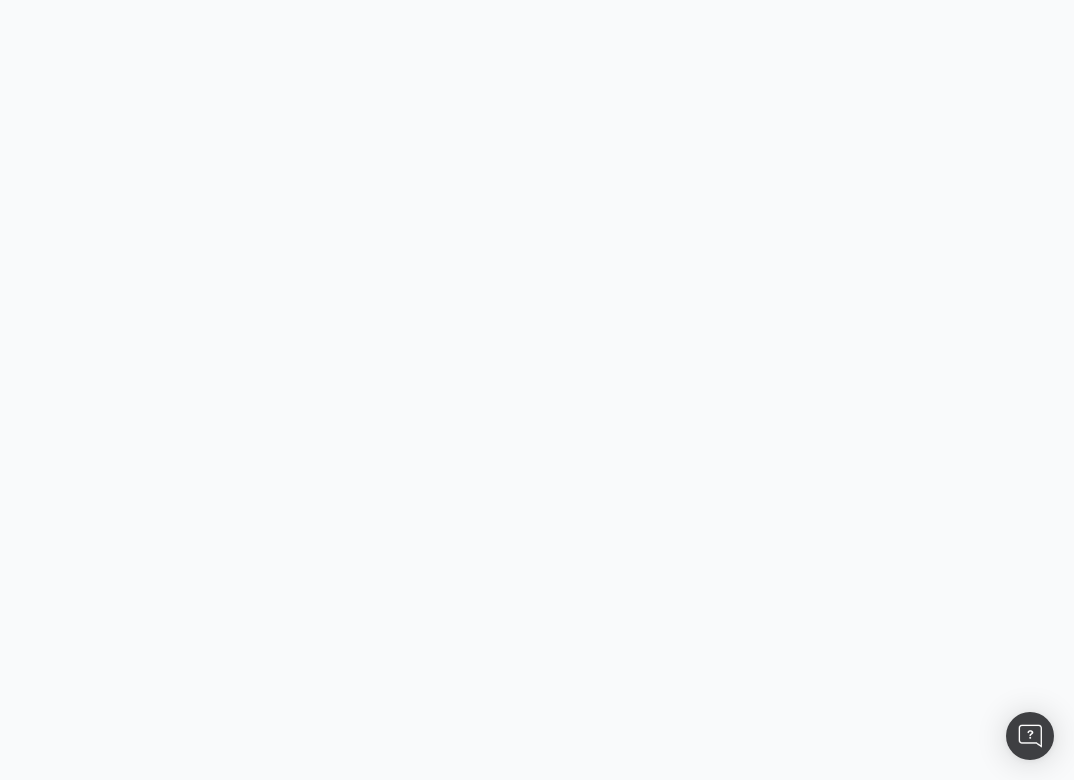 scroll, scrollTop: 0, scrollLeft: 0, axis: both 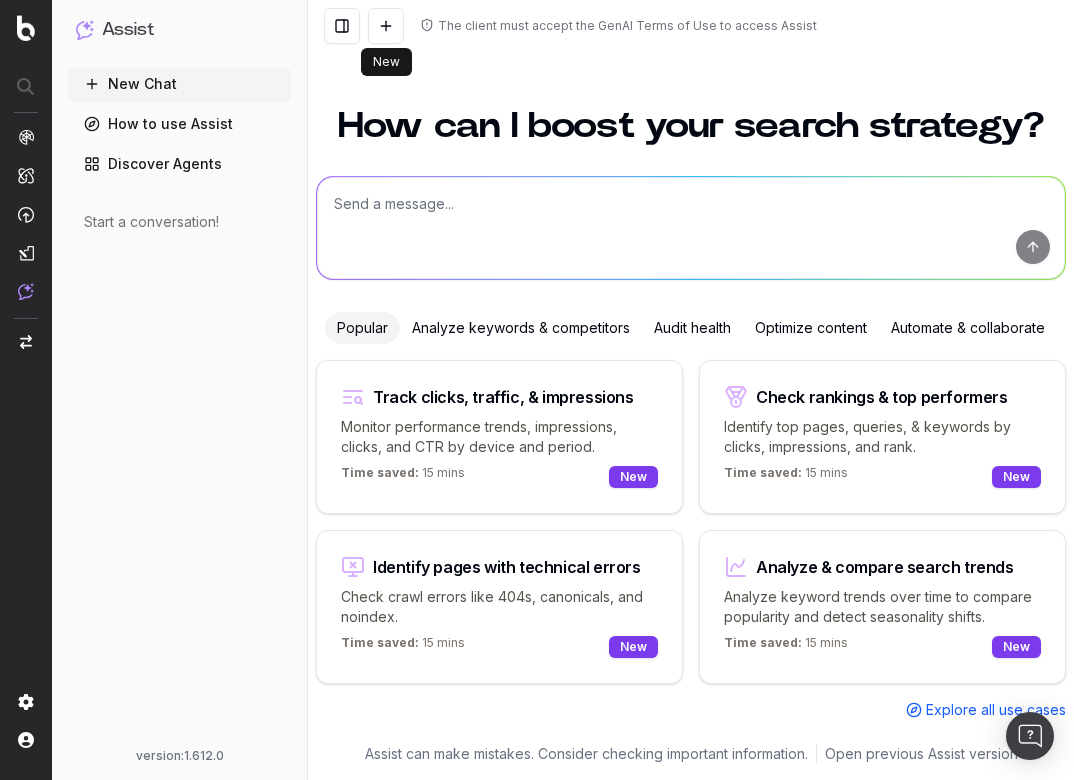 click at bounding box center [386, 26] 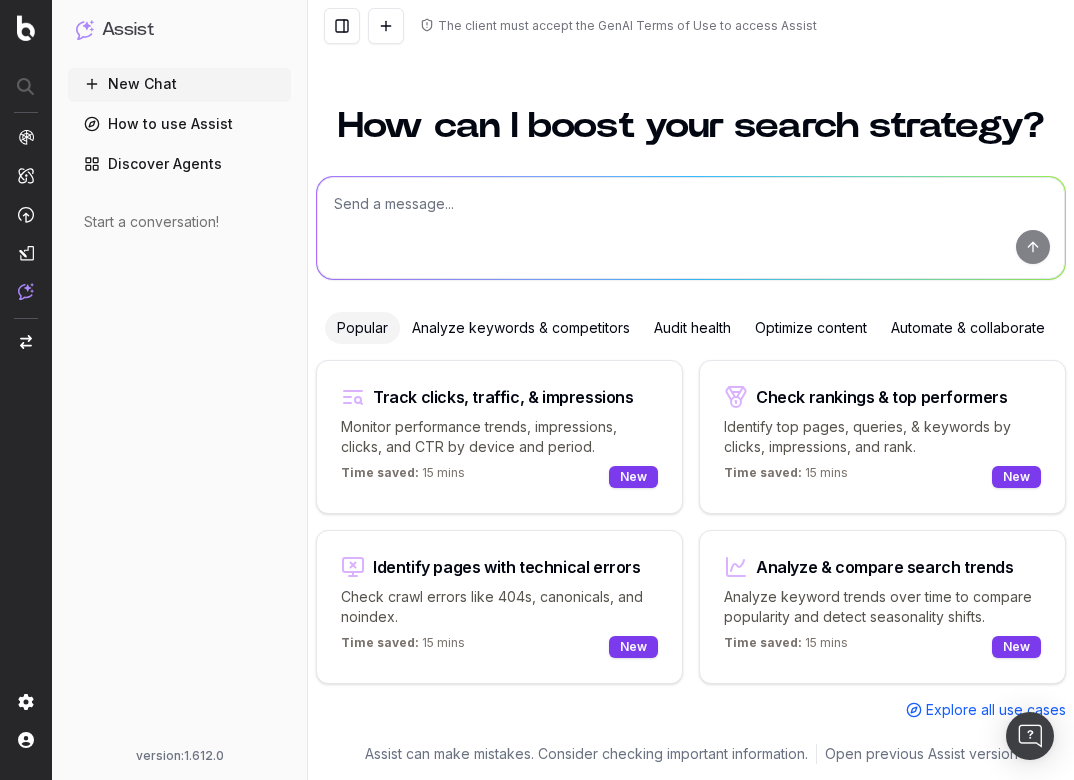 click at bounding box center (691, 228) 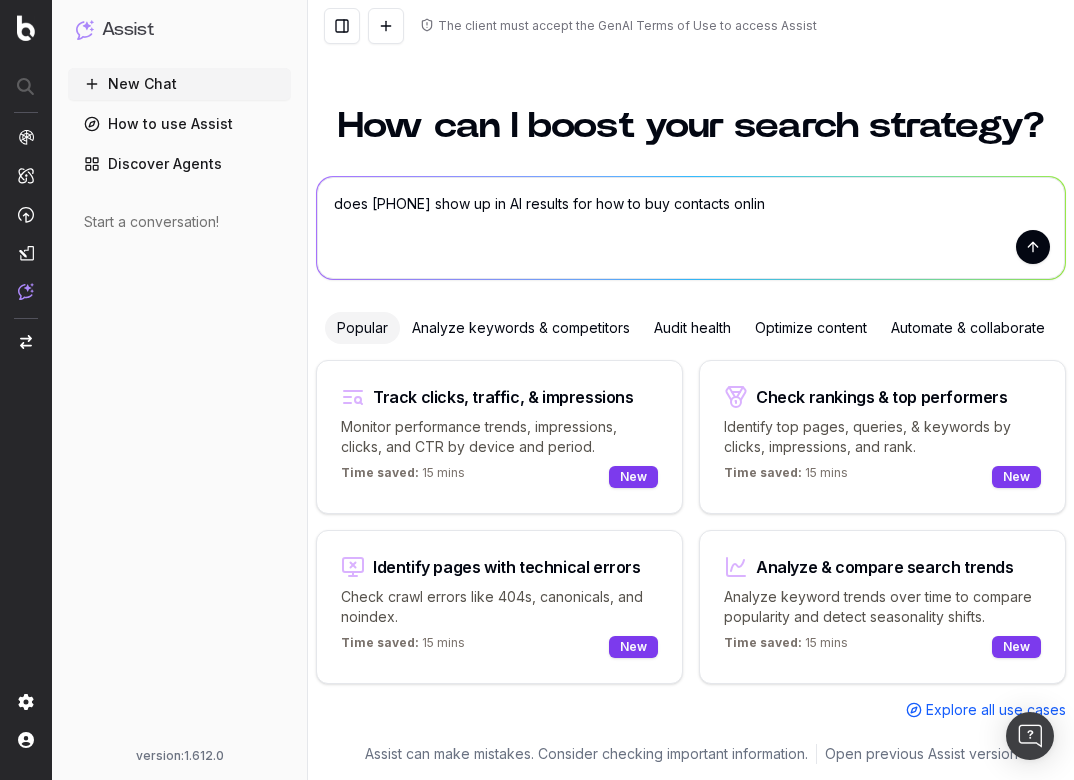 type on "does [PHONE] show up in AI results for how to buy contacts online" 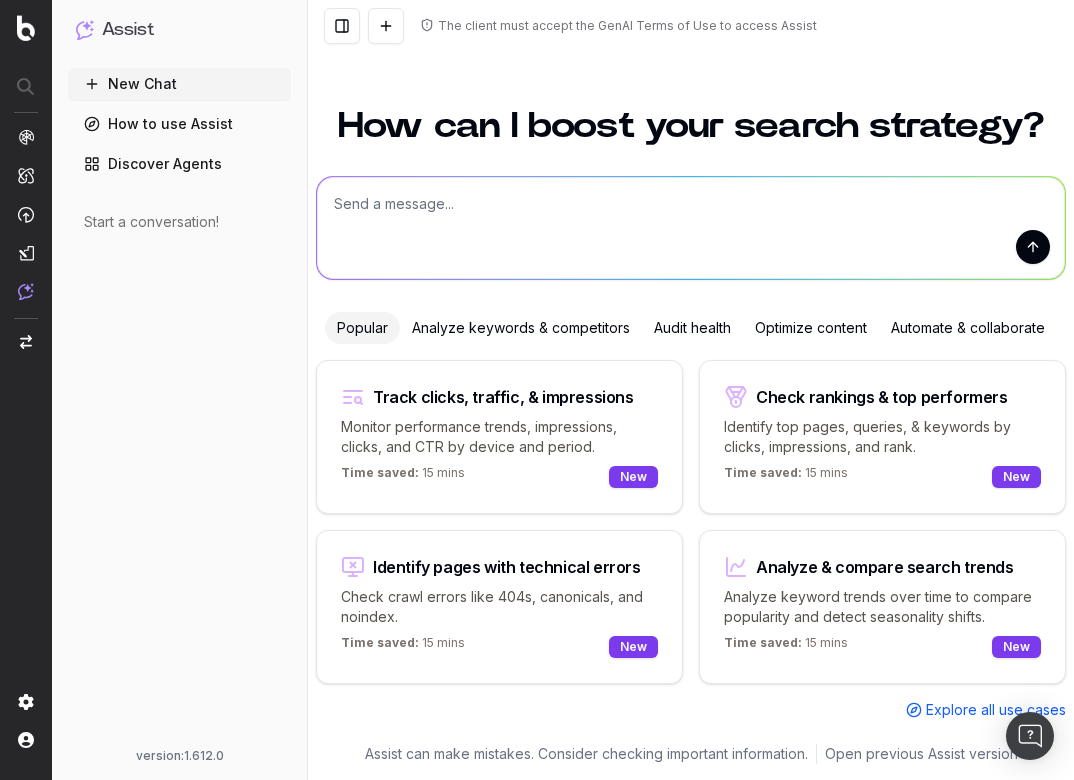 scroll, scrollTop: 0, scrollLeft: 0, axis: both 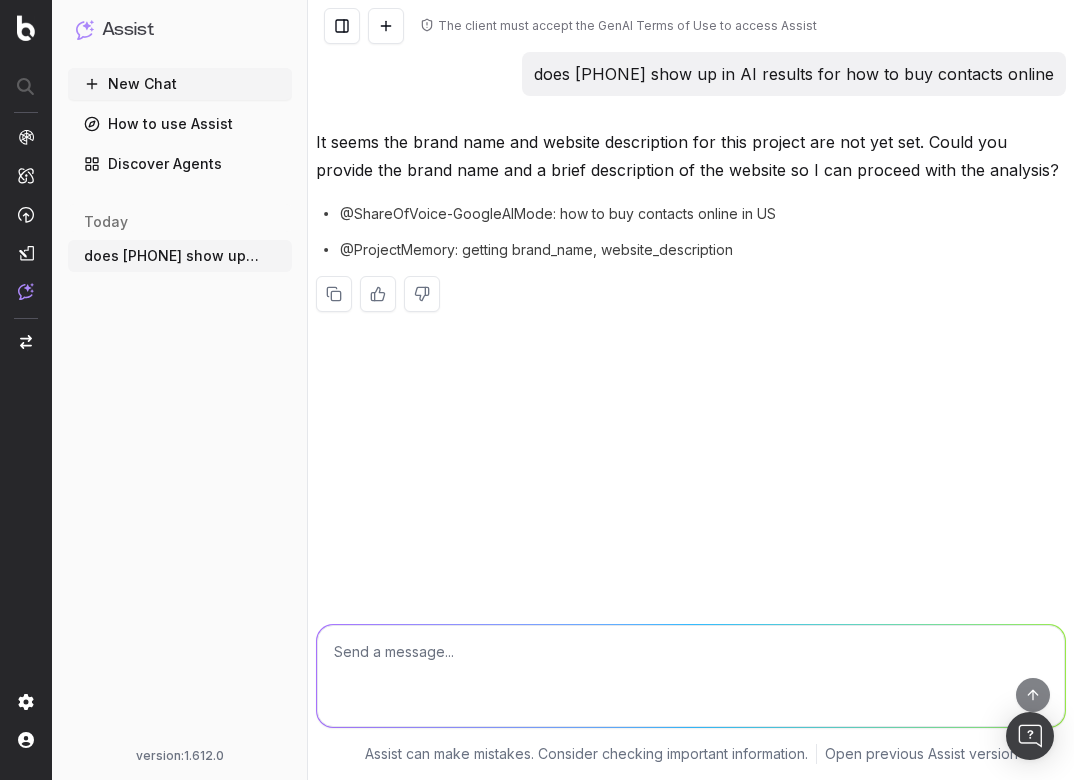 click at bounding box center [691, 676] 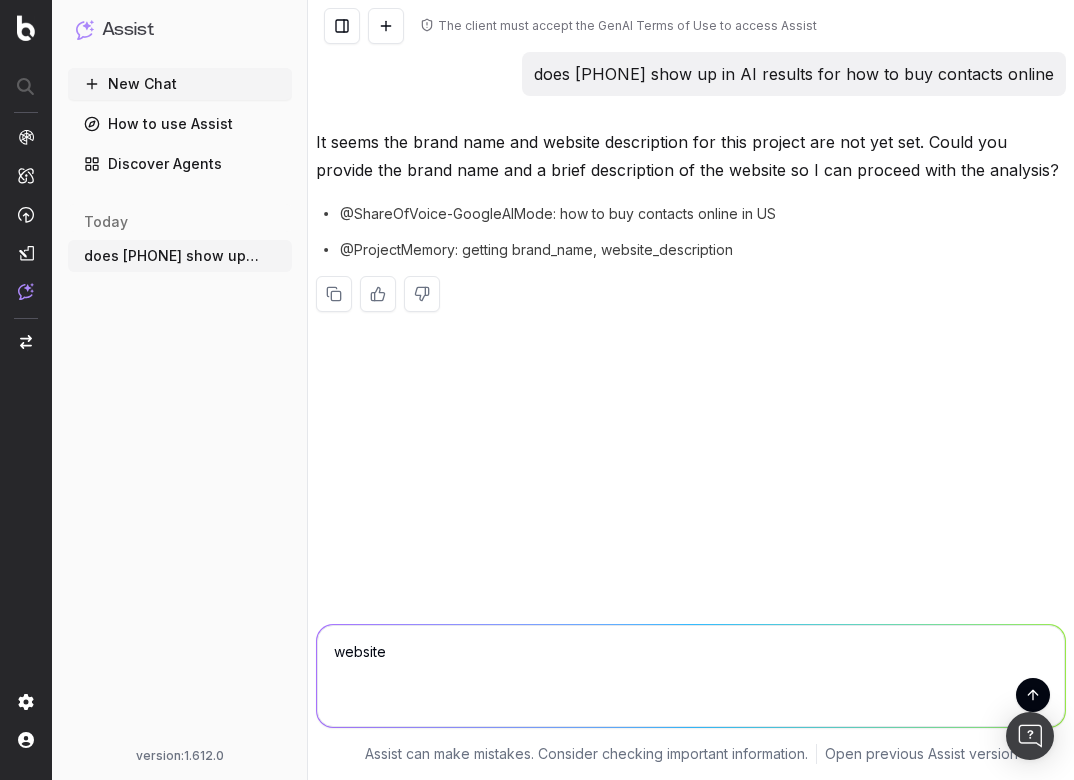 paste on "https://www.1800contacts.com/" 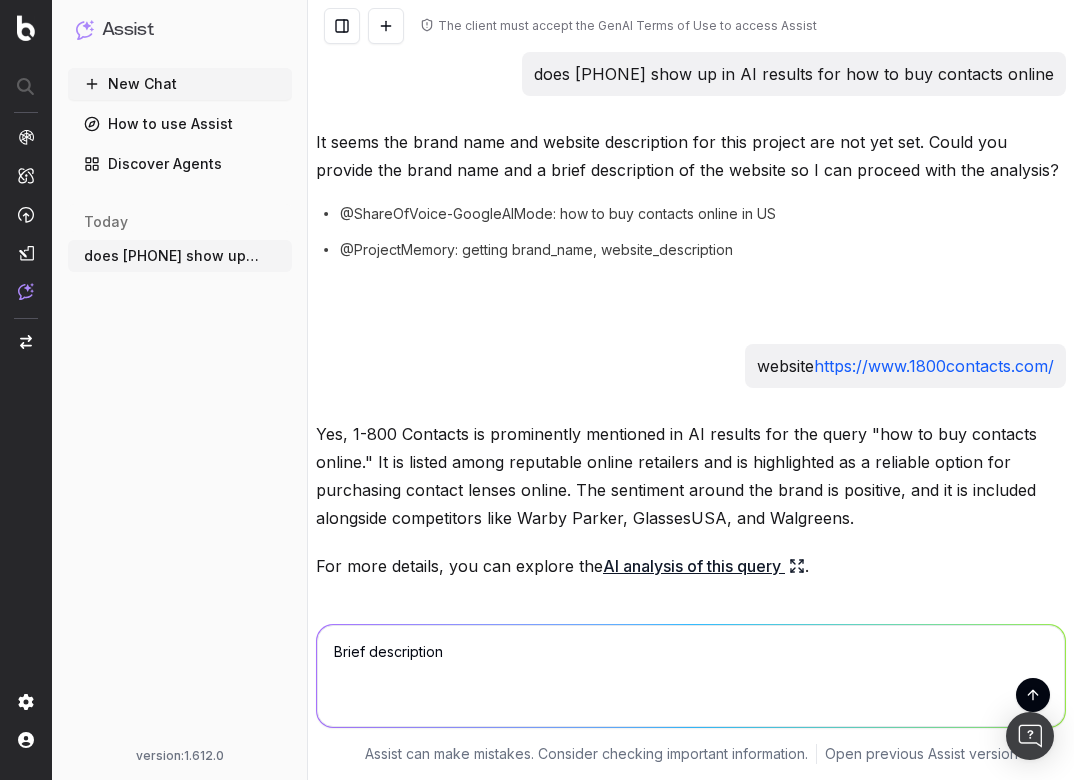 scroll, scrollTop: 176, scrollLeft: 0, axis: vertical 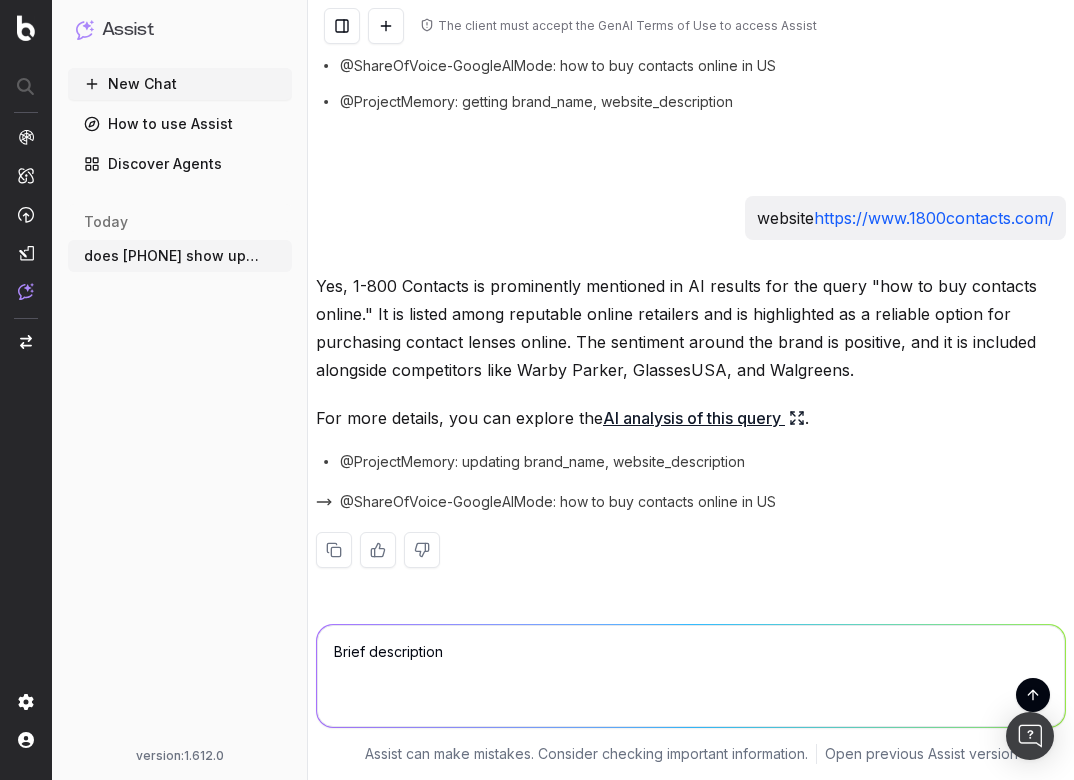 paste on "It started in a dorm room in 1995. Ever since, we’ve been pushing, fighting, and generally annoying a stagnant industry in the name of customer choice. Here are some highlights:
Launching the industry’s first way to buy contacts online (back when you still had to enter “www” before our address)
Passing a federal law to give everyone the right to their own prescription
Launching the industry’s first mobile apps (rated 5-stars)
Fighting contact lens manufacturers over anti-consumer pricing models
Traveling from state to state advocating for telehealth laws so more people in more places can receive the health care they need" 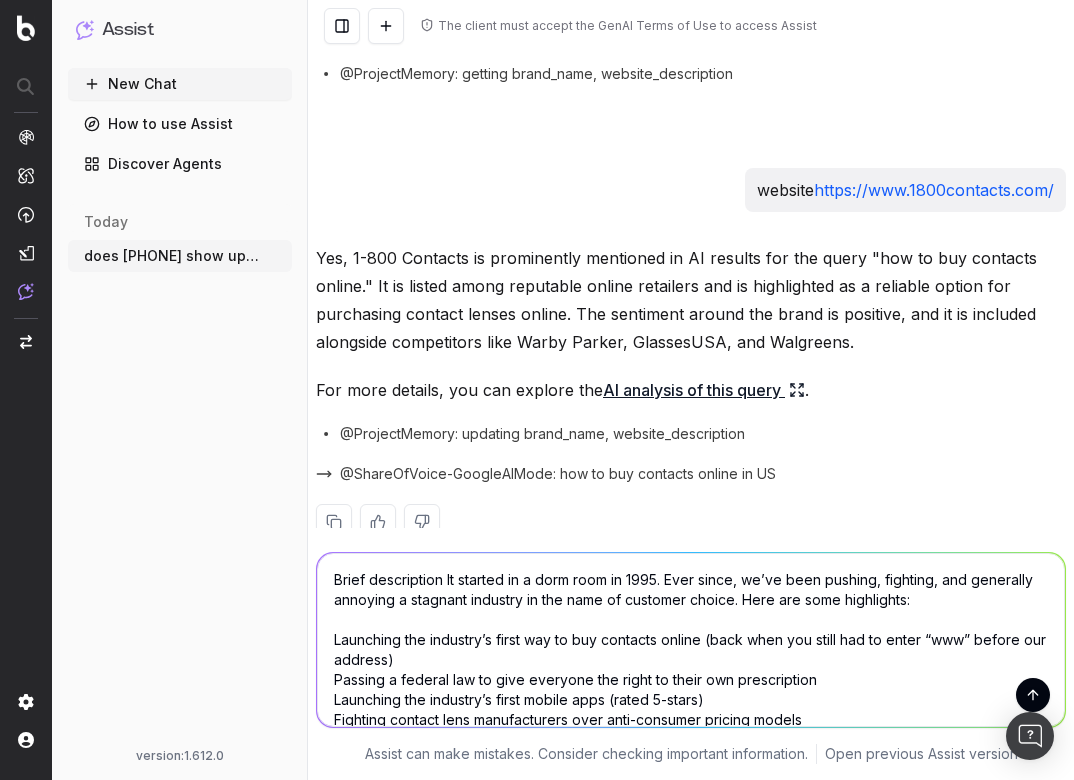 scroll, scrollTop: 248, scrollLeft: 0, axis: vertical 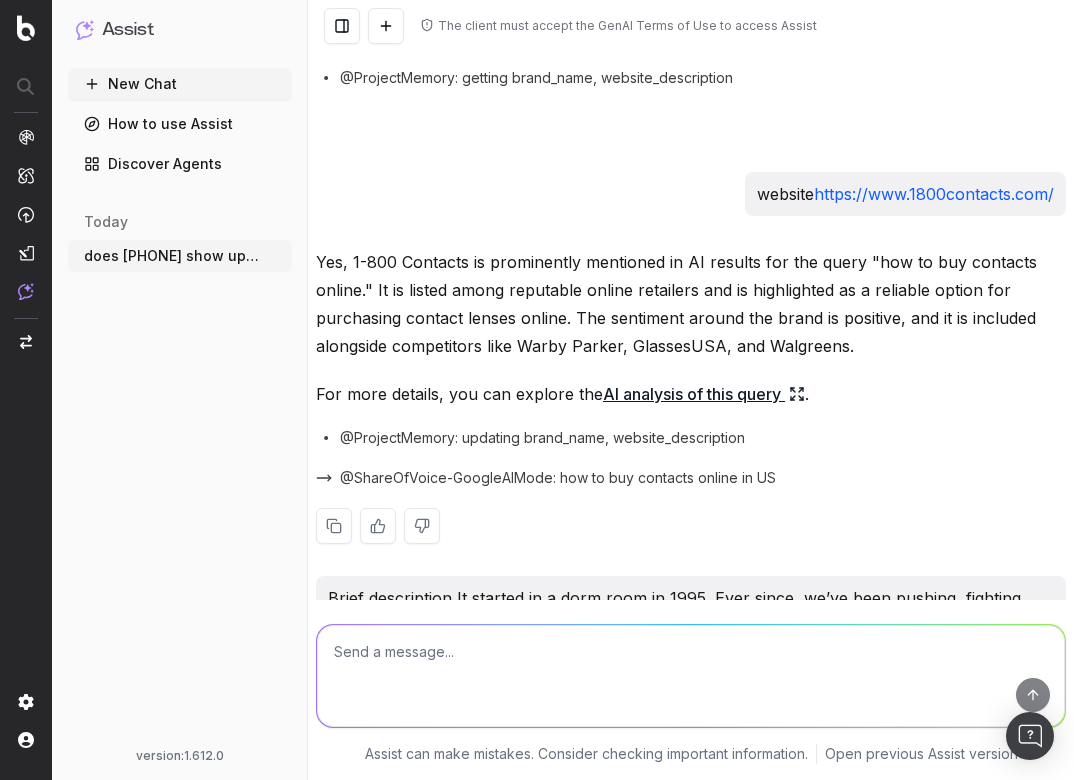 click 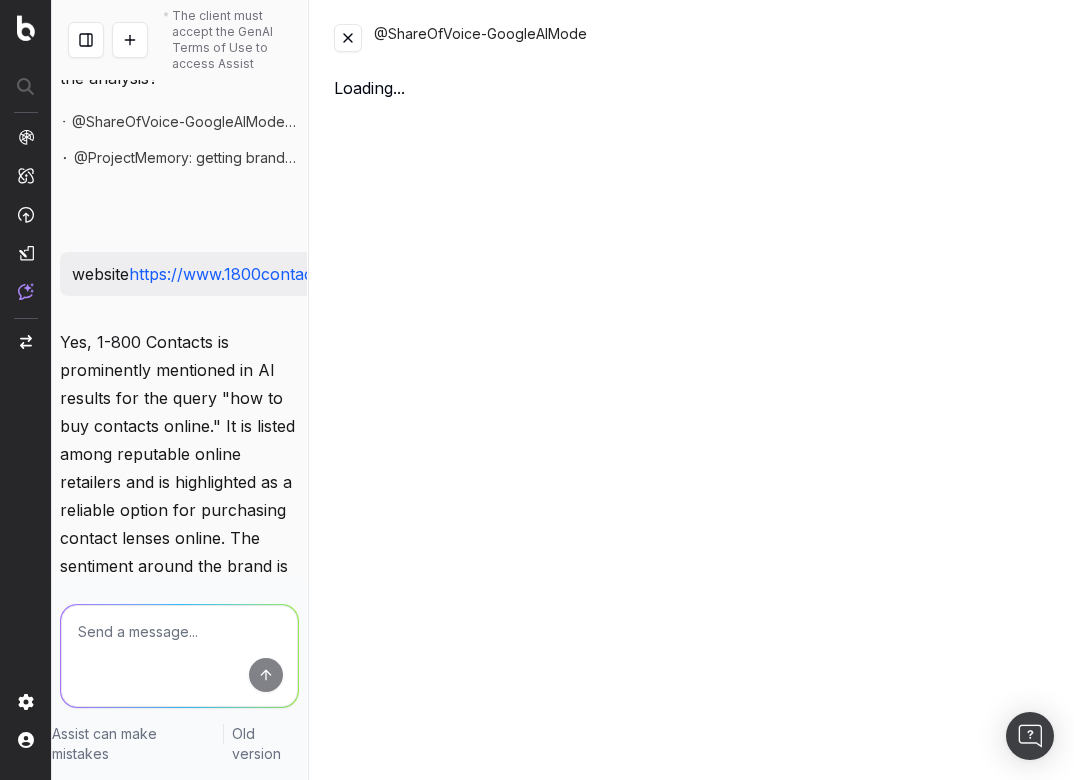 scroll, scrollTop: 256, scrollLeft: 0, axis: vertical 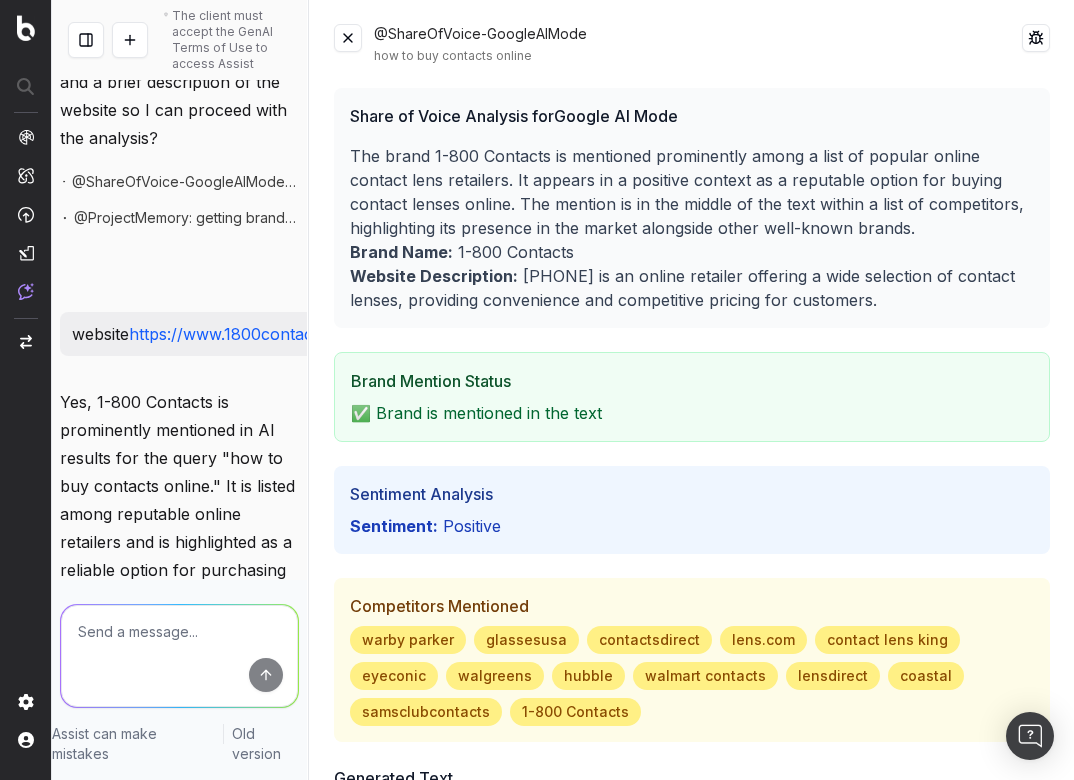 click at bounding box center (348, 38) 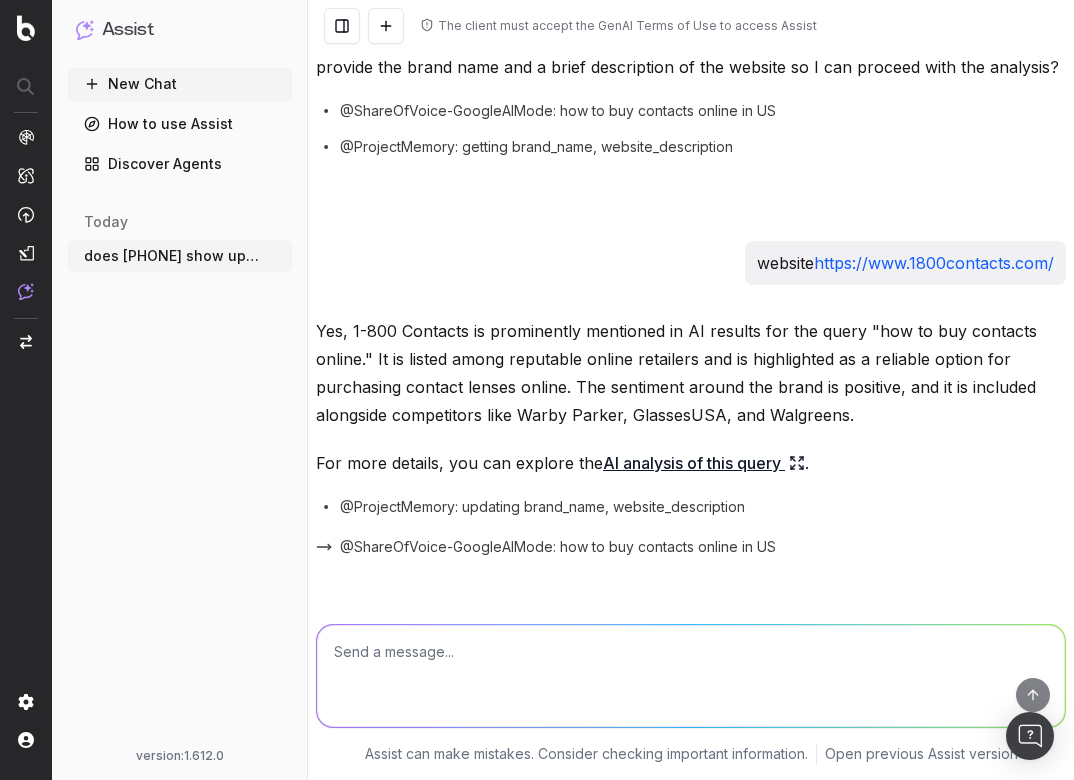 scroll, scrollTop: 0, scrollLeft: 0, axis: both 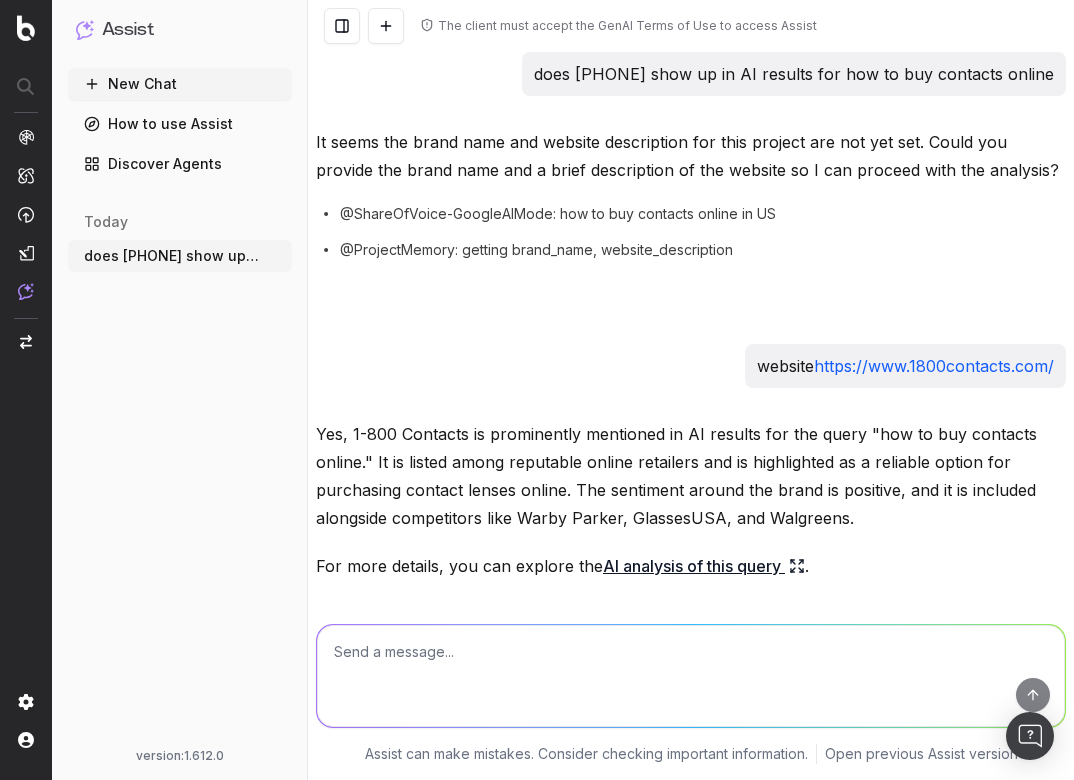 click at bounding box center [691, 676] 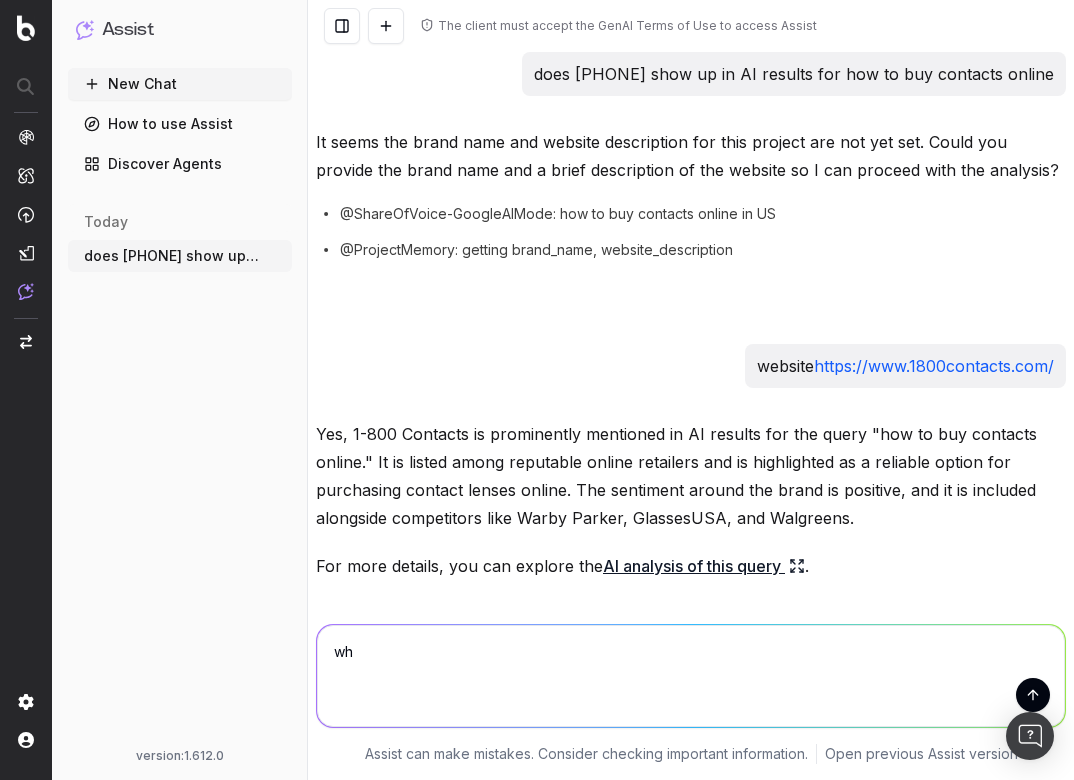 type on "w" 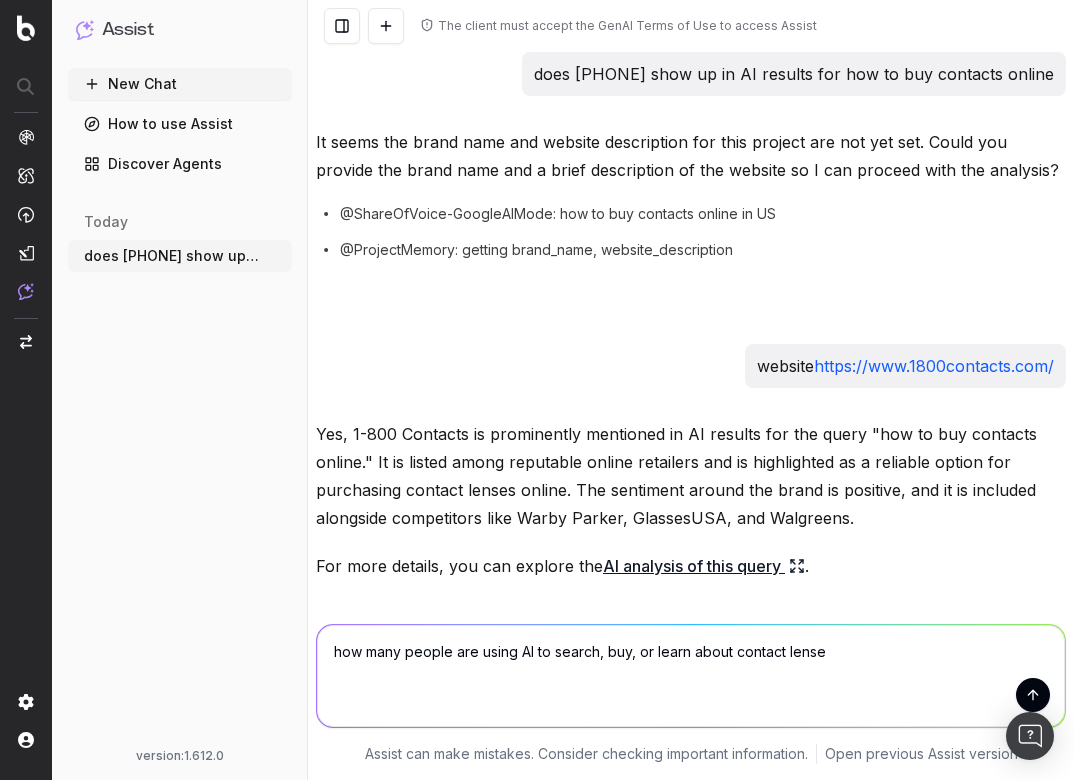 type on "how many people are using AI to search, buy, or learn about contact lenses" 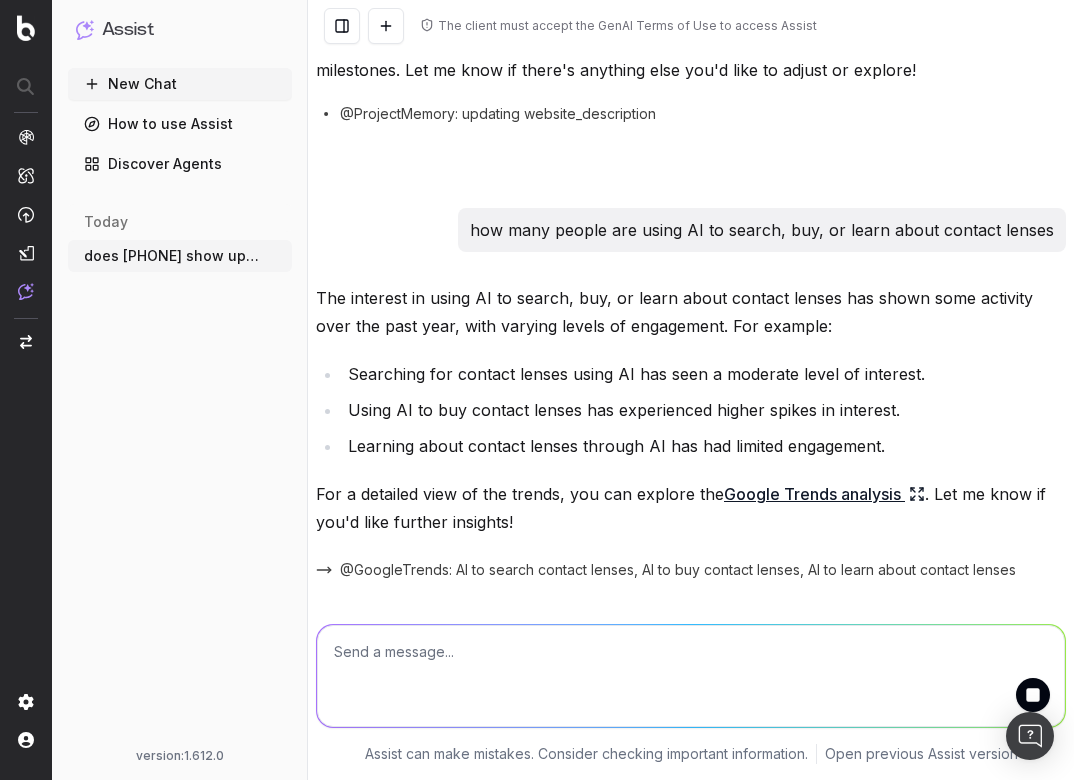 scroll, scrollTop: 1164, scrollLeft: 0, axis: vertical 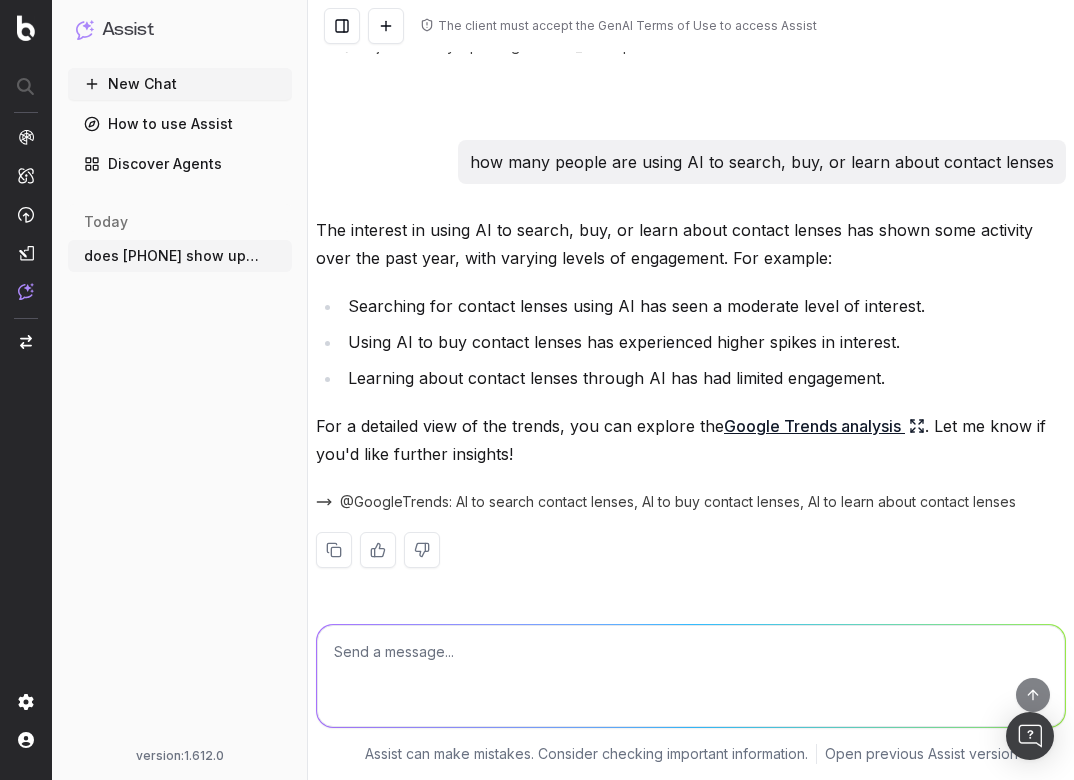 click 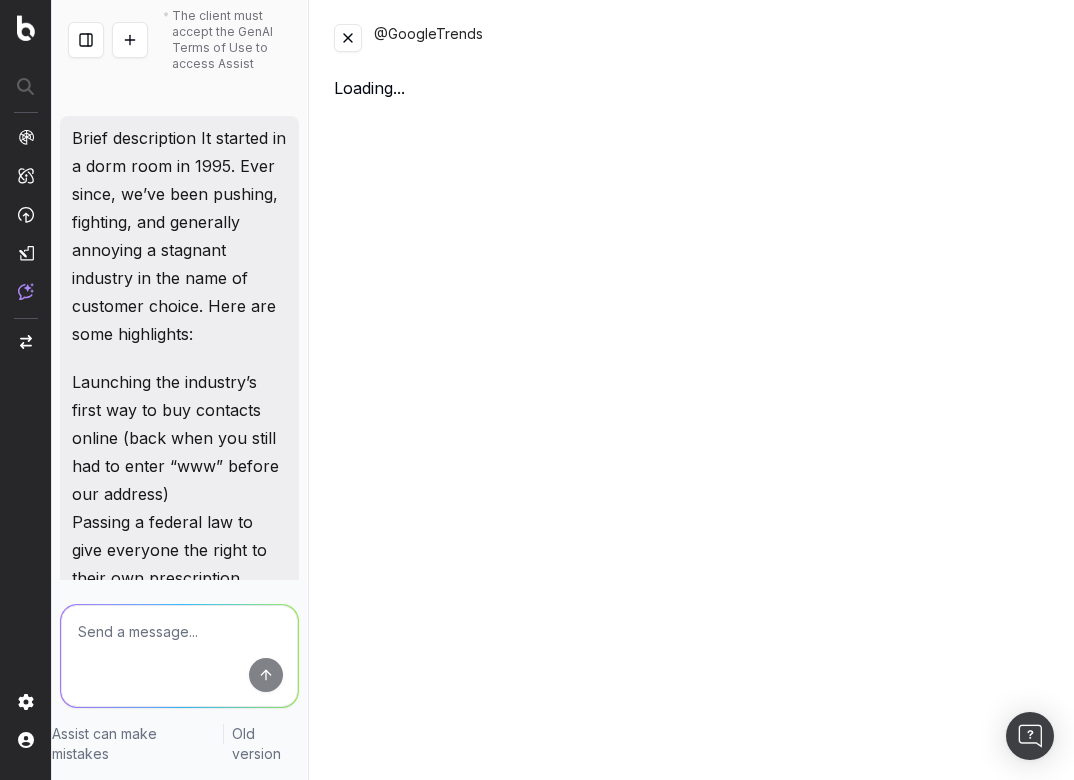 scroll, scrollTop: 2228, scrollLeft: 0, axis: vertical 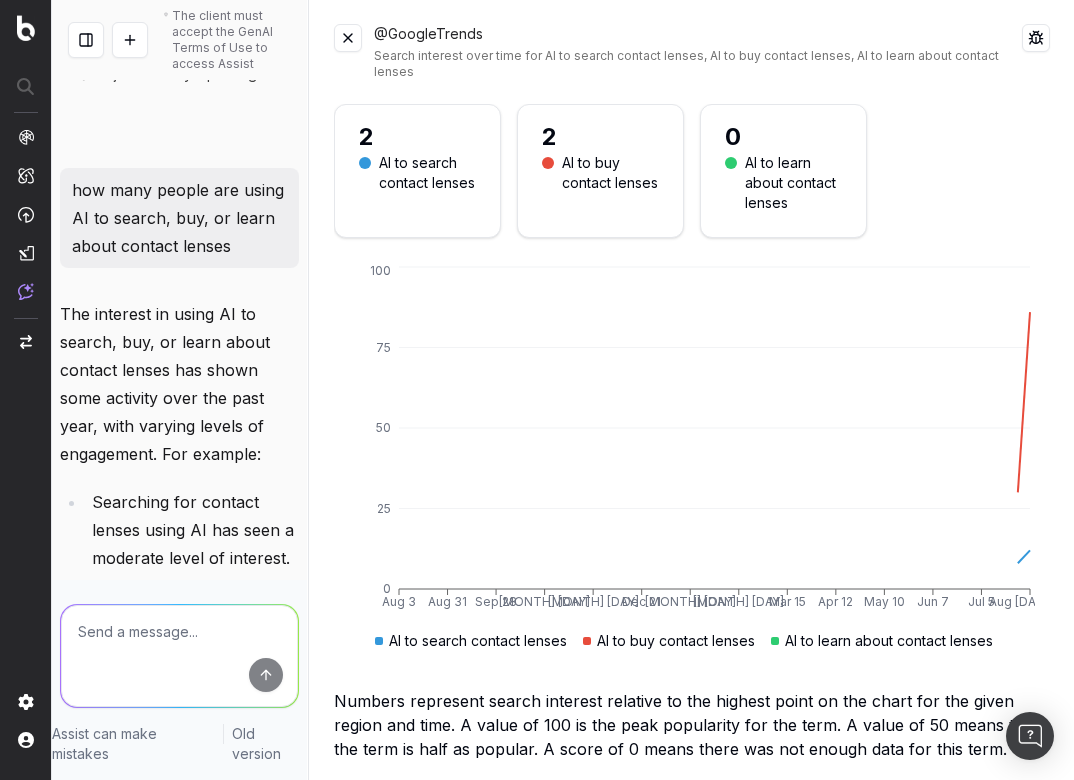 click at bounding box center (348, 38) 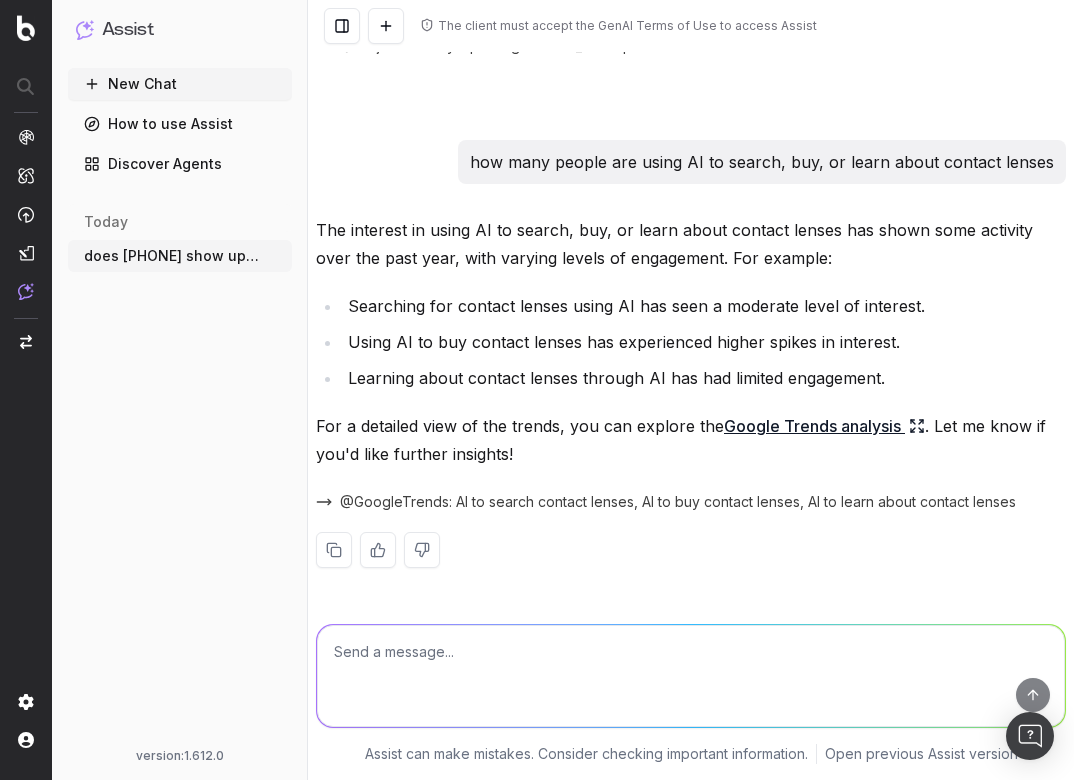 scroll, scrollTop: 1164, scrollLeft: 0, axis: vertical 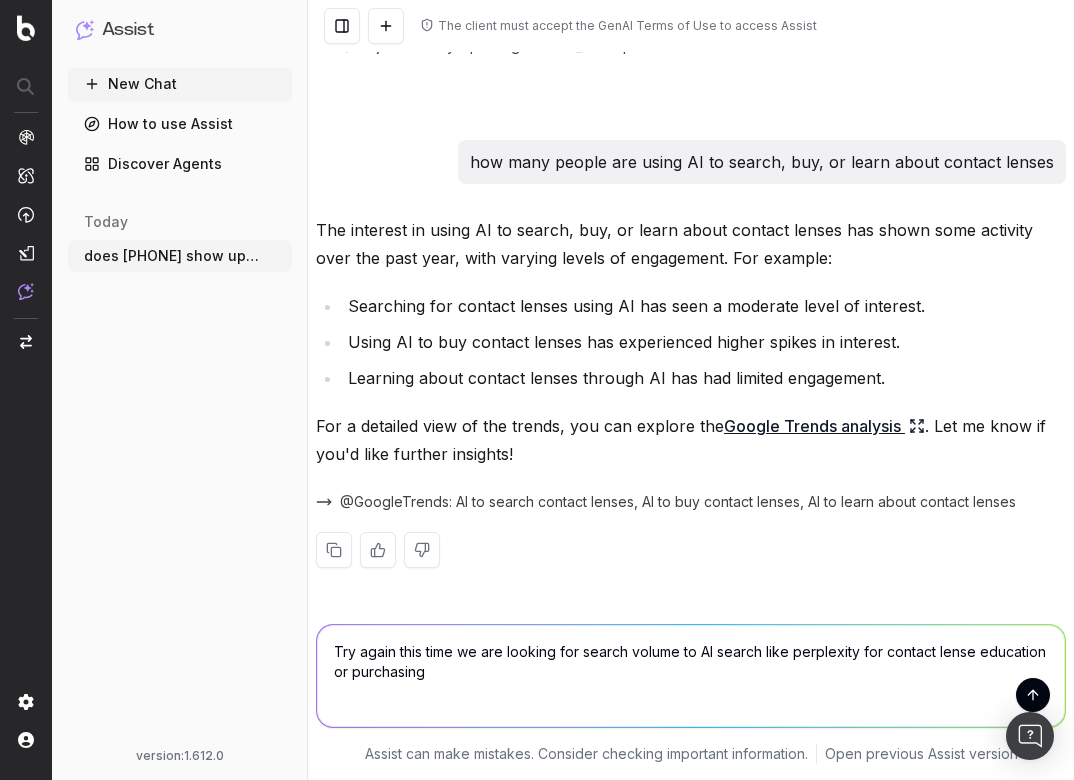 type on "Try again this time we are looking for search volume to AI search like perplexity for contact lense education or purchasing" 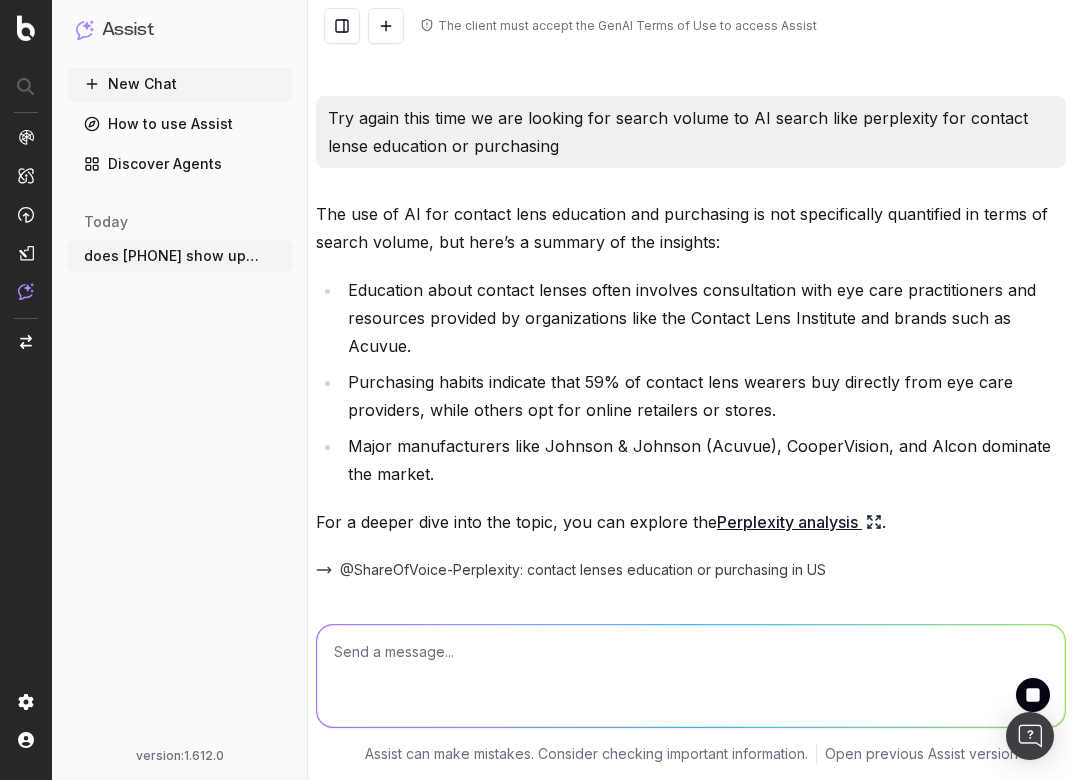 scroll, scrollTop: 1764, scrollLeft: 0, axis: vertical 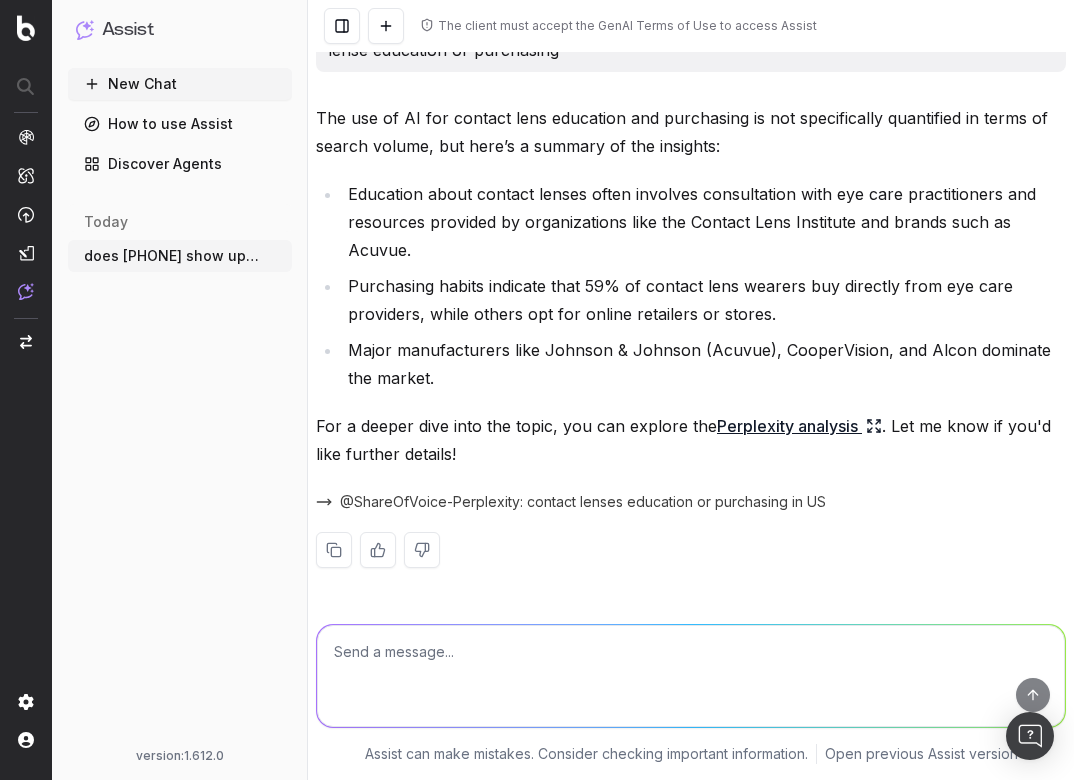 click 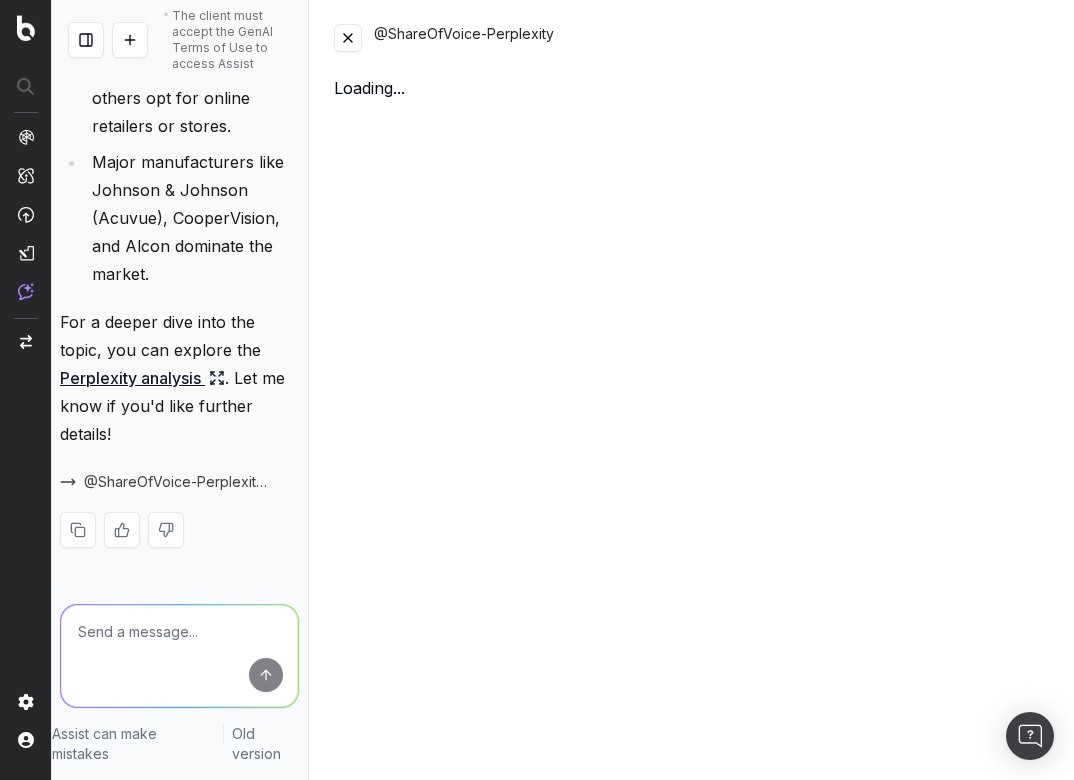 scroll, scrollTop: 3416, scrollLeft: 0, axis: vertical 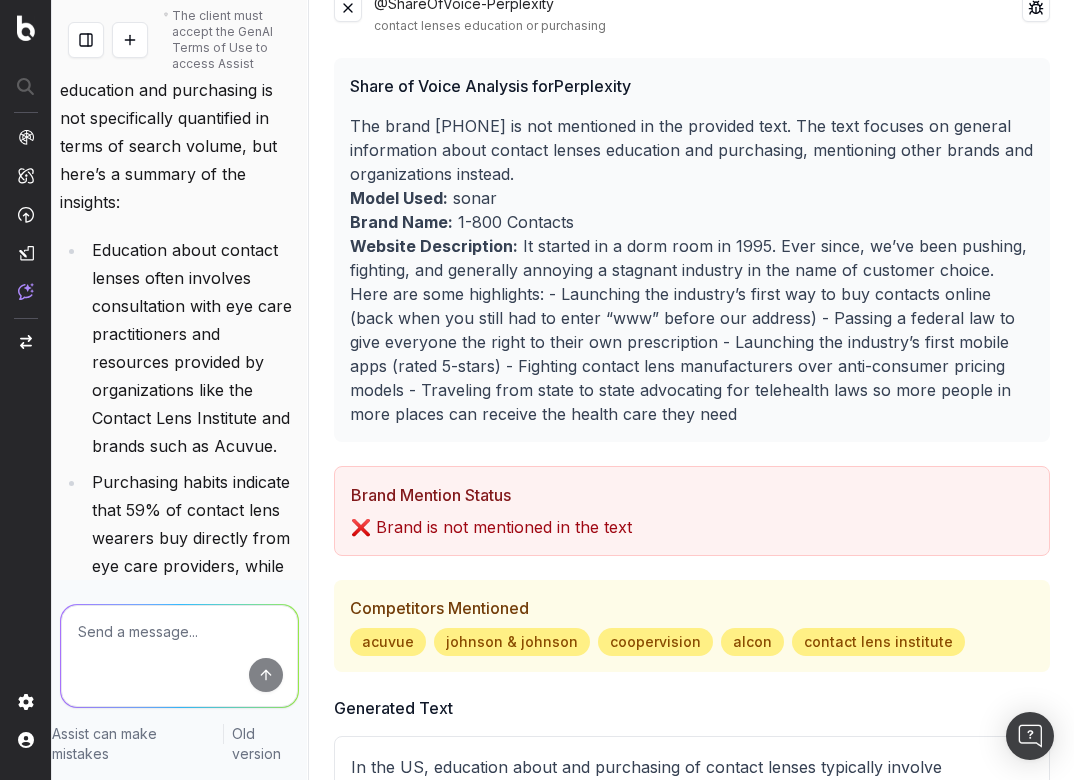 click at bounding box center [348, 8] 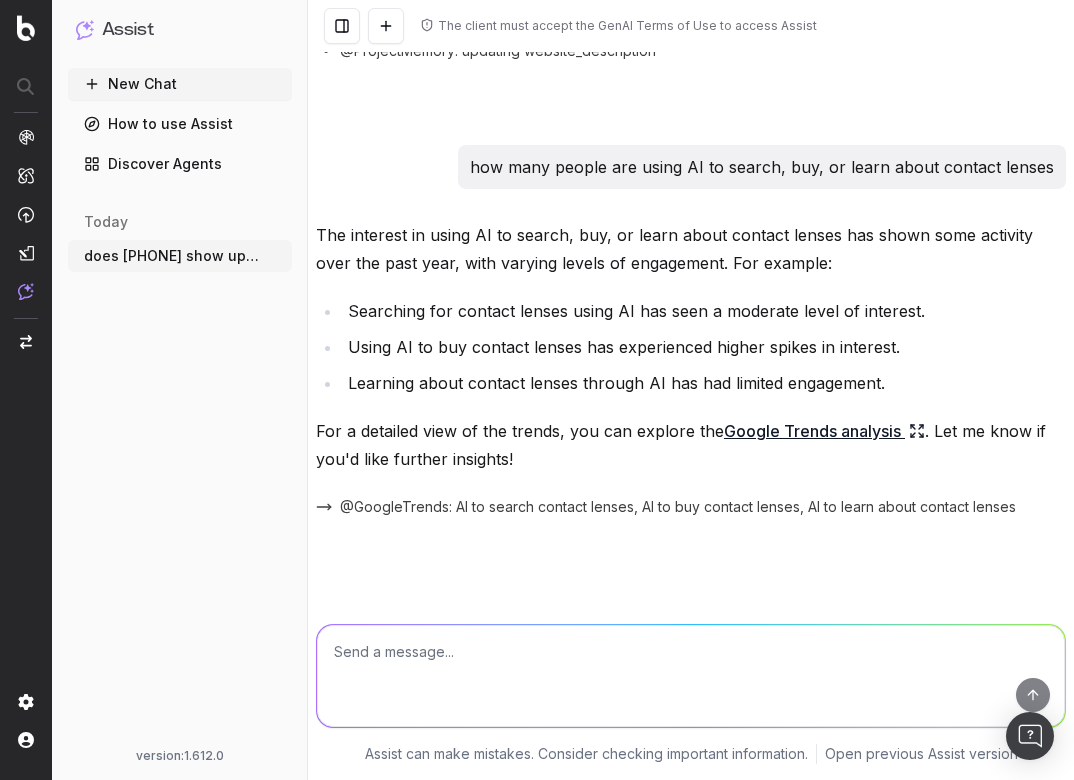 scroll, scrollTop: 1164, scrollLeft: 0, axis: vertical 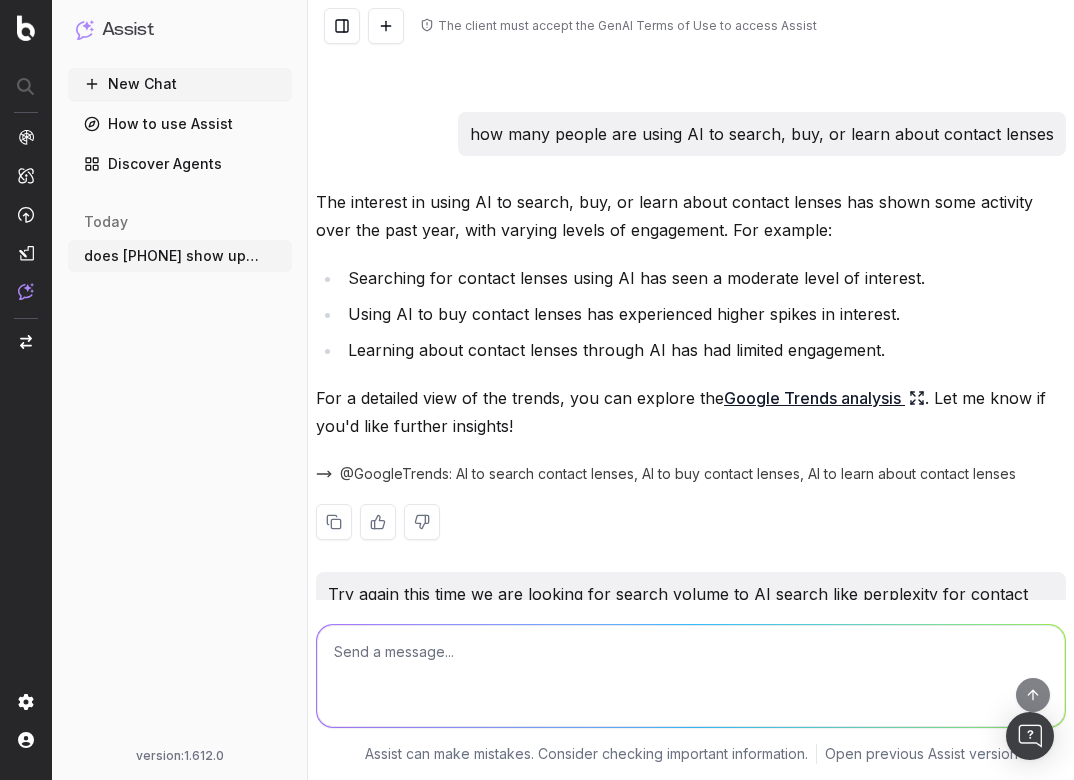 click 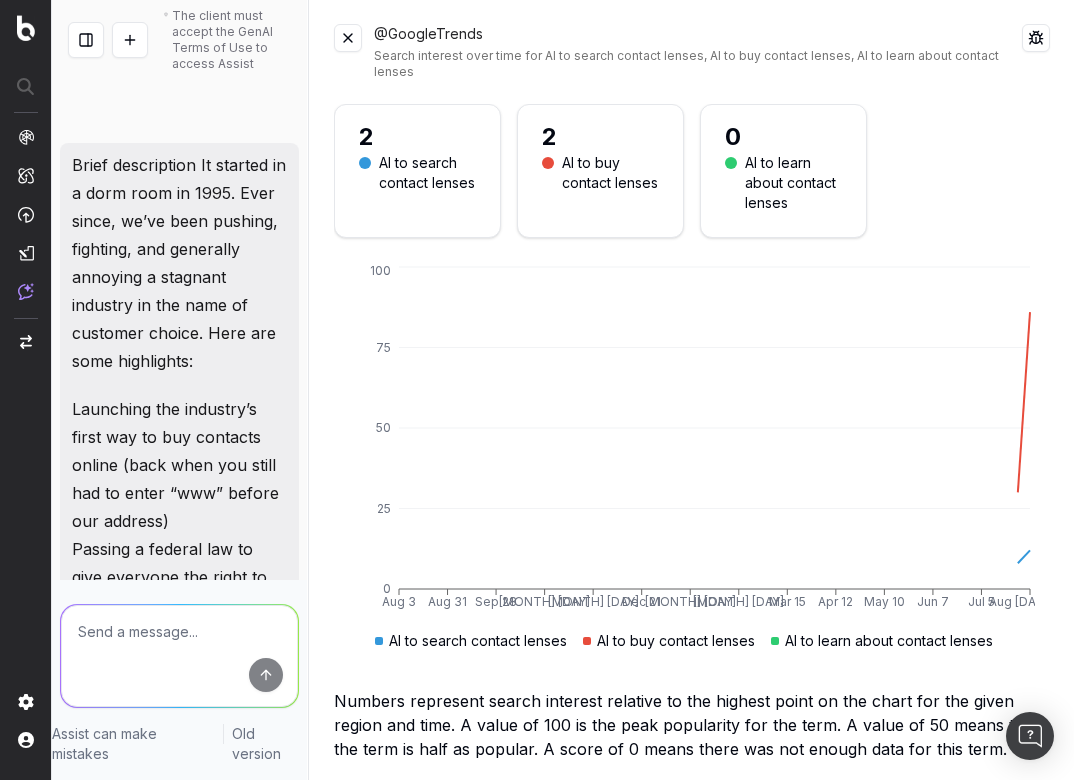 scroll, scrollTop: 1128, scrollLeft: 0, axis: vertical 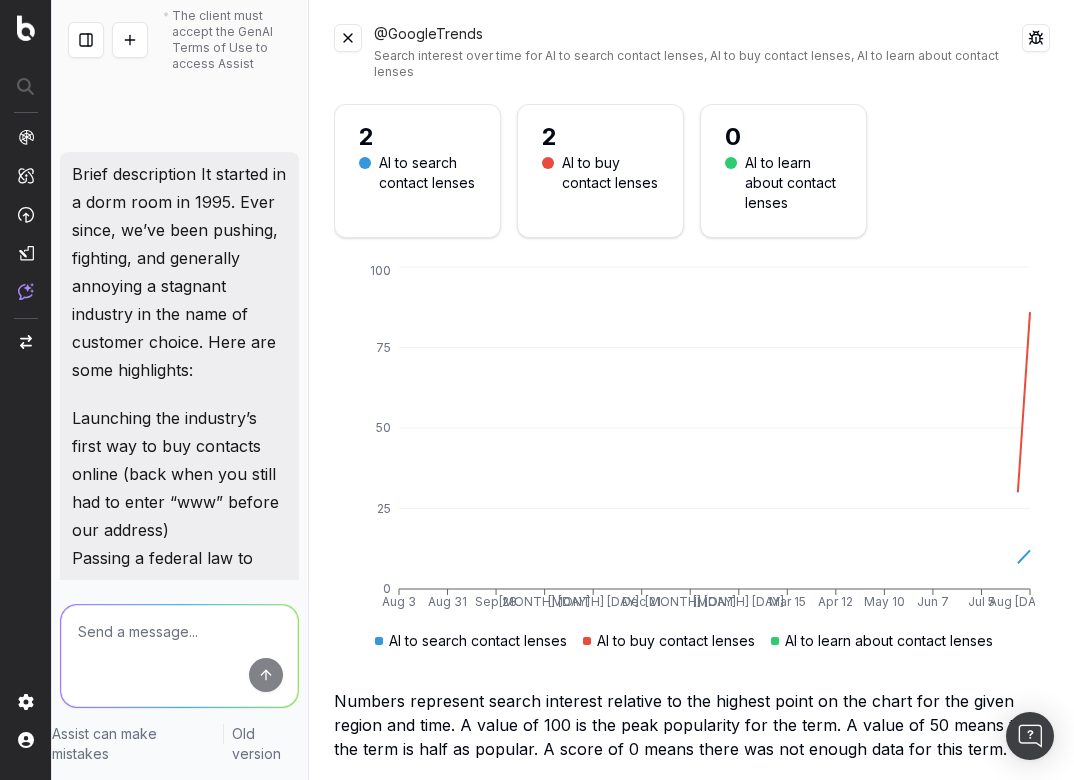 click at bounding box center [348, 38] 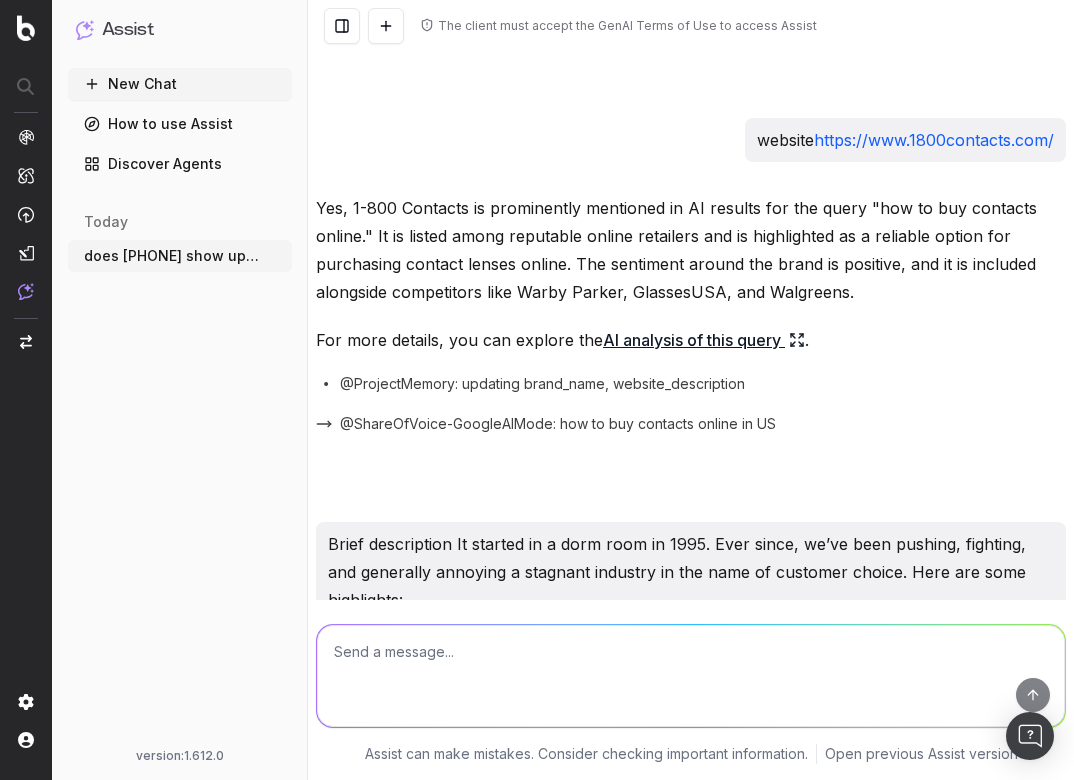 scroll, scrollTop: 224, scrollLeft: 0, axis: vertical 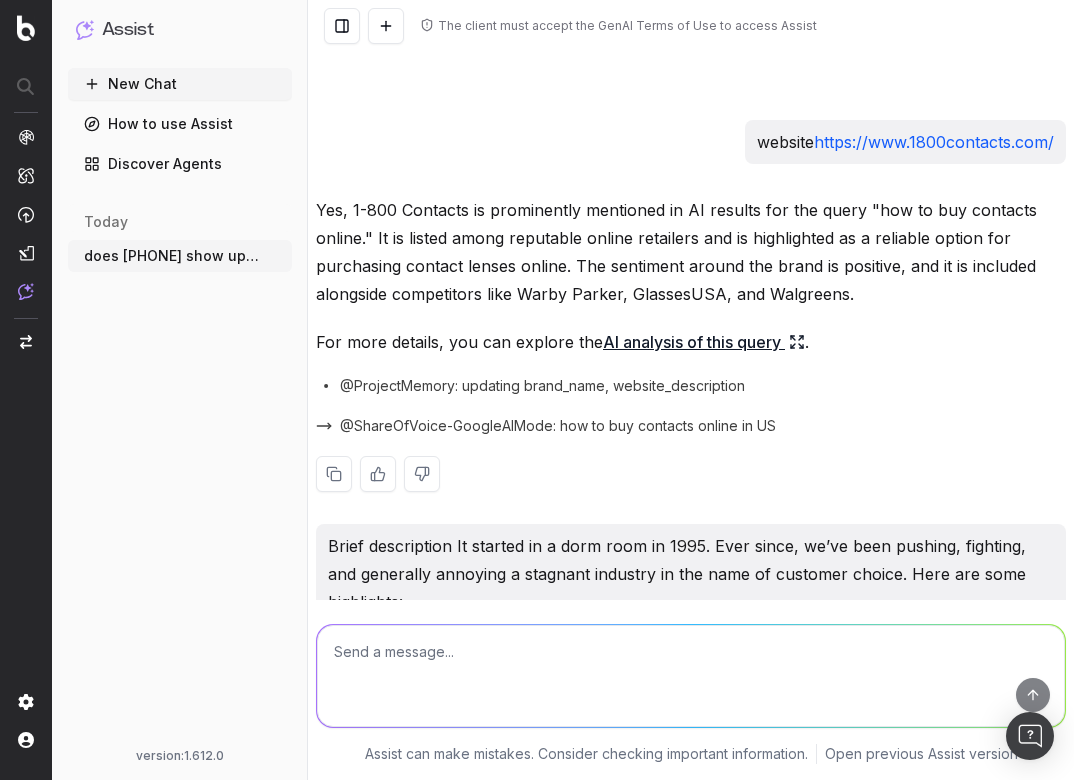 click 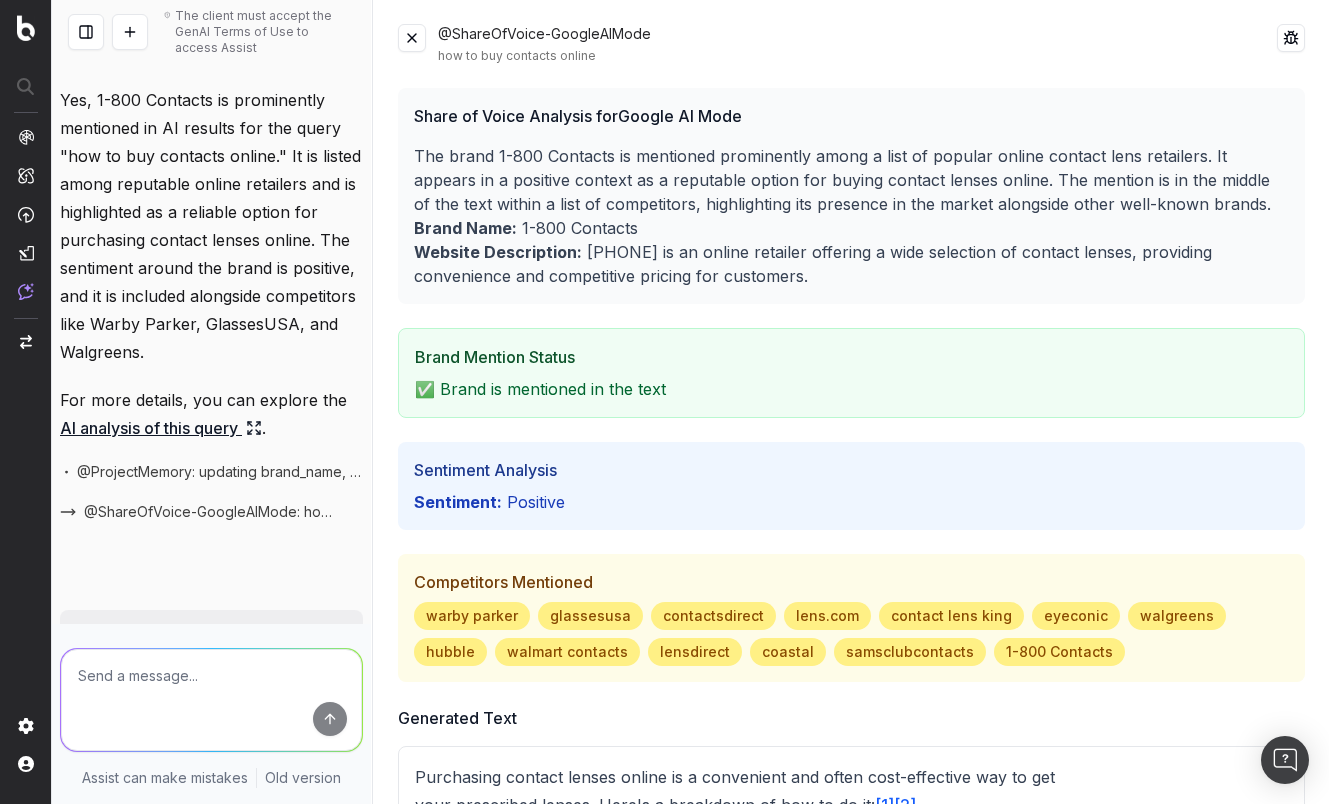 scroll, scrollTop: 500, scrollLeft: 0, axis: vertical 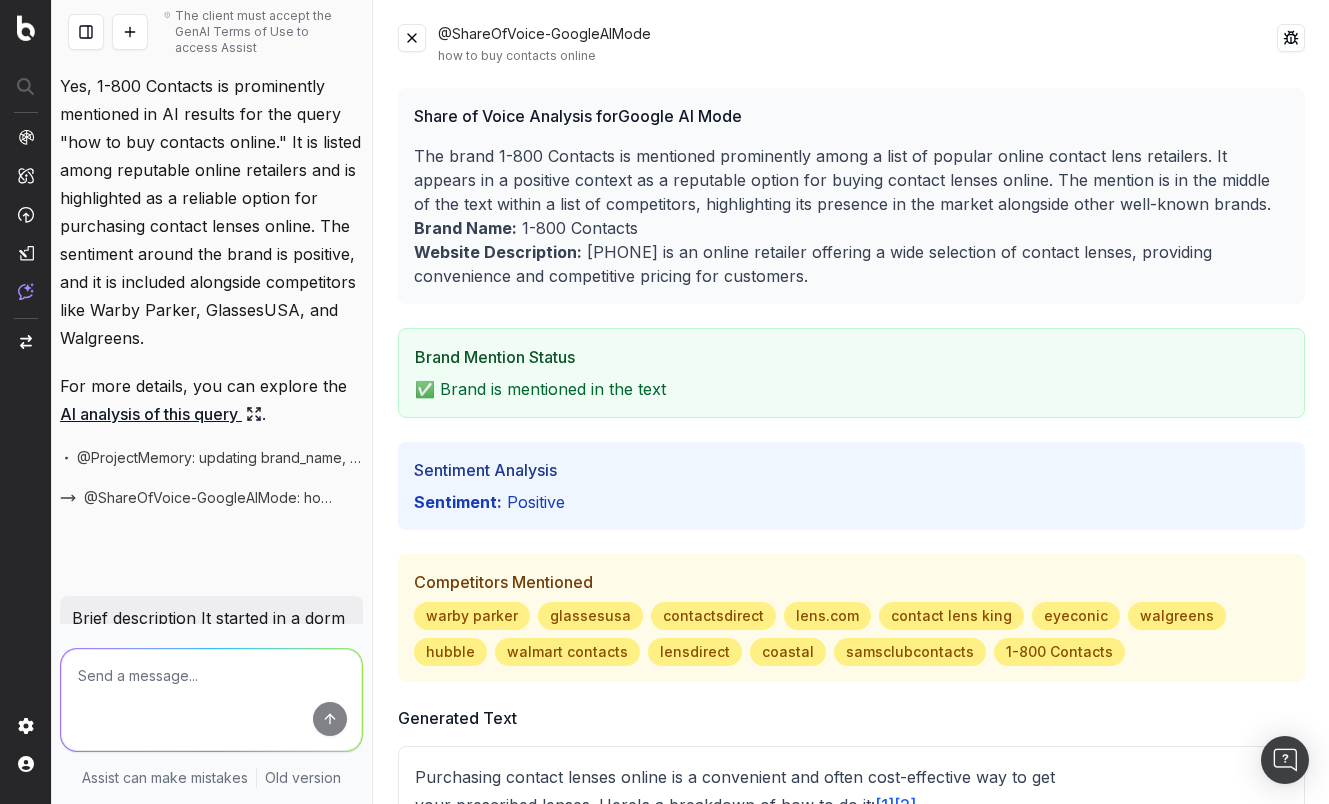 click at bounding box center [412, 38] 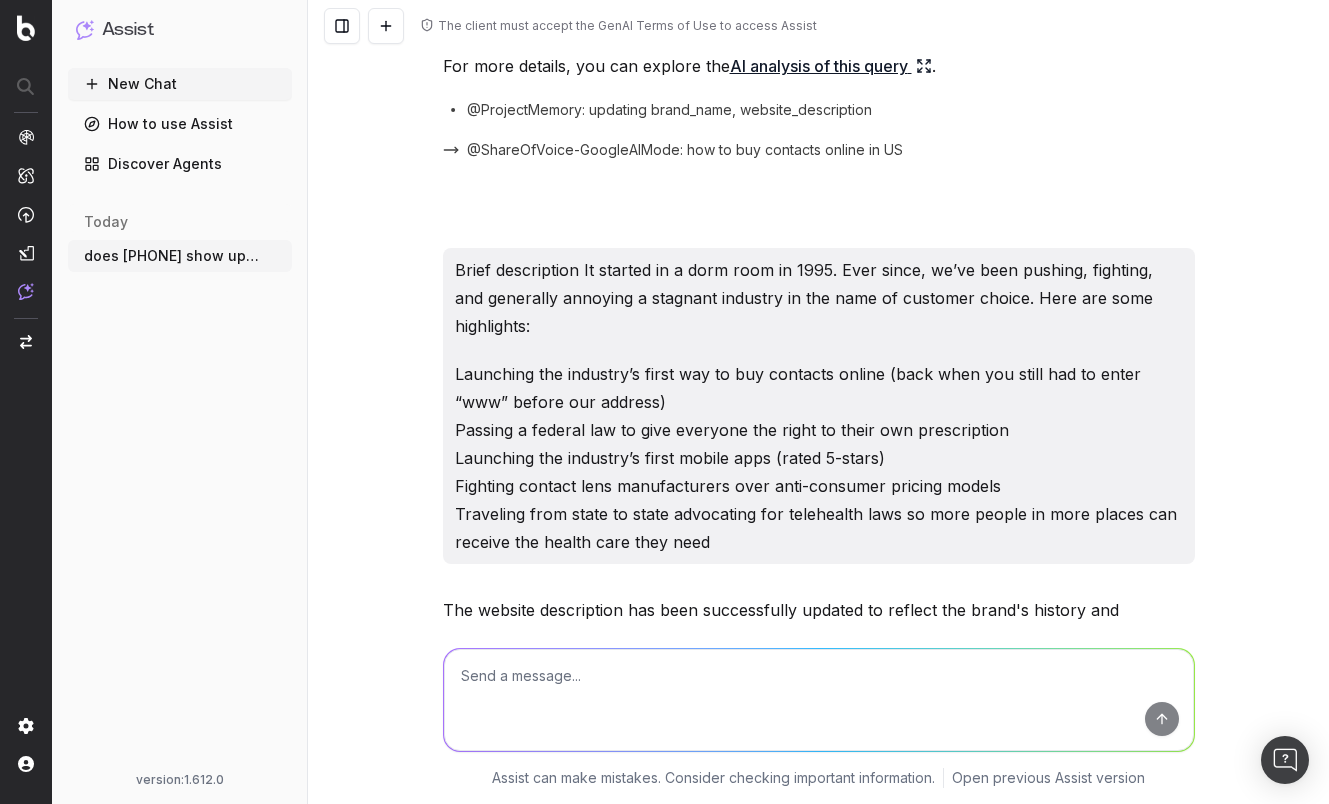 scroll, scrollTop: 432, scrollLeft: 0, axis: vertical 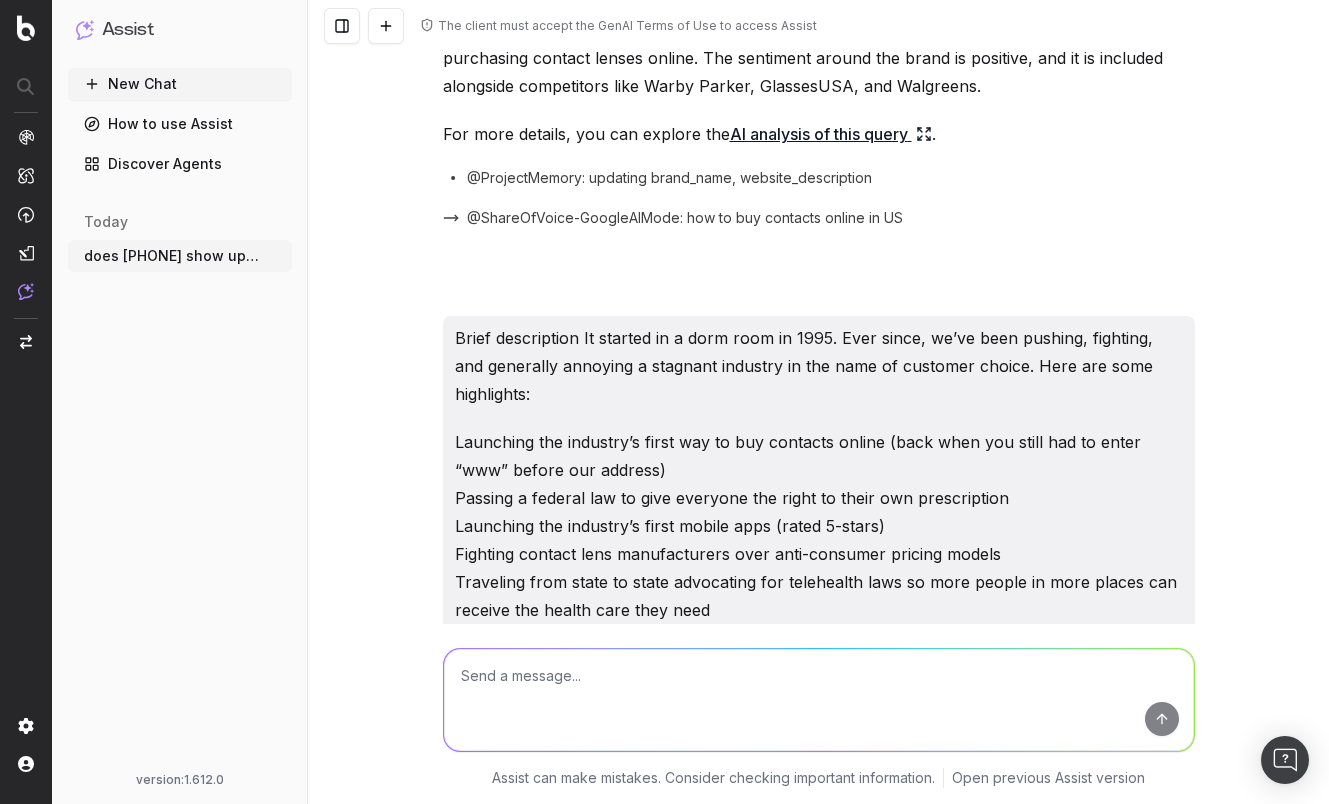 click on "New Chat" at bounding box center [180, 84] 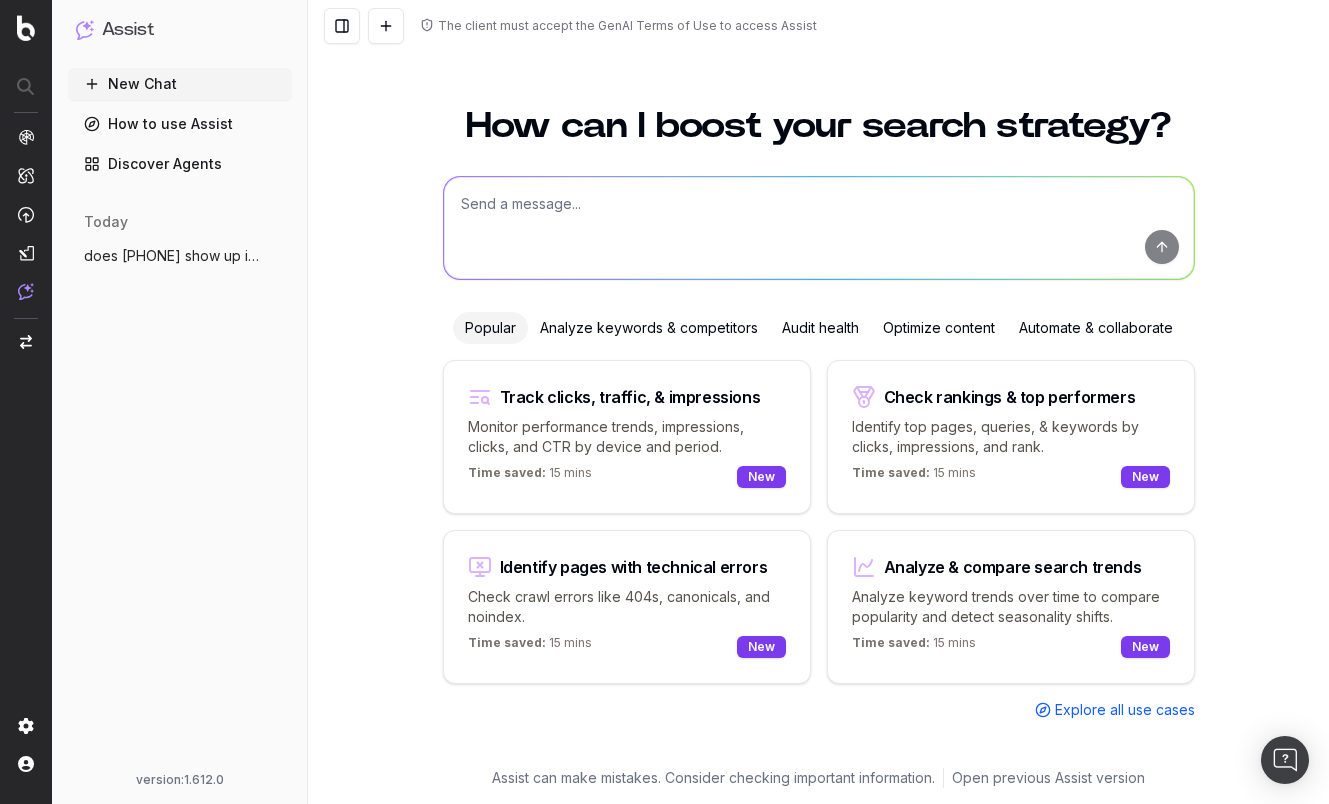 scroll, scrollTop: 0, scrollLeft: 0, axis: both 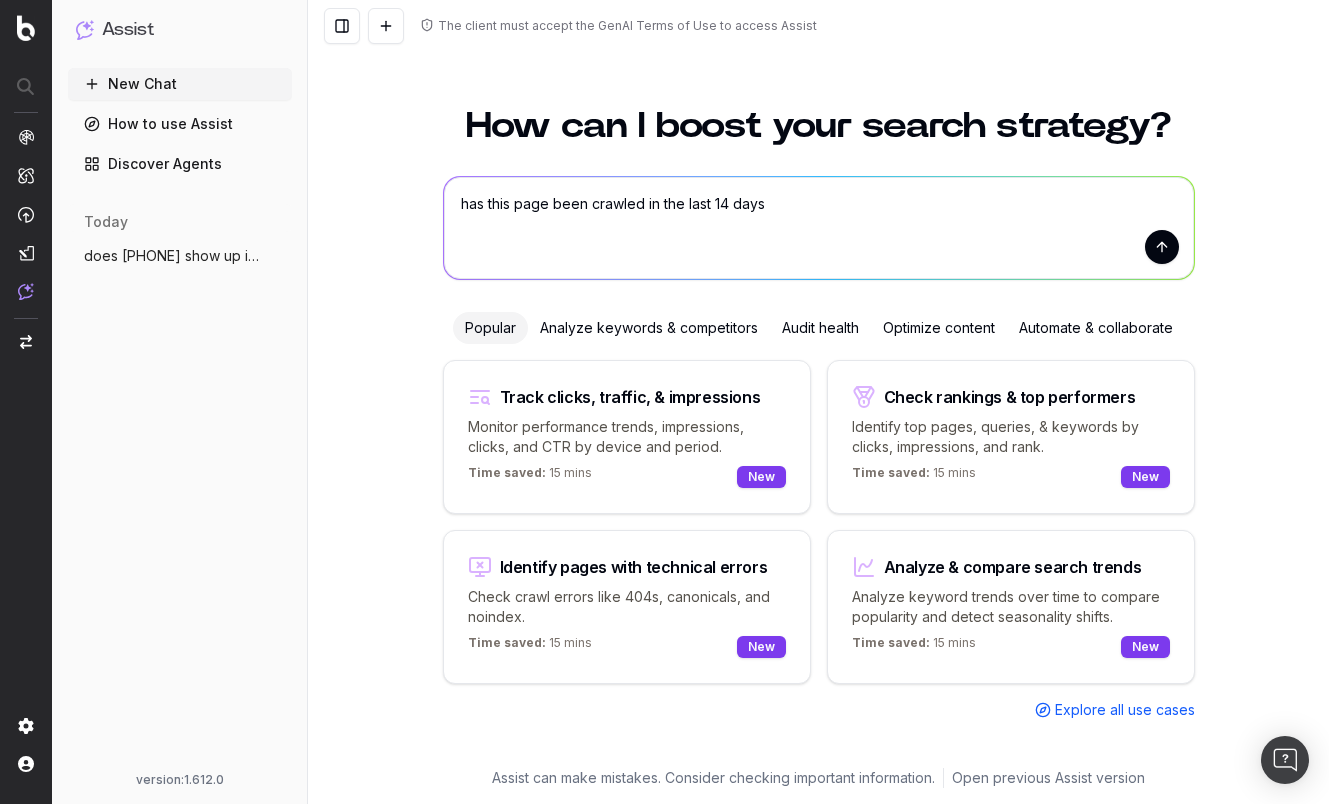paste on "https://www.1800contacts.com/lenses/acuvue" 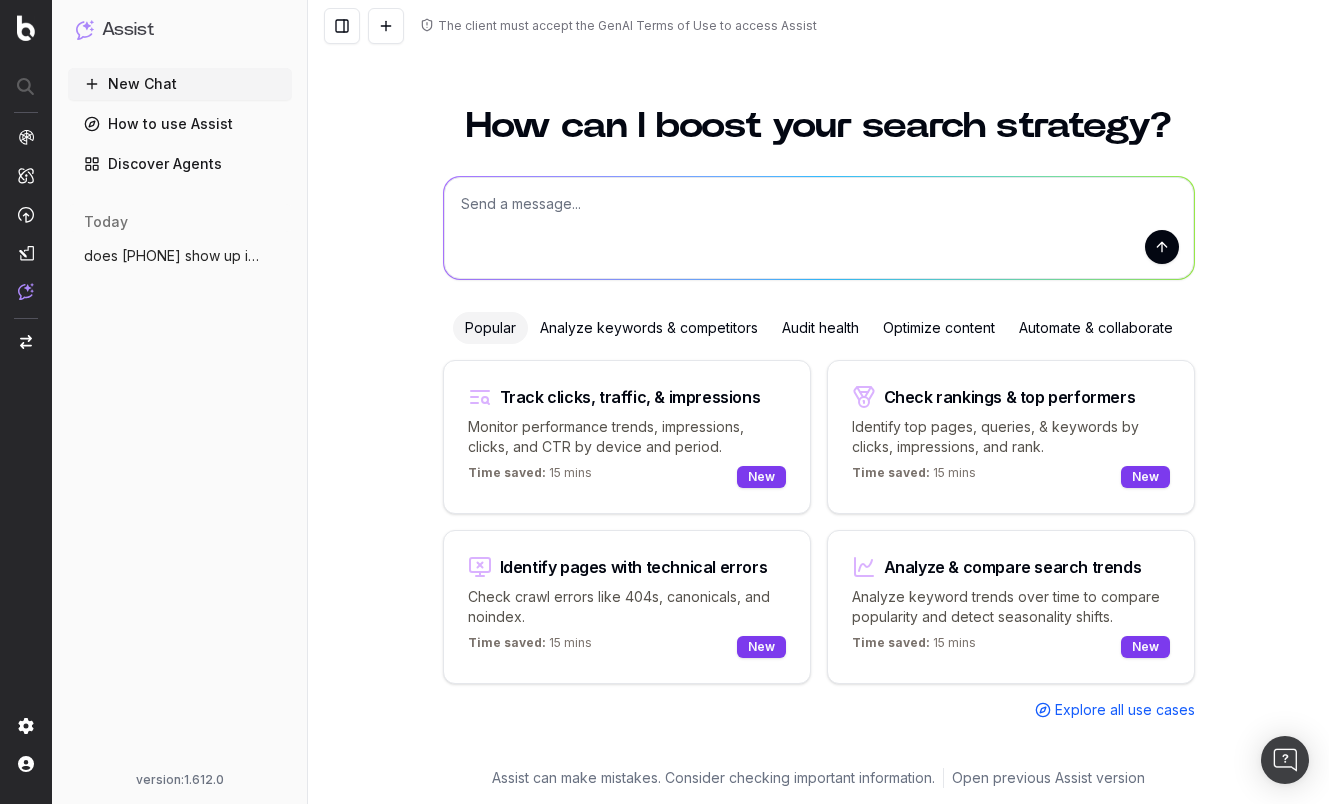 scroll, scrollTop: 0, scrollLeft: 0, axis: both 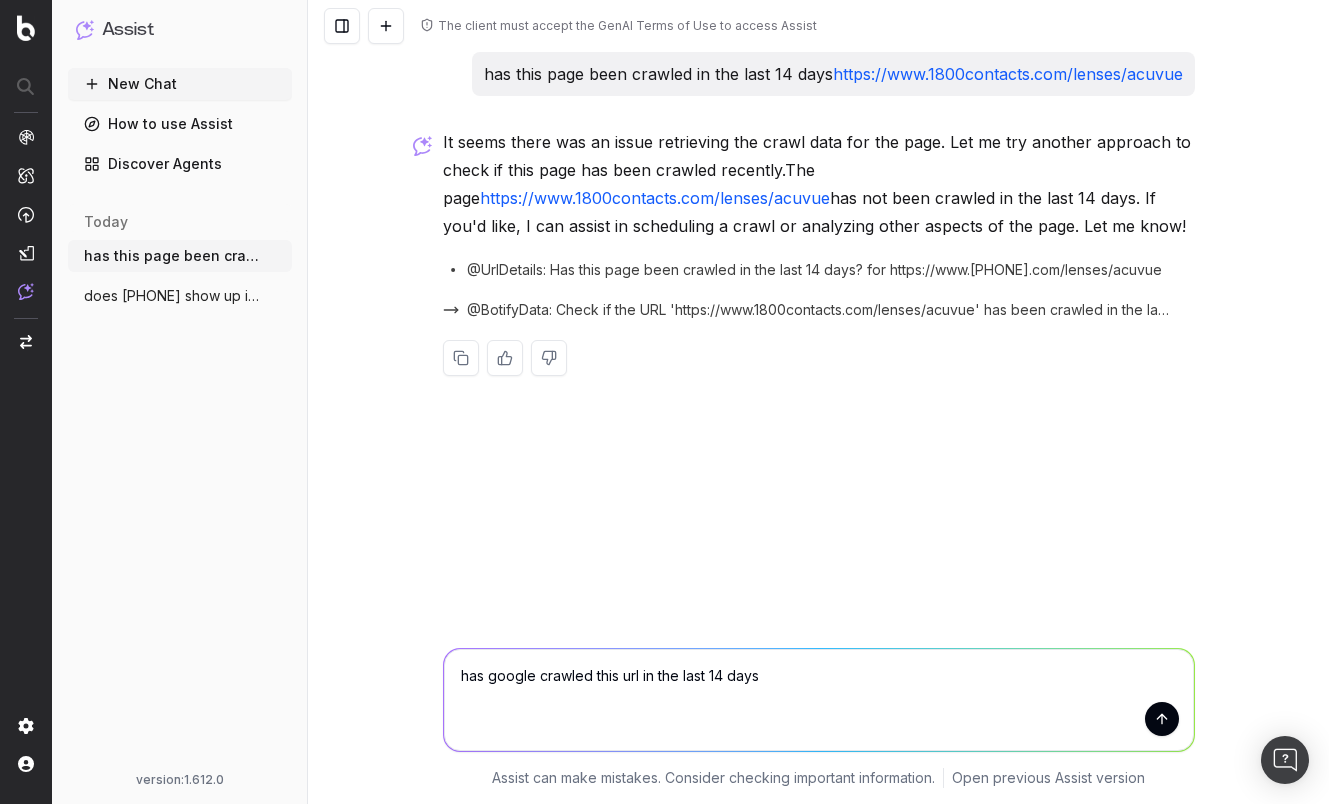 type on "has google crawled this url in the last 14 days https://www.1800contacts.com/lenses/acuvue" 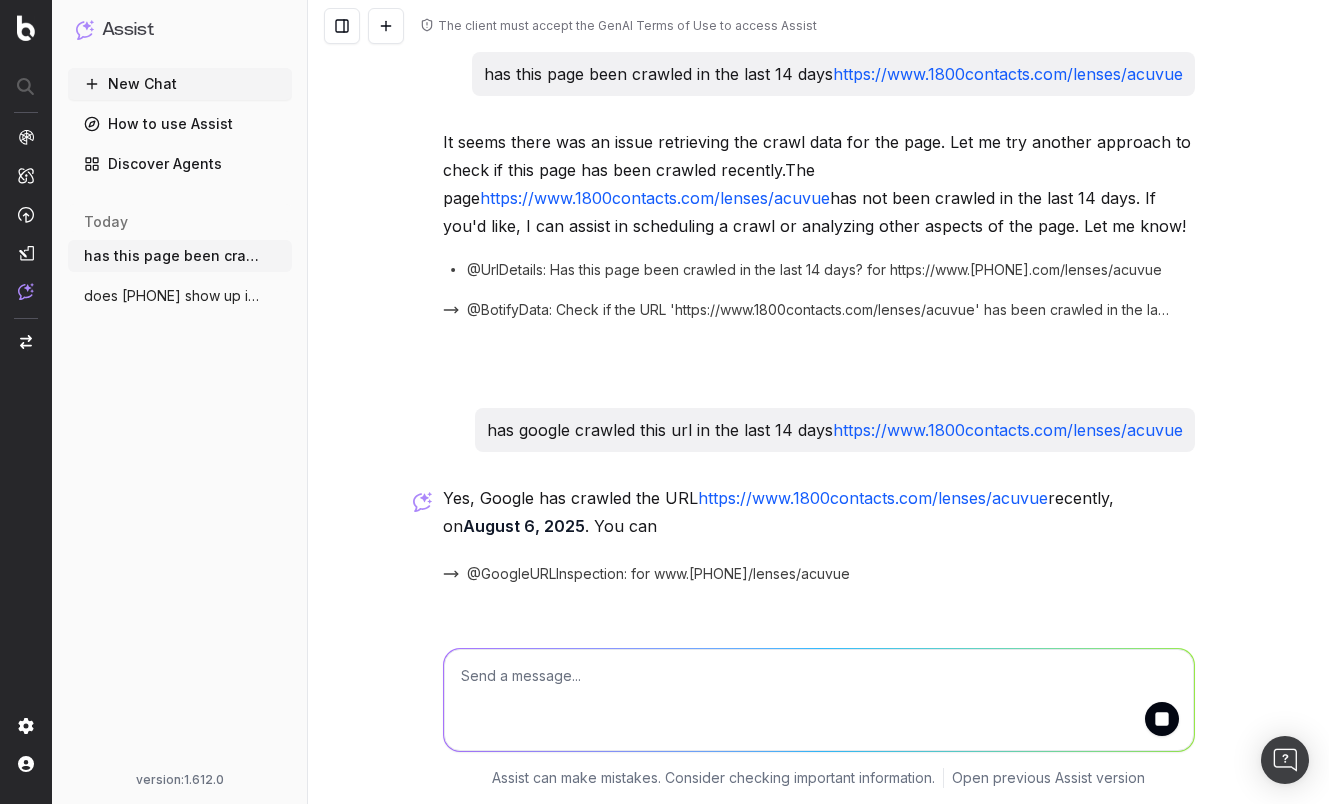 scroll, scrollTop: 76, scrollLeft: 0, axis: vertical 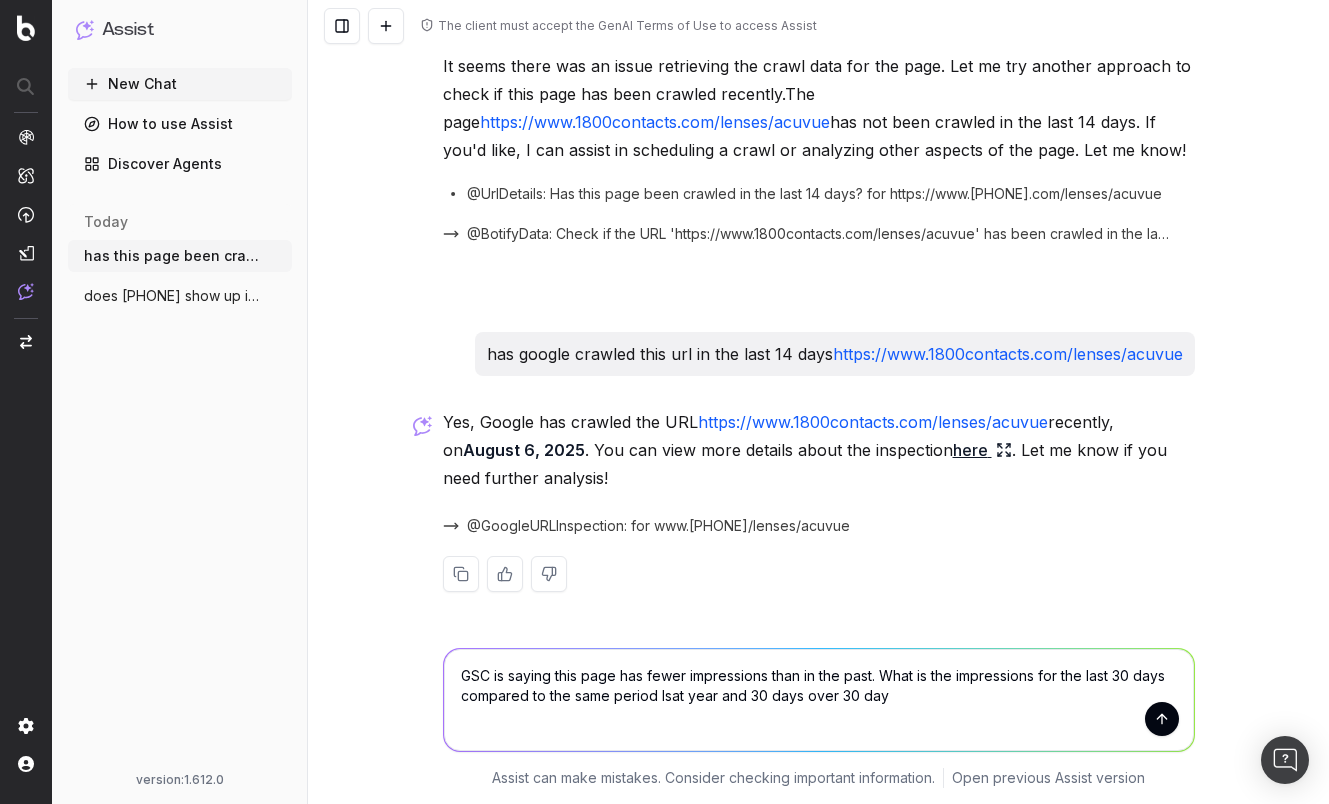 type on "GSC is saying this page has fewer impressions than in the past. What is the impressions for the last 30 days compared to the same period lsat year and 30 days over 30 days" 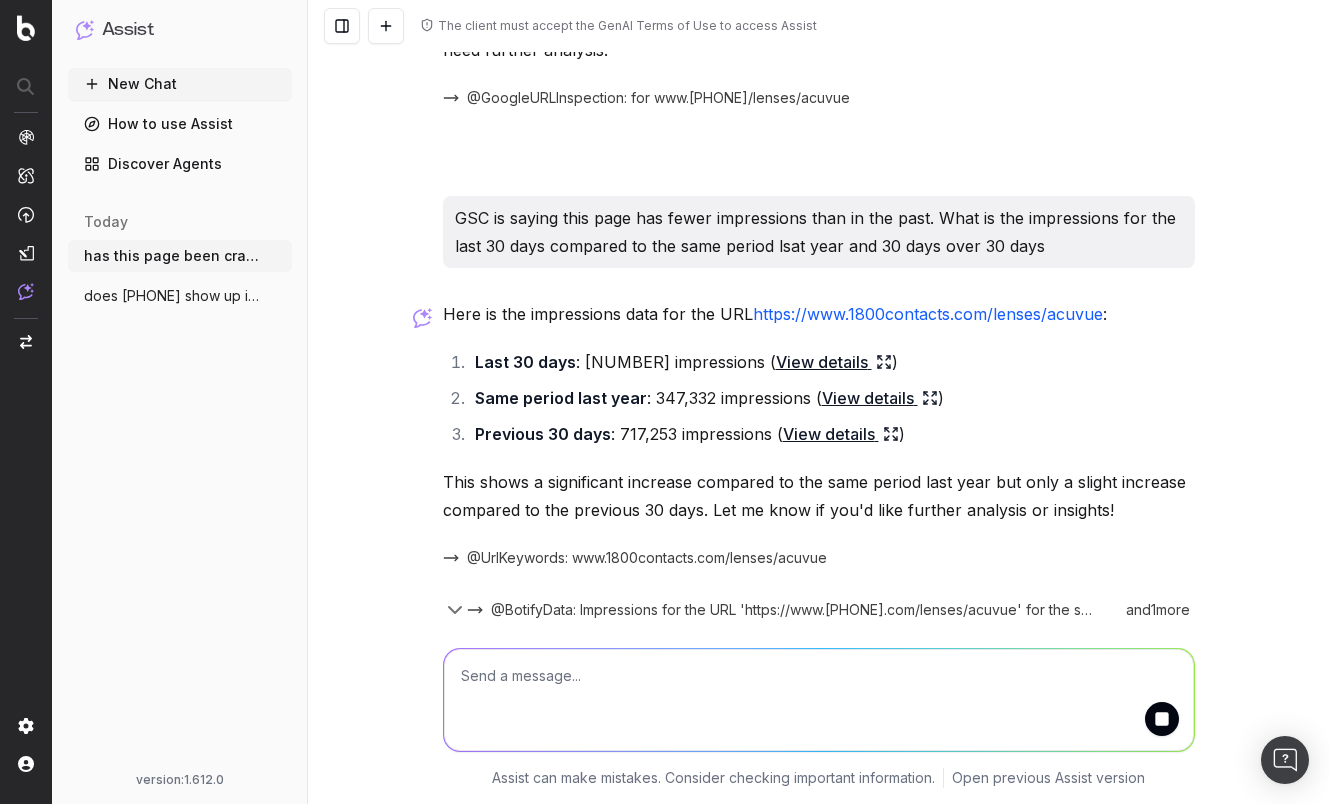 scroll, scrollTop: 572, scrollLeft: 0, axis: vertical 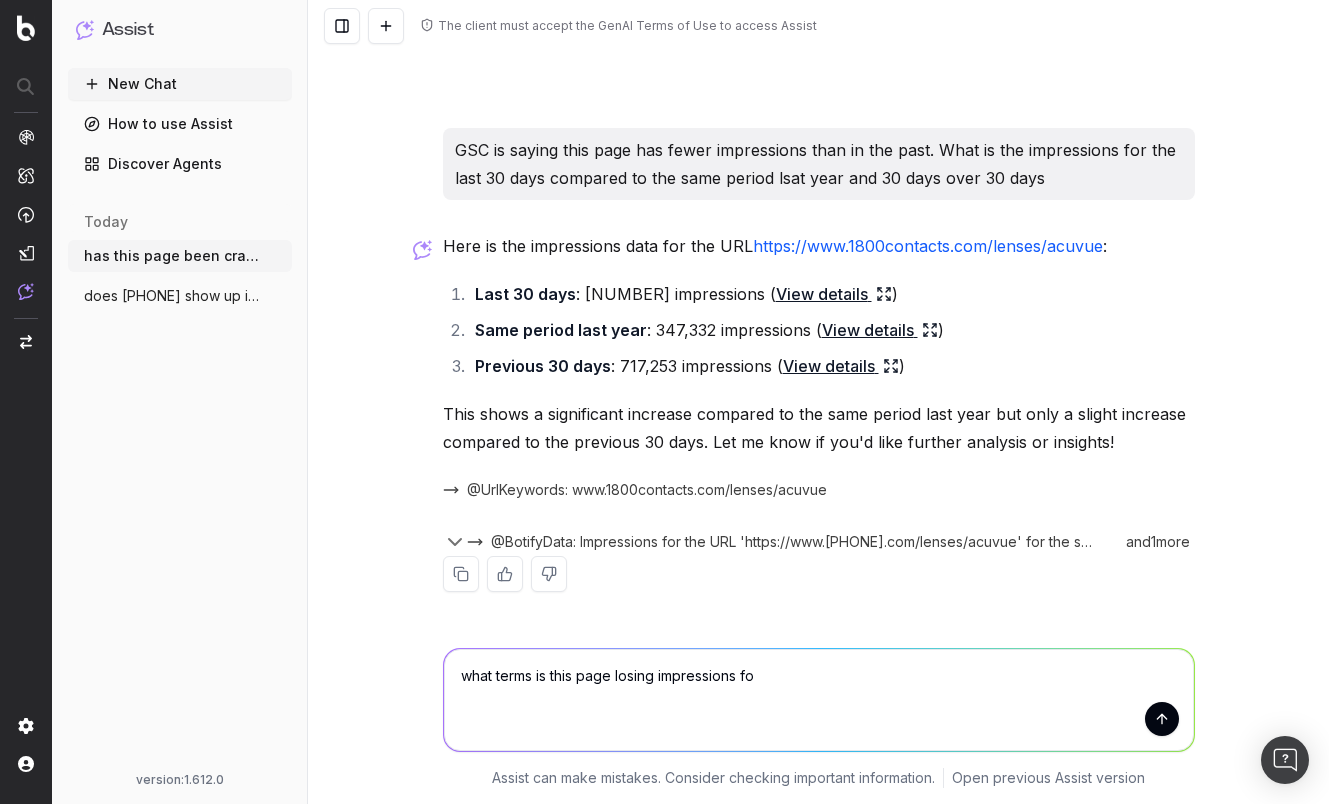 type on "what terms is this page losing impressions for" 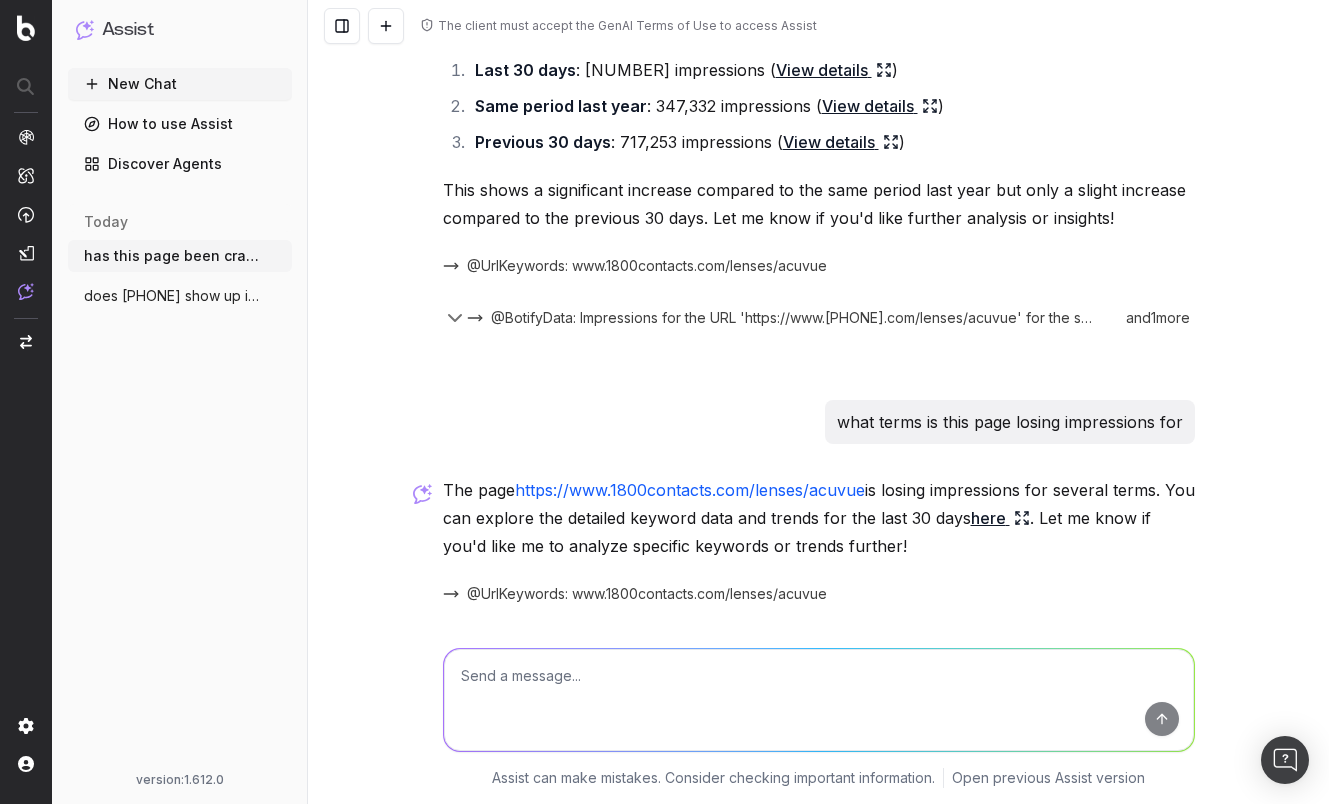 scroll, scrollTop: 864, scrollLeft: 0, axis: vertical 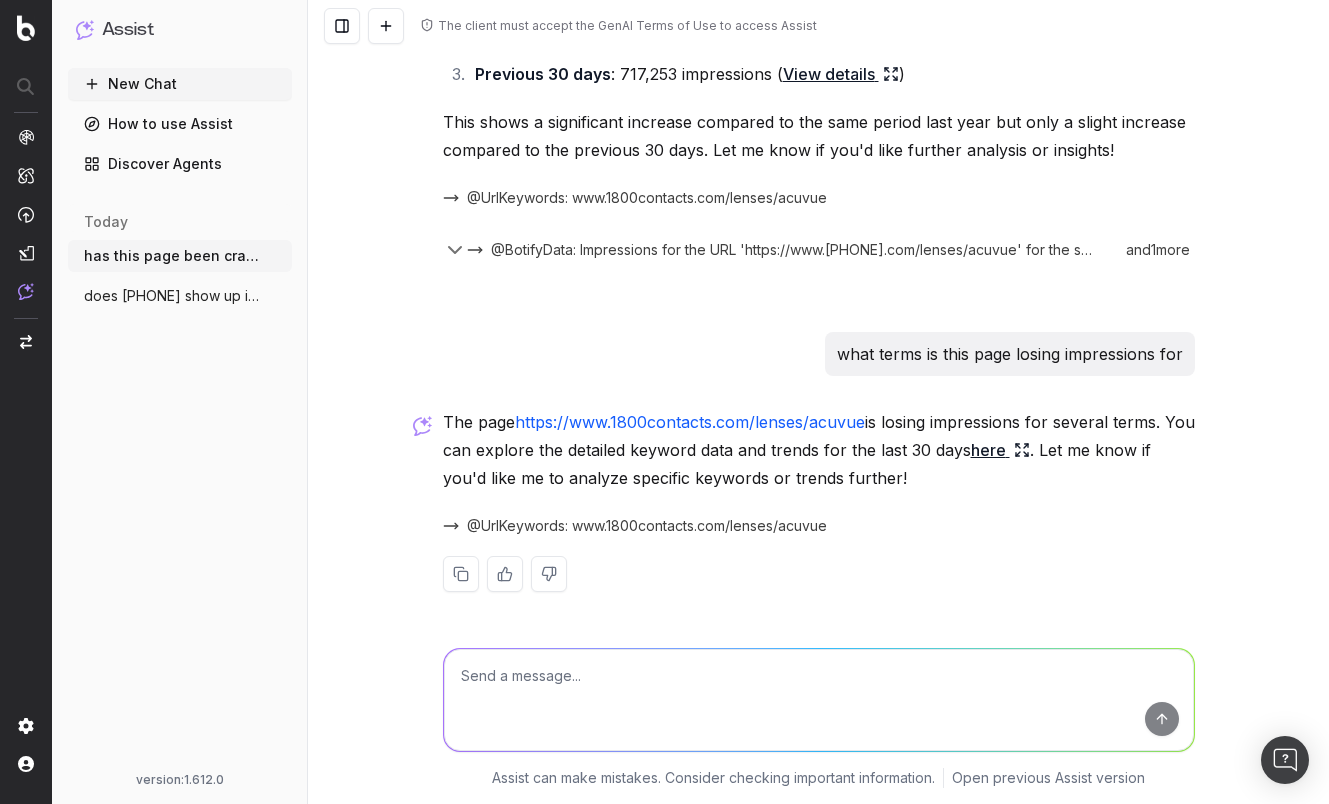 click 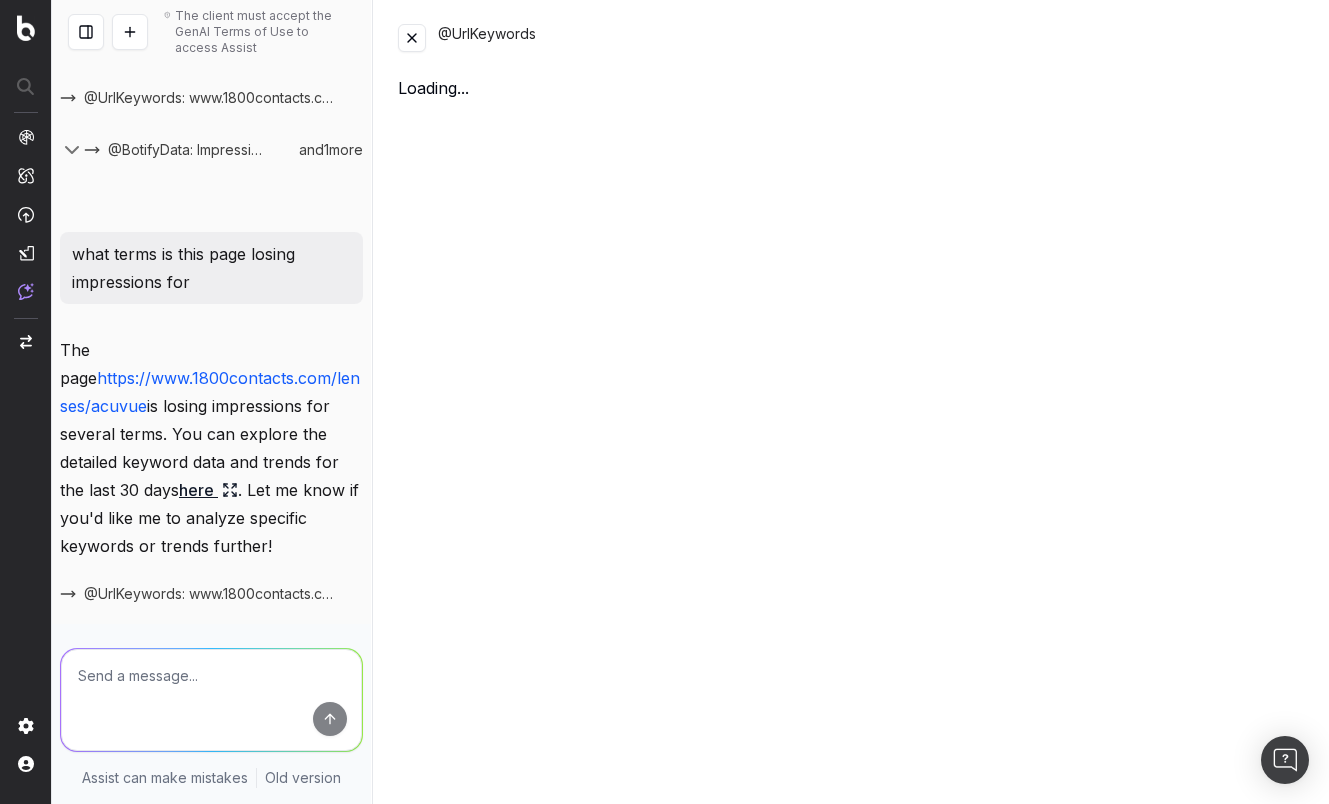 scroll, scrollTop: 1408, scrollLeft: 0, axis: vertical 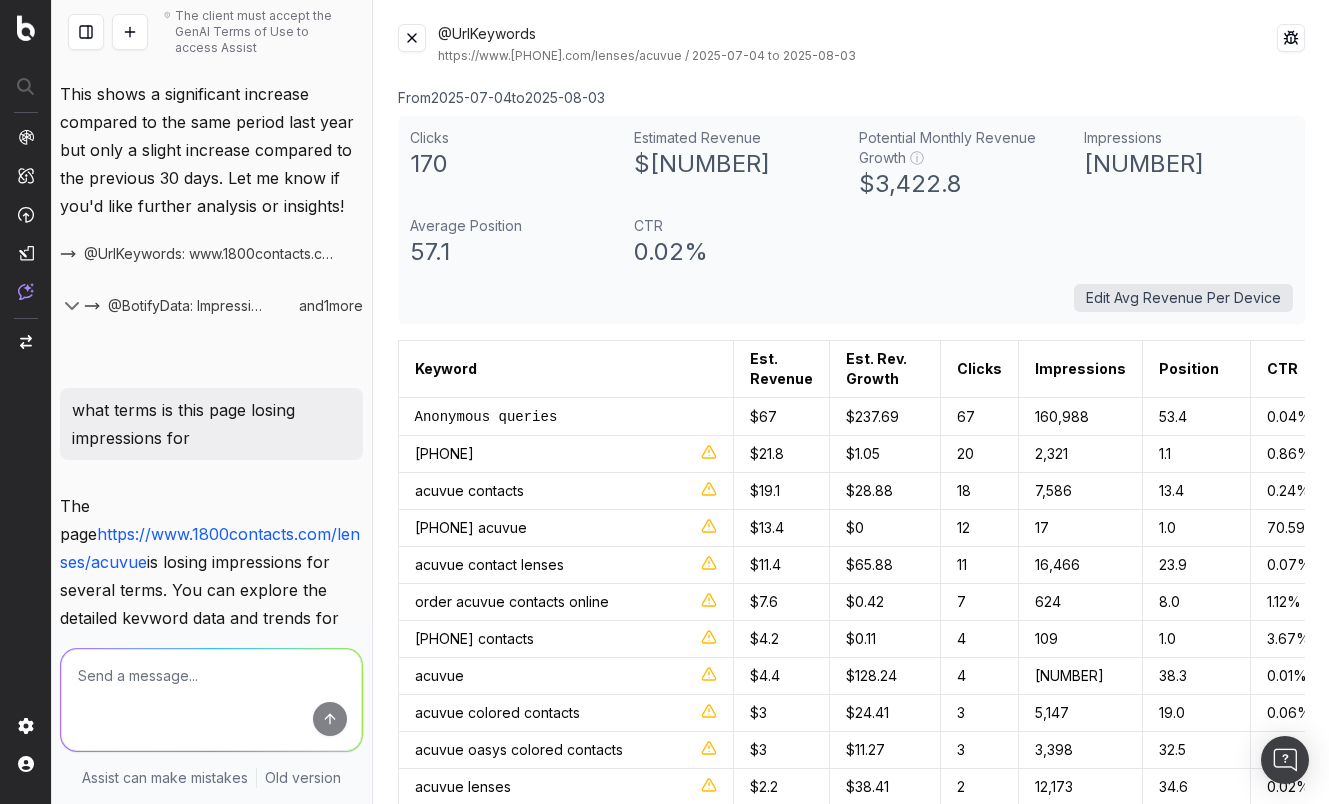 click at bounding box center (412, 38) 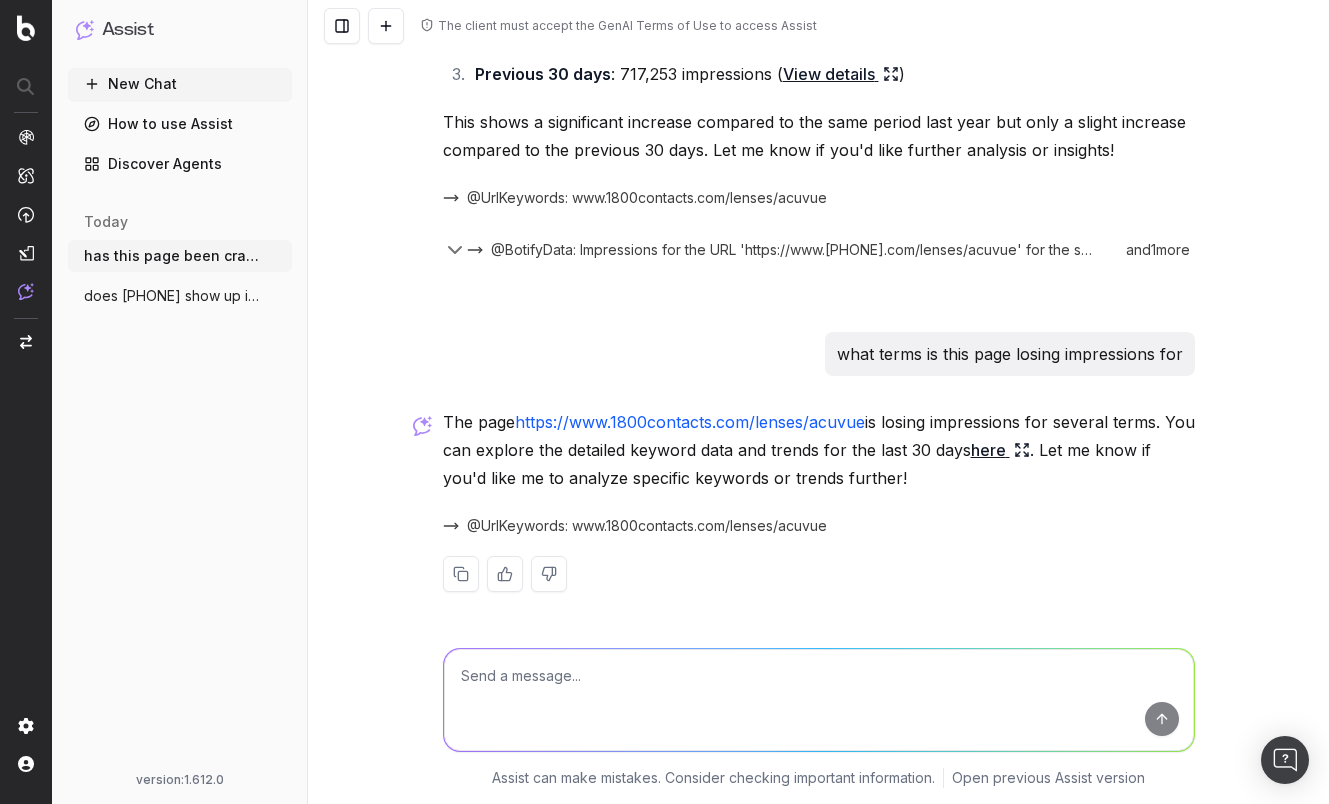 click at bounding box center [819, 700] 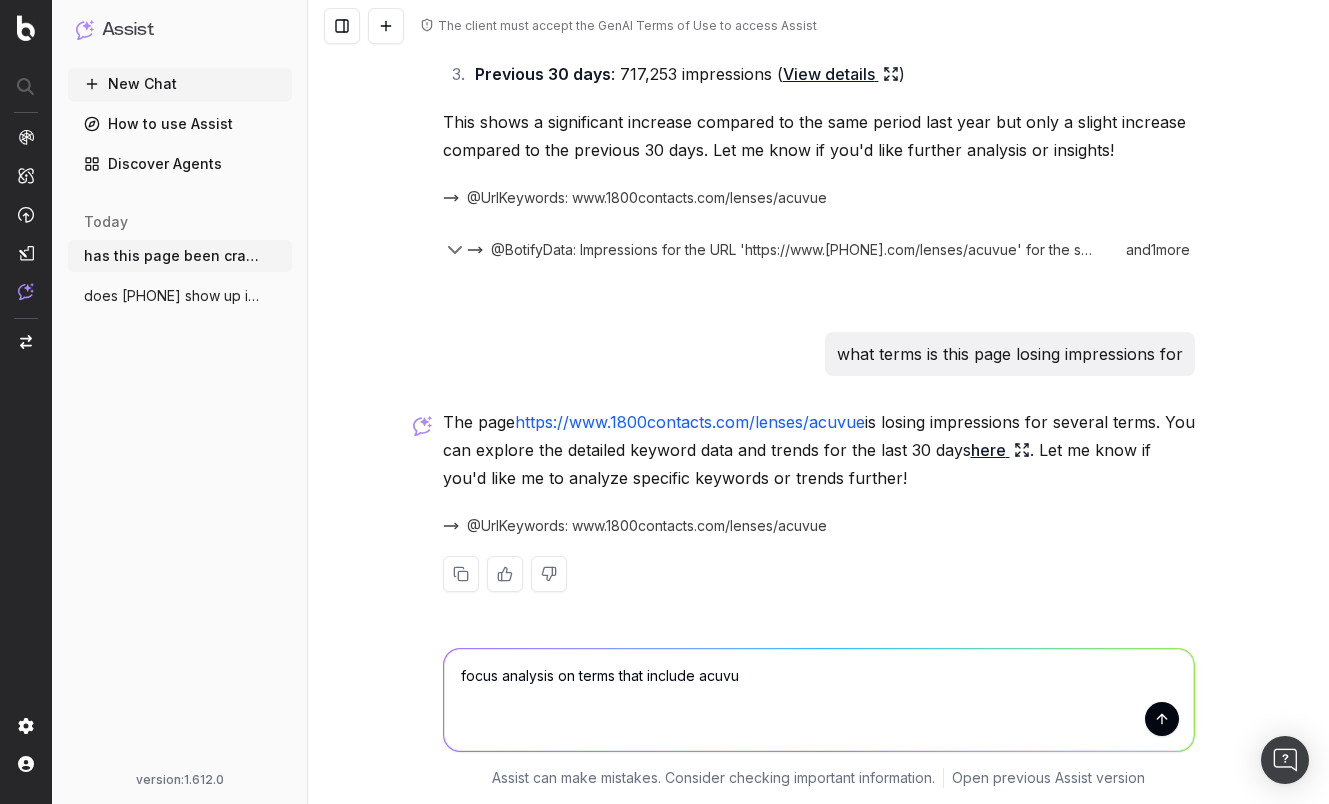 type on "focus analysis on terms that include acuvue" 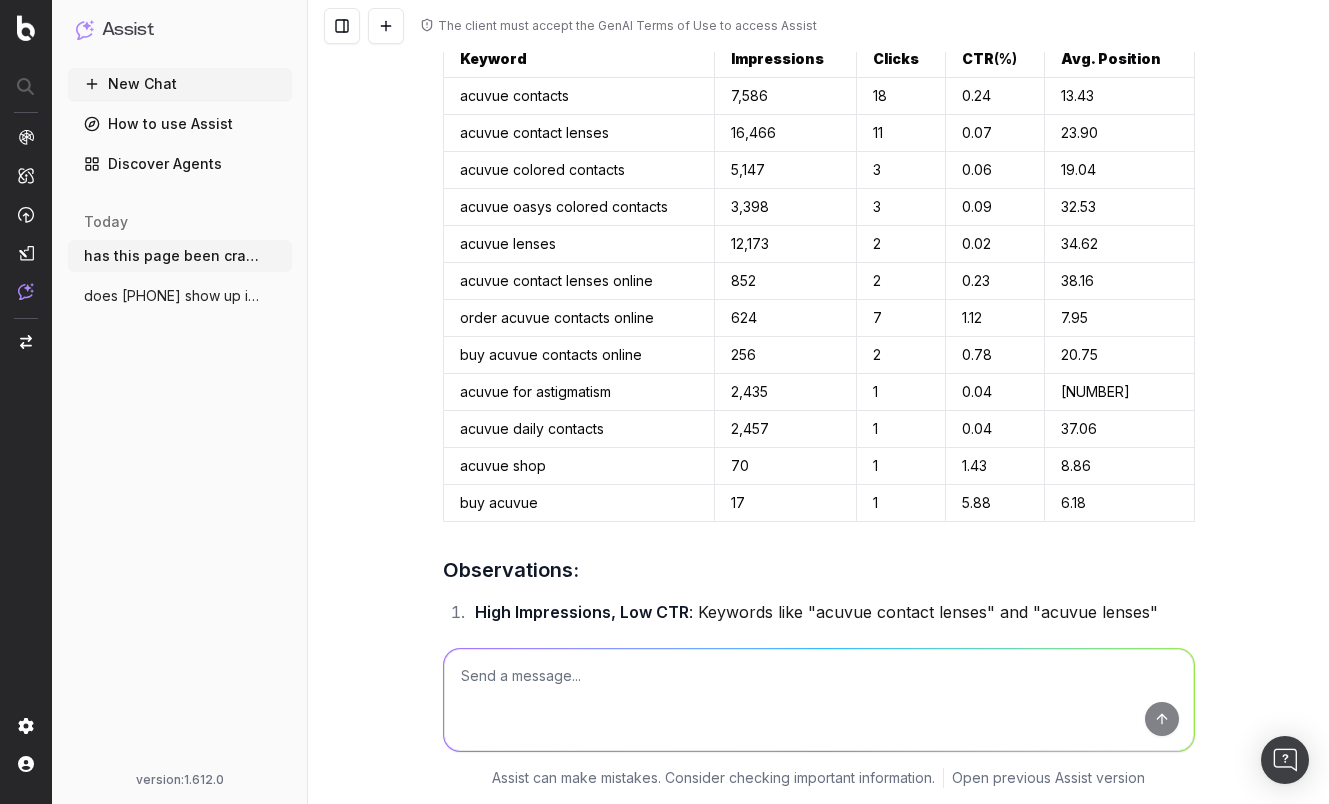scroll, scrollTop: 1594, scrollLeft: 0, axis: vertical 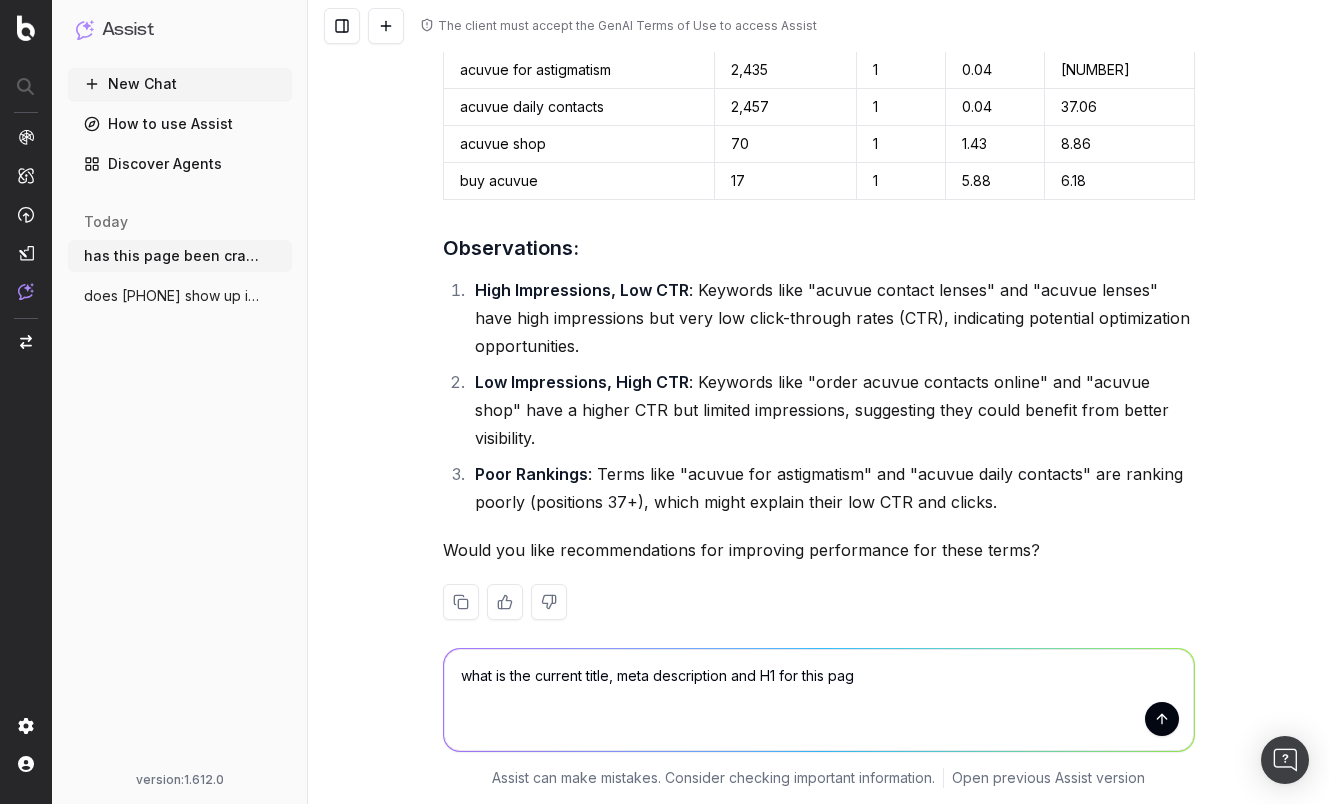 type on "what is the current title, meta description and H1 for this page" 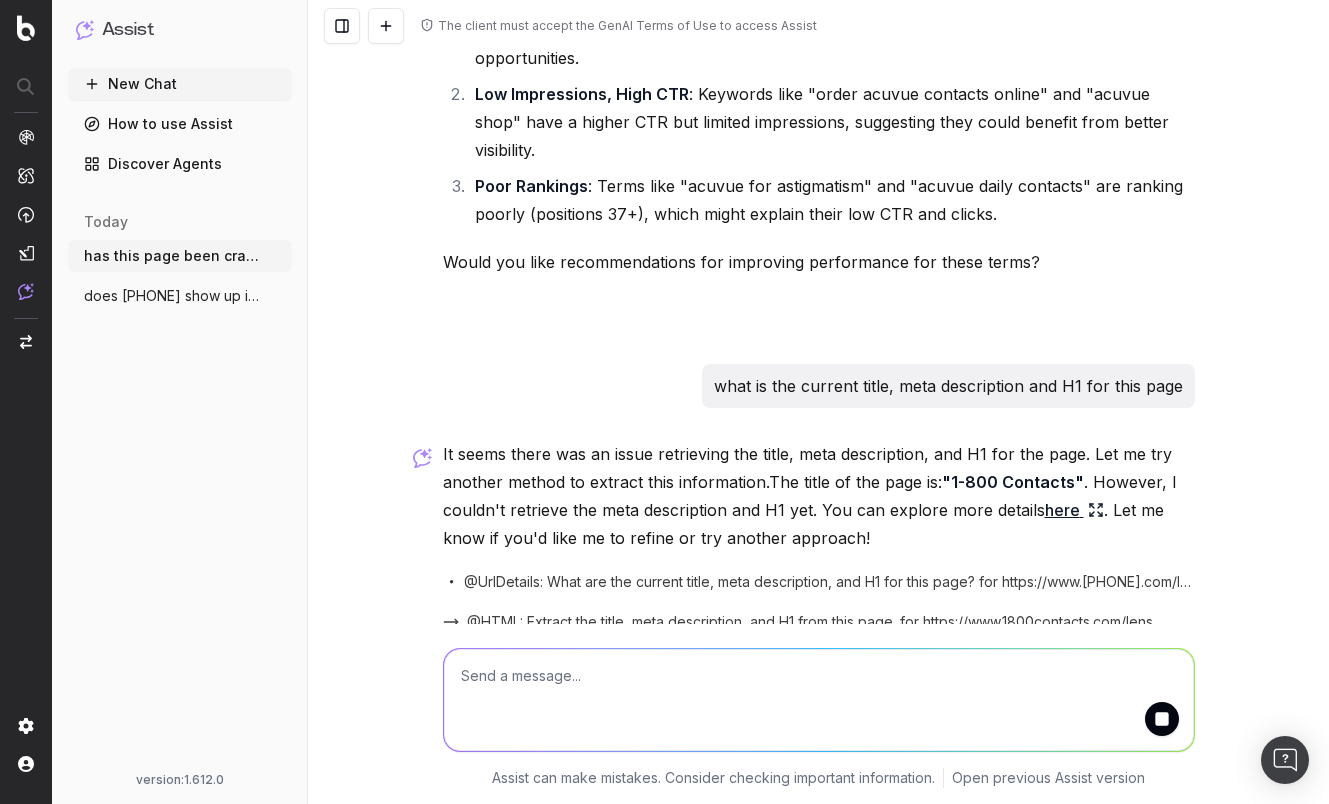 scroll, scrollTop: 2250, scrollLeft: 0, axis: vertical 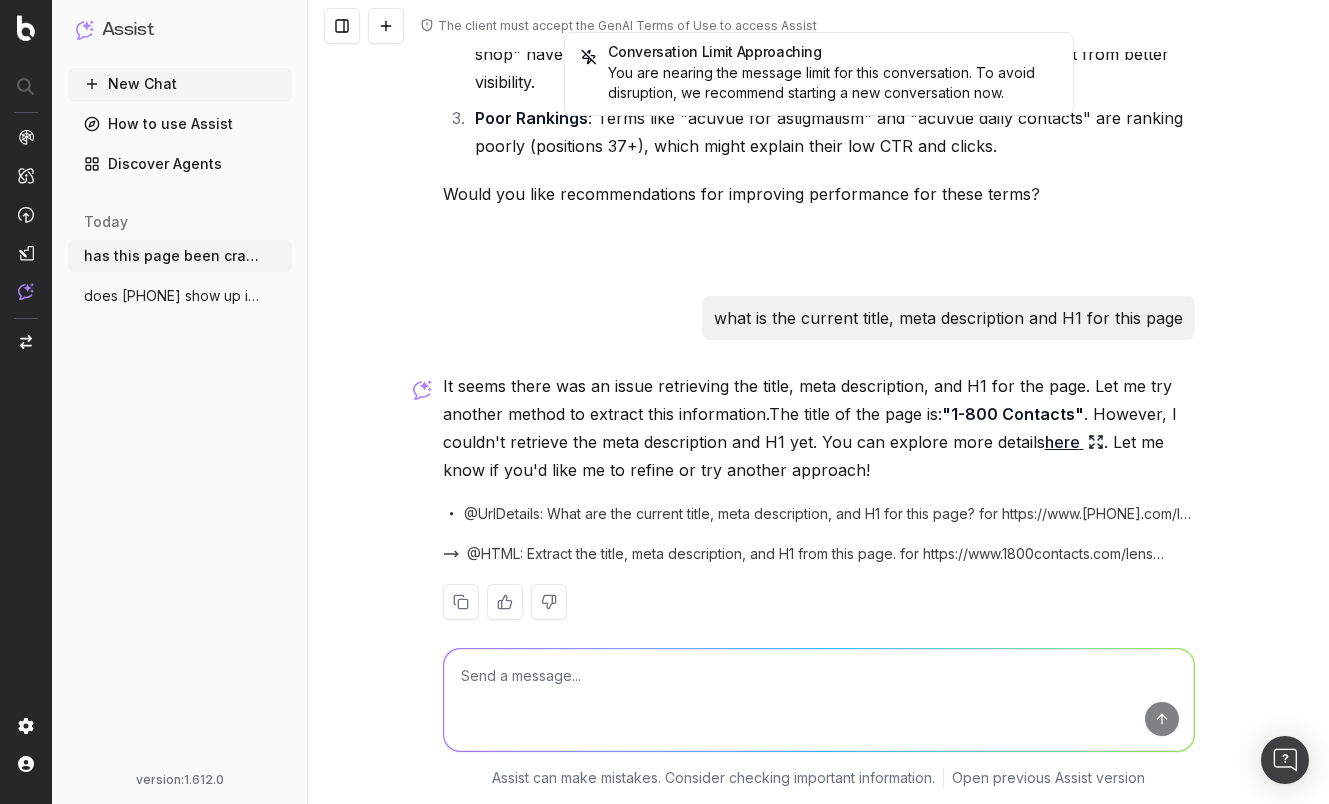 click 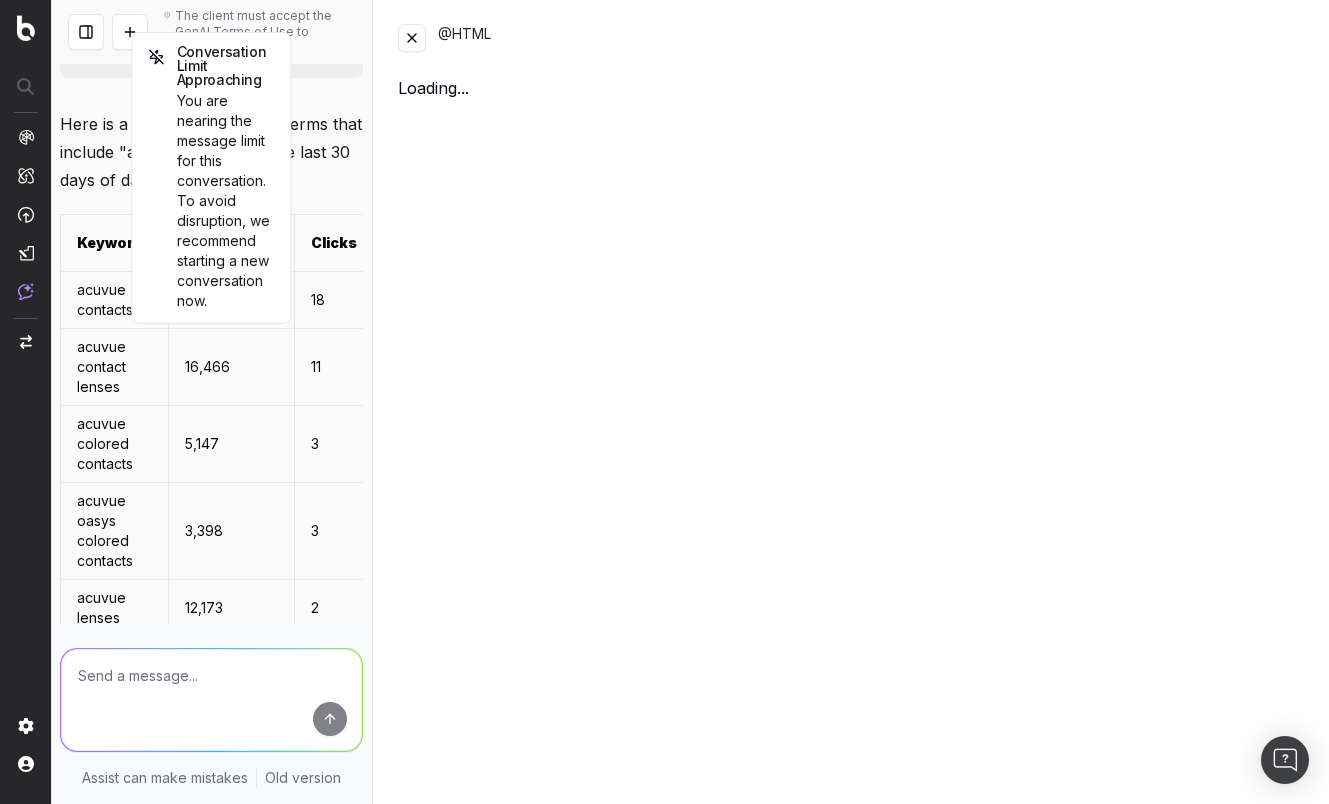 scroll, scrollTop: 3697, scrollLeft: 0, axis: vertical 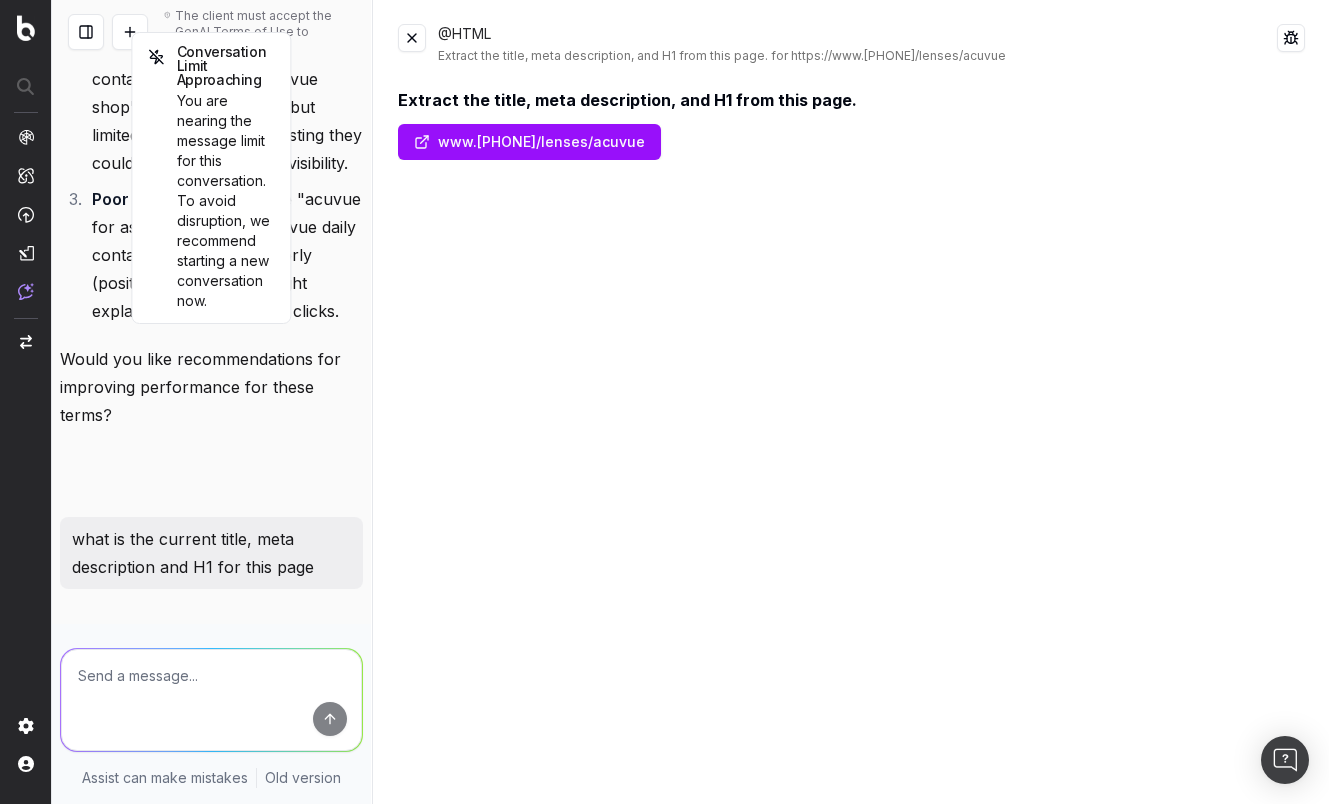 click at bounding box center [412, 38] 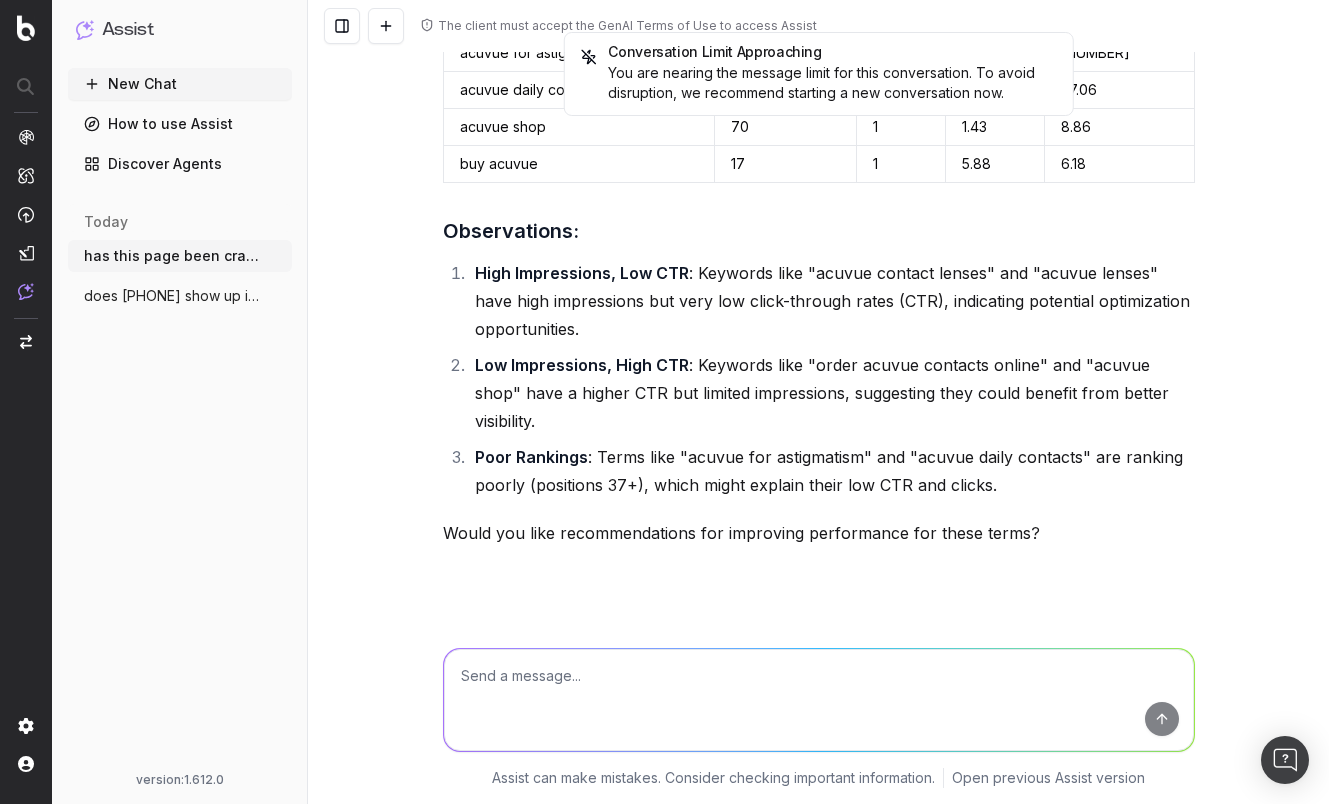 scroll, scrollTop: 1850, scrollLeft: 0, axis: vertical 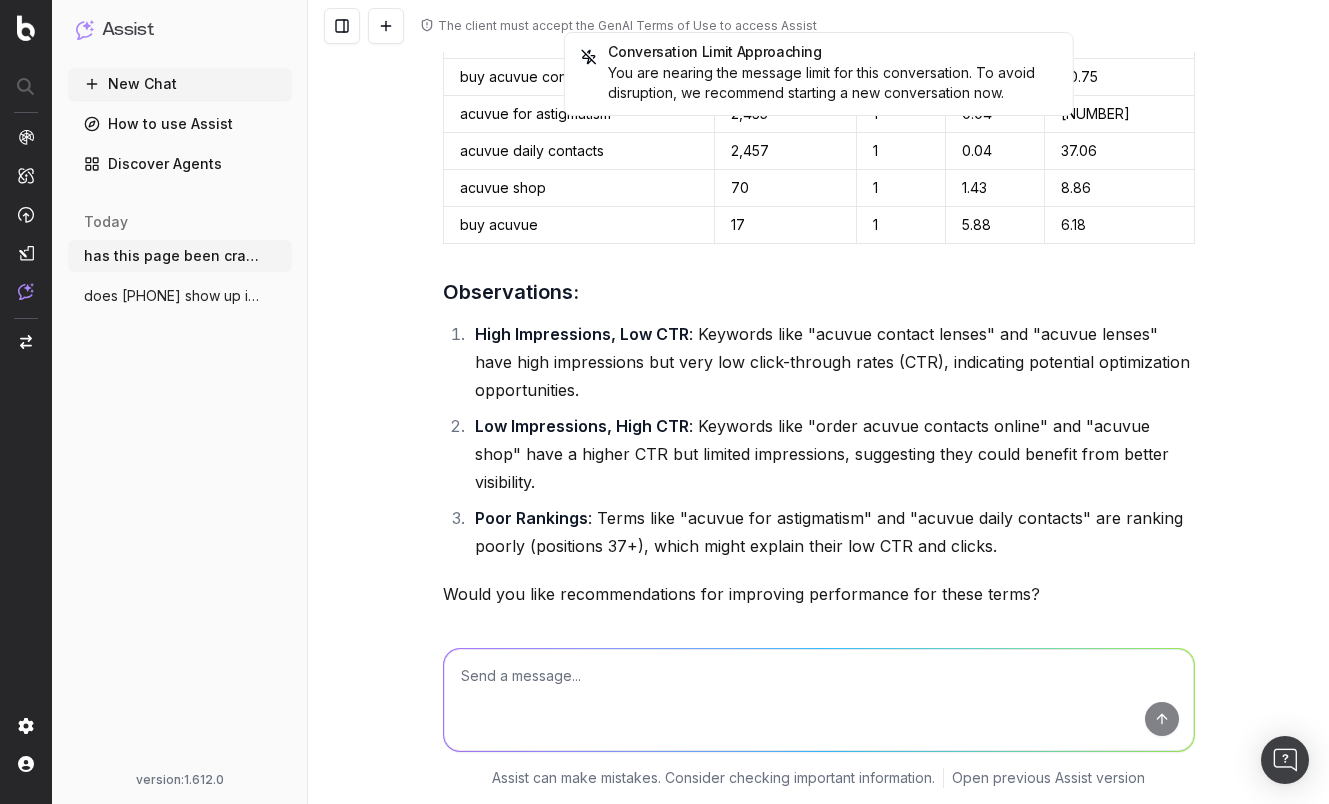 click on "High Impressions, Low CTR : Keywords like "acuvue contact lenses" and "acuvue lenses" have high impressions but very low click-through rates (CTR), indicating potential optimization opportunities." at bounding box center [832, 362] 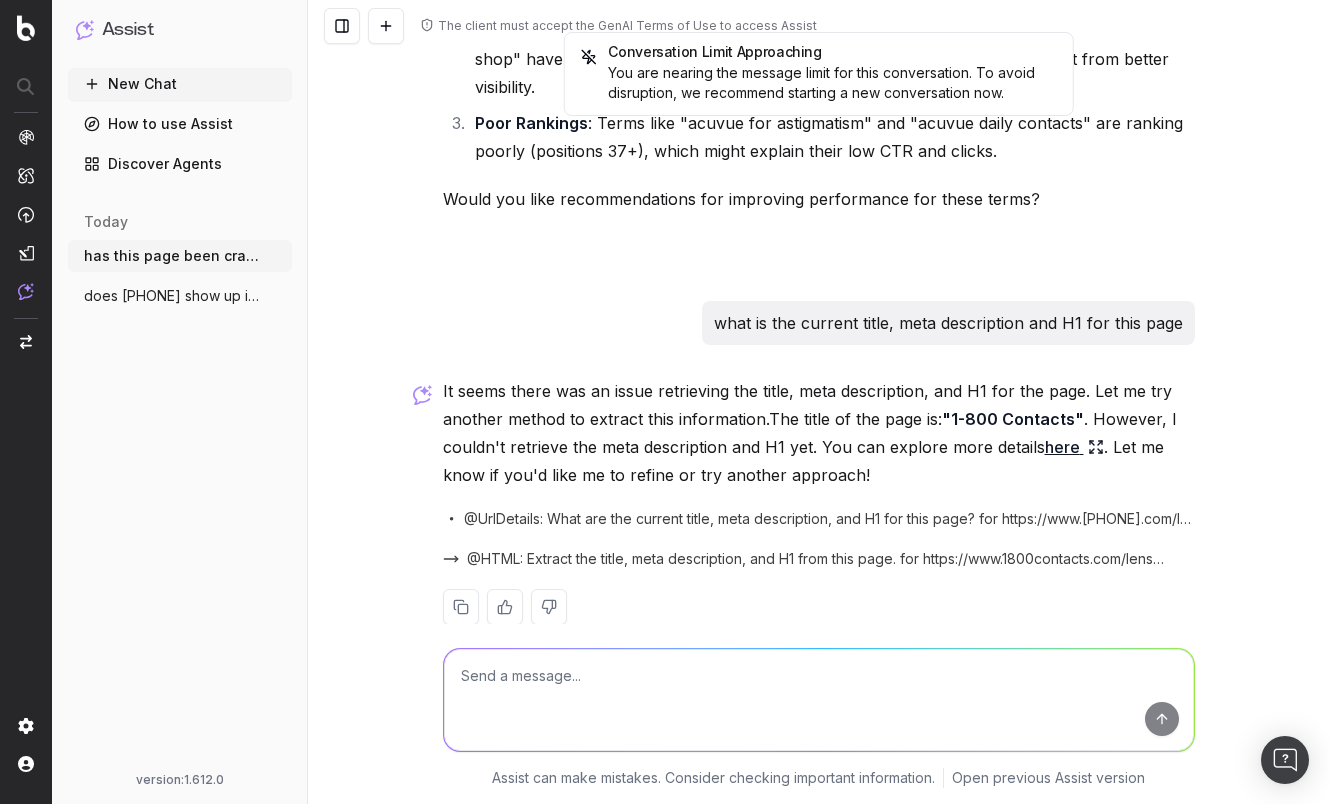 scroll, scrollTop: 2250, scrollLeft: 0, axis: vertical 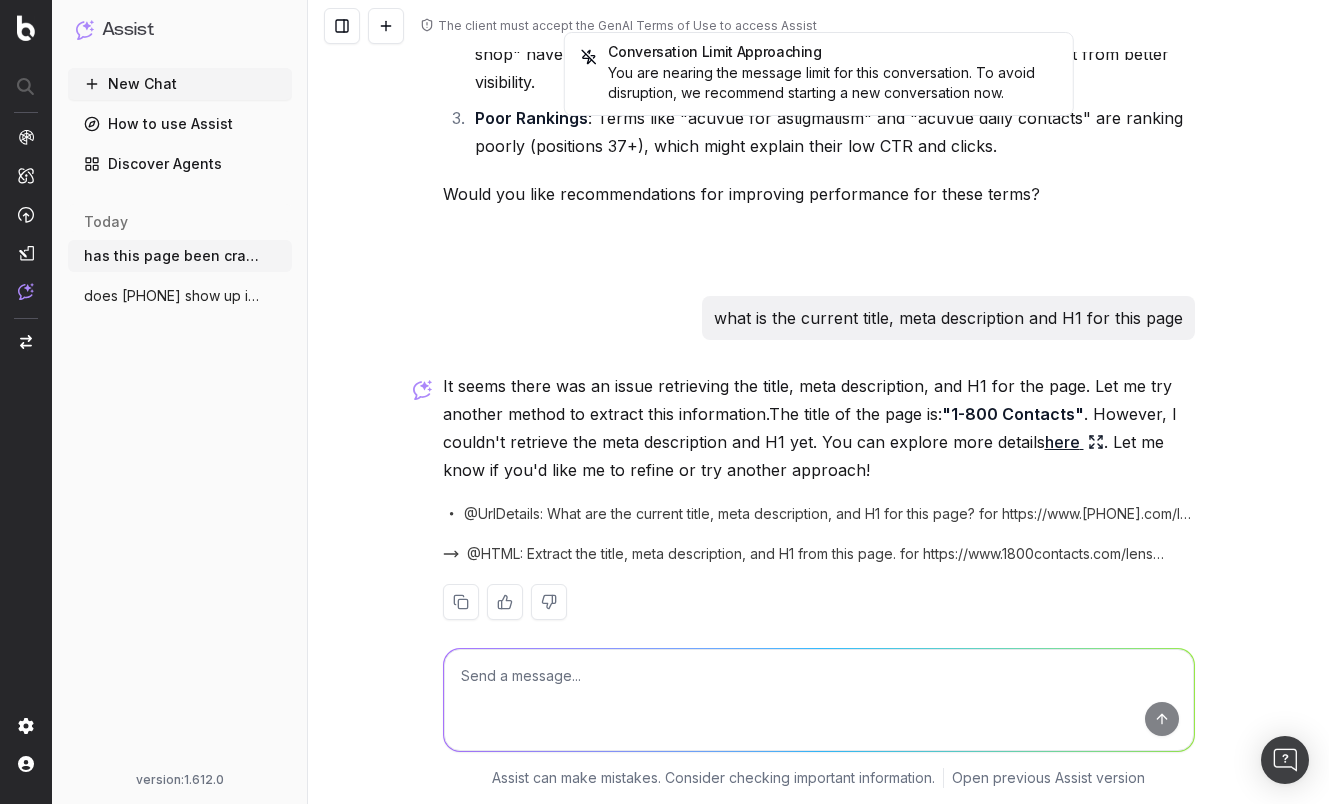 click on "The client must accept the GenAI Terms of Use to access Assist Conversation Limit Approaching You are nearing the message limit for this conversation. To avoid disruption, we recommend starting a new conversation now. has this page been crawled in the last 14 days  https://www.1800contacts.com/lenses/acuvue It seems there was an issue retrieving the crawl data for the page. Let me try another approach to check if this page has been crawled recently.The page  https://www.1800contacts.com/lenses/acuvue  has not been crawled in the last 14 days. If you'd like, I can assist in scheduling a crawl or analyzing other aspects of the page. Let me know! @UrlDetails: Has this page been crawled in the last 14 days? for https://www.1800contacts.com/lenses/acuvue @BotifyData: Check if the URL 'https://www.1800contacts.com/lenses/acuvue' has been crawled in the last 14 days. has google crawled this url in the last 14 days  https://www.1800contacts.com/lenses/acuvue Yes, Google has crawled the URL   recently, on  here   :" at bounding box center [818, 402] 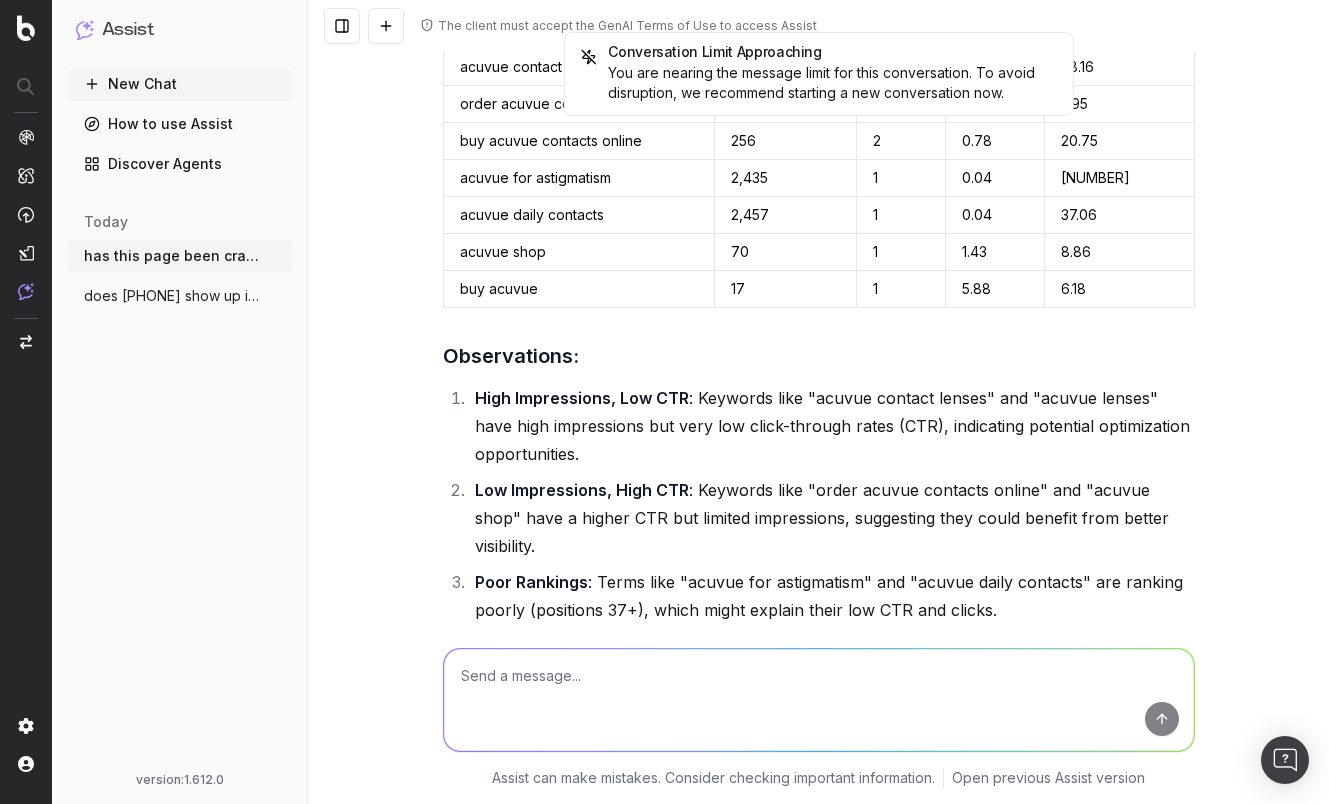 scroll, scrollTop: 1750, scrollLeft: 0, axis: vertical 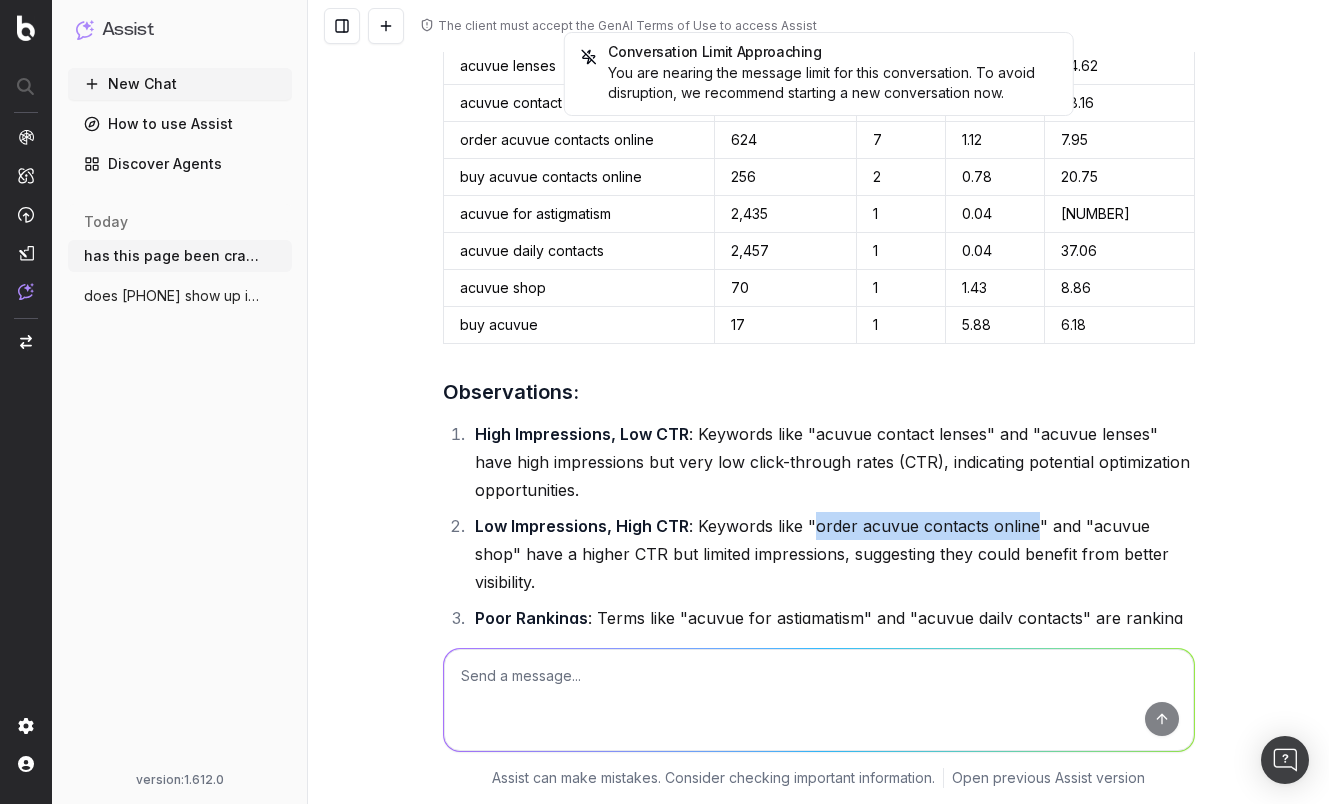 drag, startPoint x: 804, startPoint y: 530, endPoint x: 1016, endPoint y: 532, distance: 212.00943 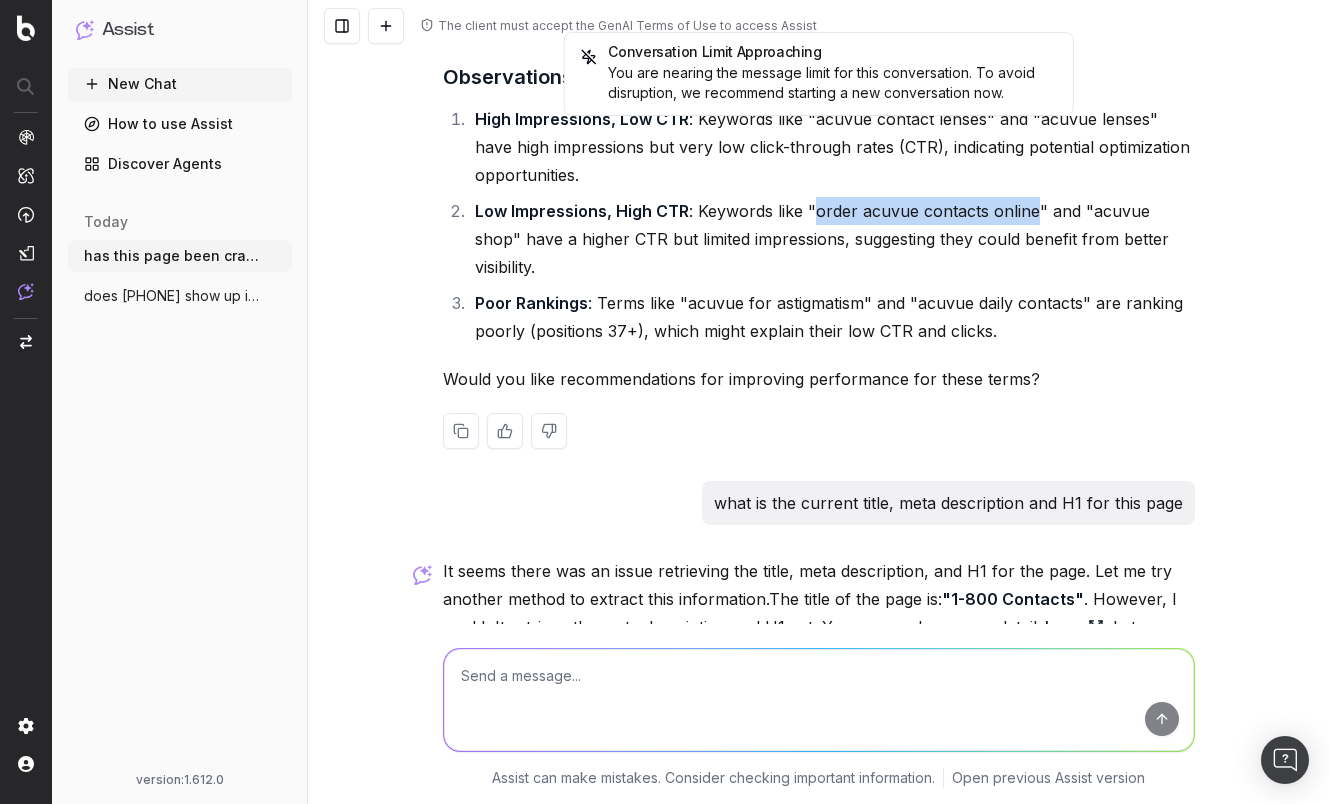 scroll, scrollTop: 2250, scrollLeft: 0, axis: vertical 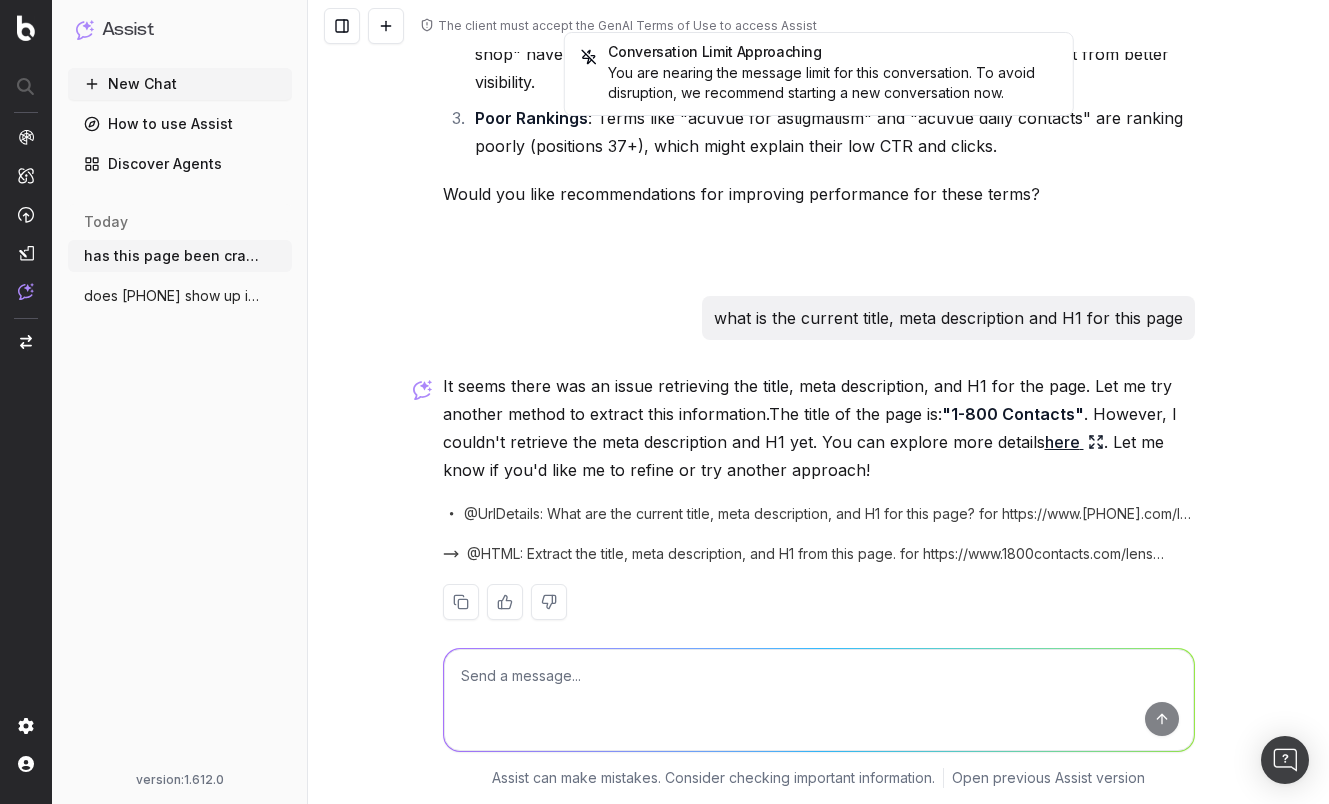 click at bounding box center [819, 700] 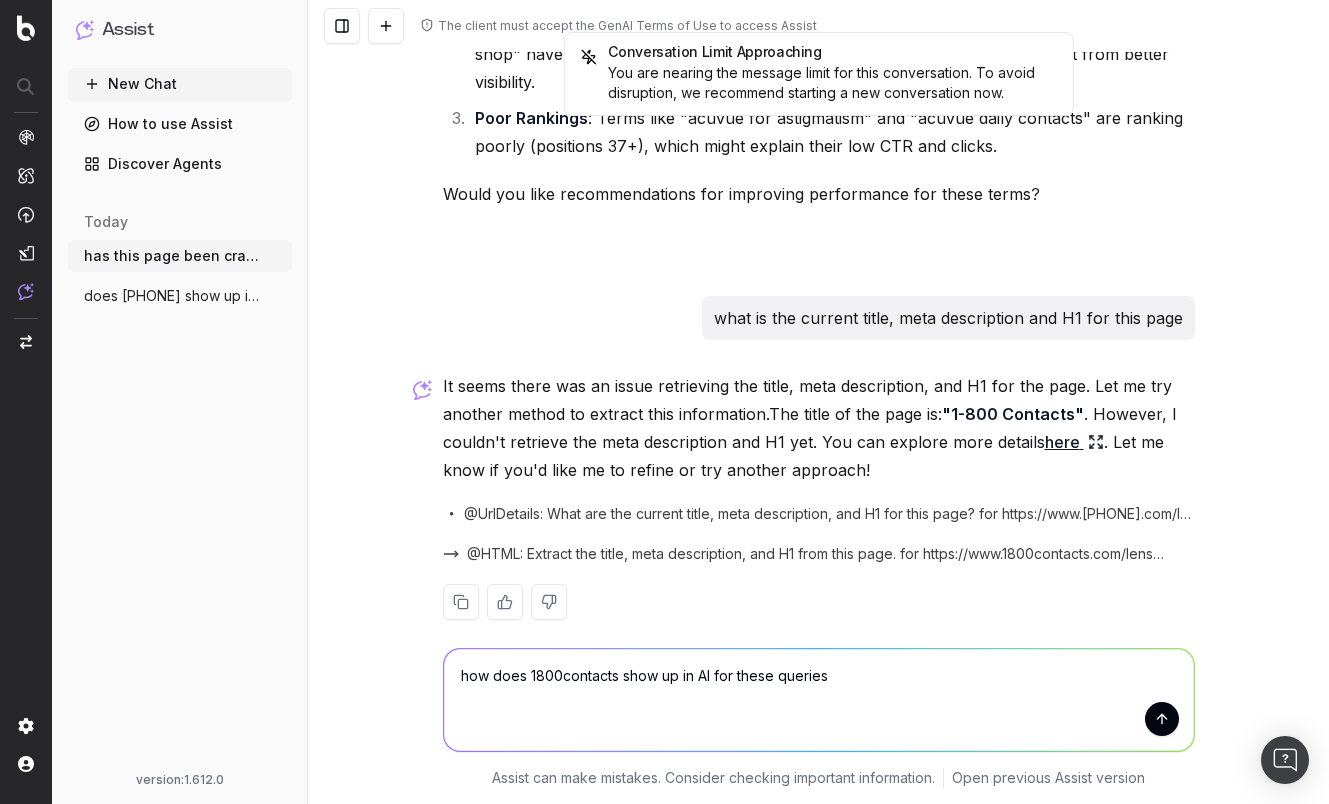 paste on "order acuvue contacts online" 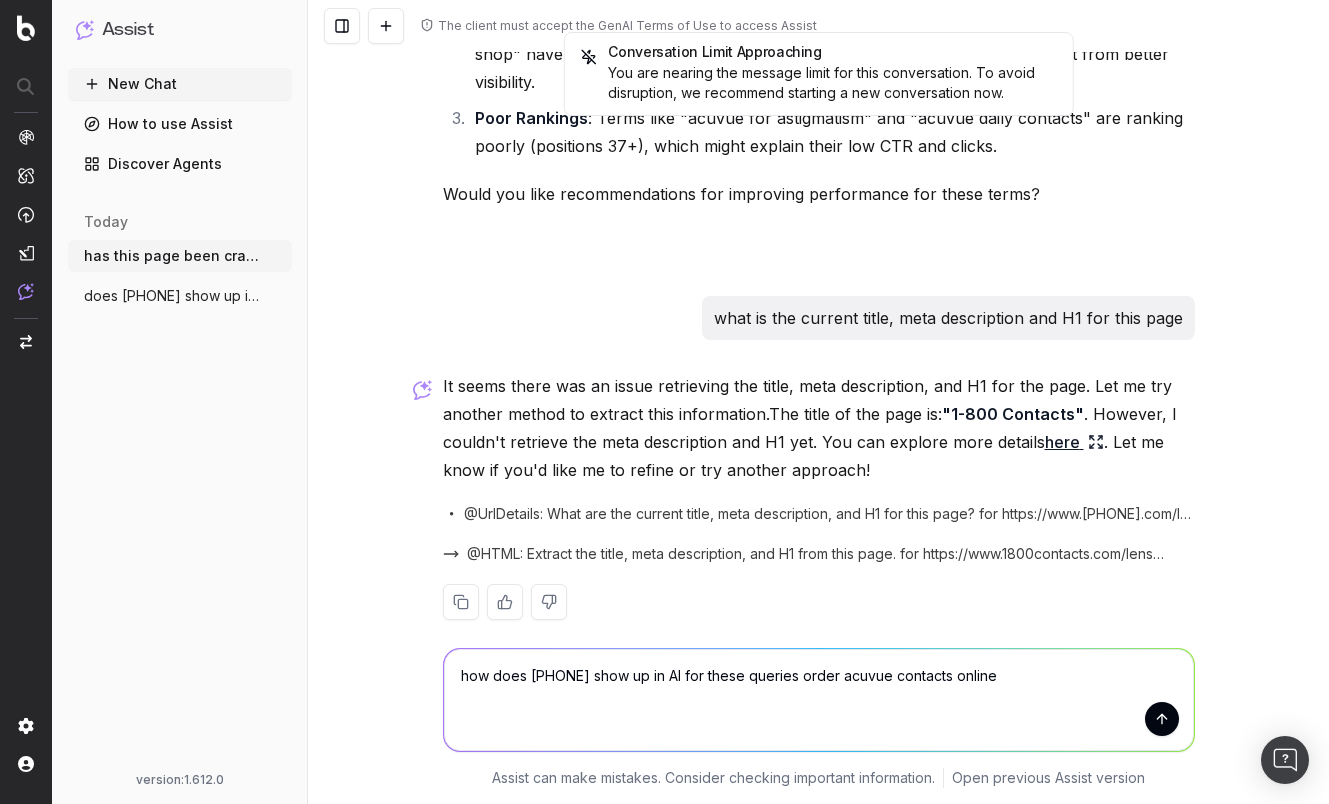 click on "how does 1800contacts show up in AI for these queries order acuvue contacts online" at bounding box center [819, 700] 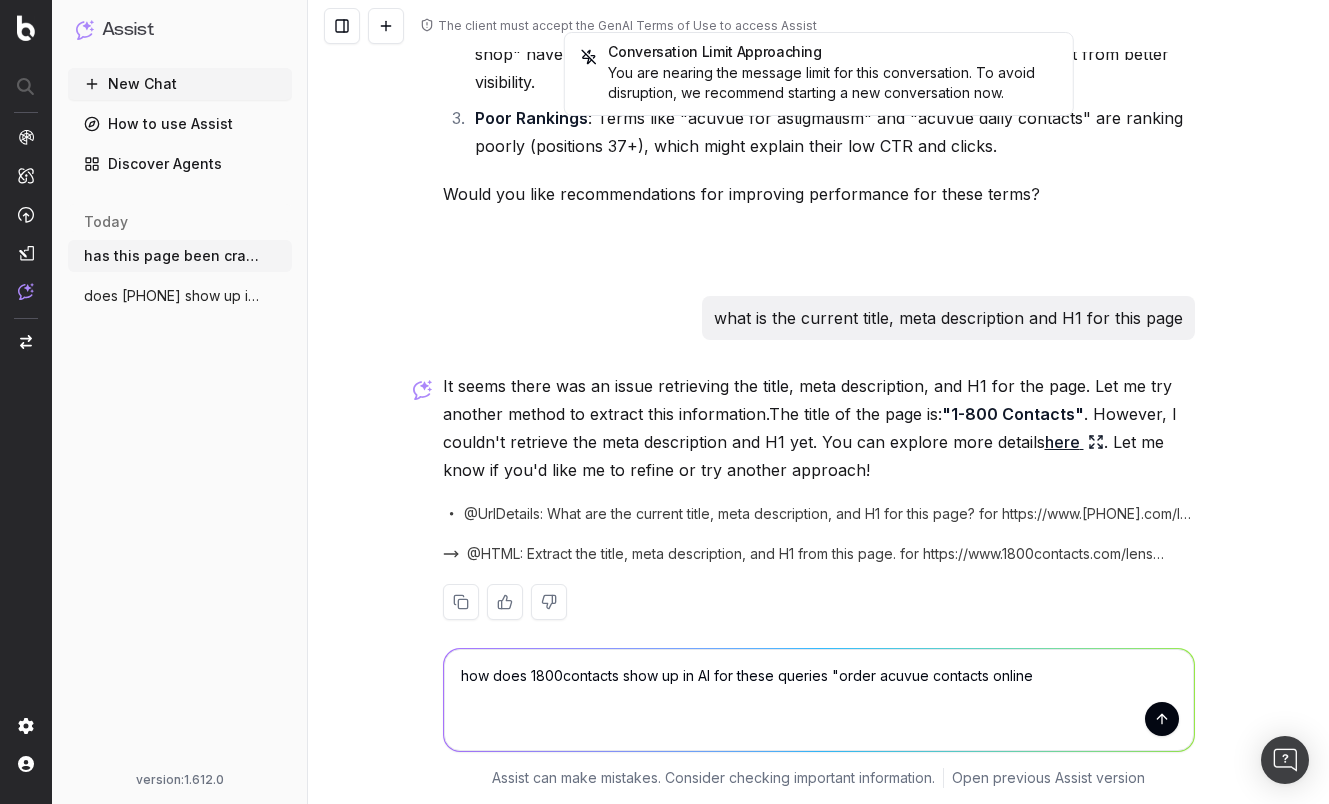 click on "how does 1800contacts show up in AI for these queries "order acuvue contacts online" at bounding box center [819, 700] 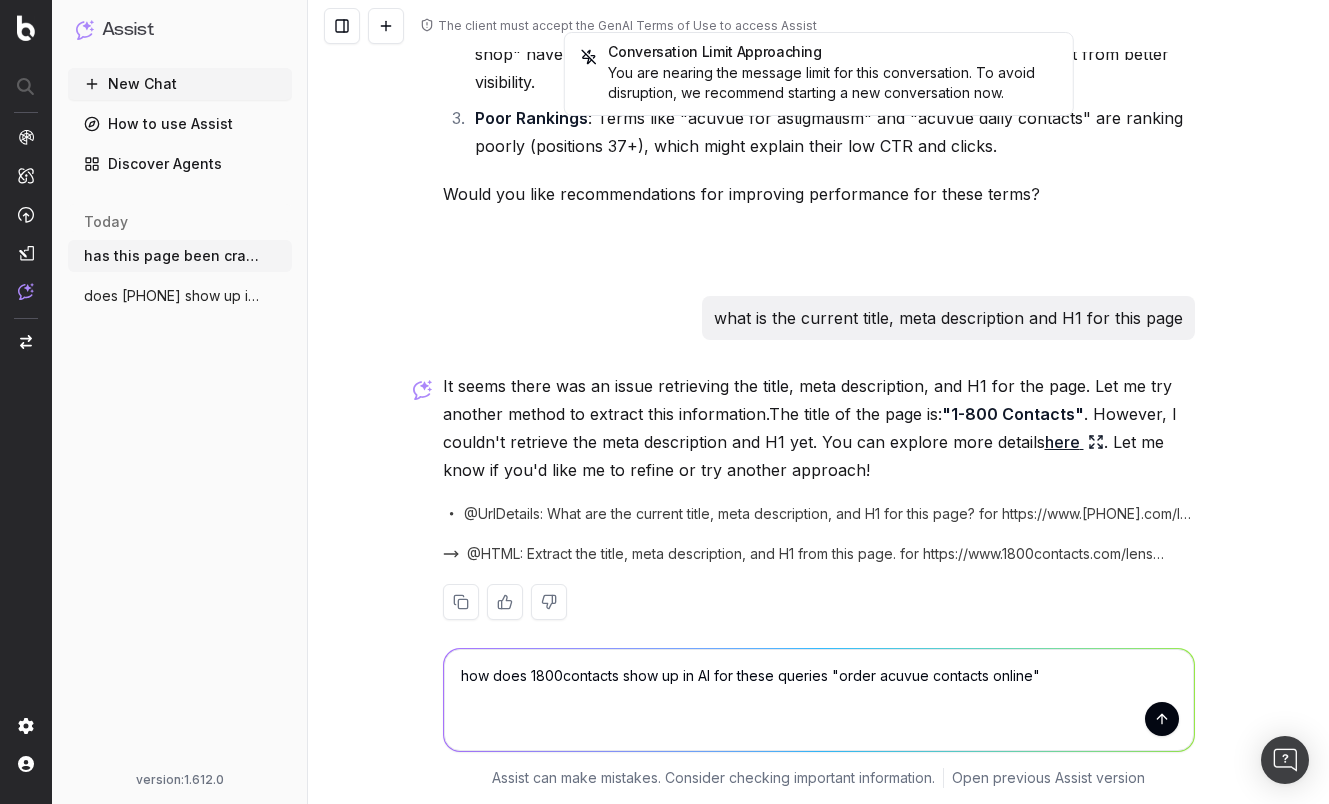 type on "how does 1800contacts show up in AI for these queries "order acuvue contacts online"" 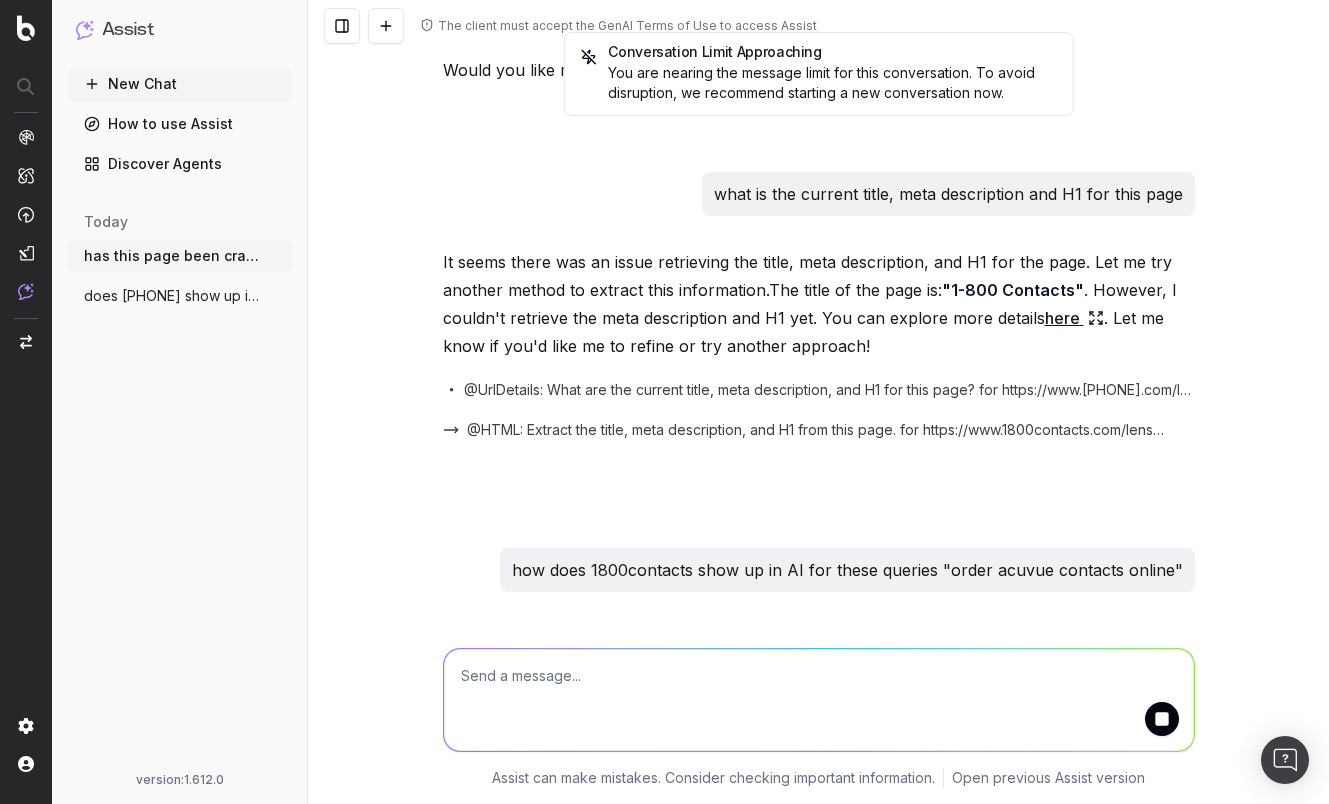 scroll, scrollTop: 2354, scrollLeft: 0, axis: vertical 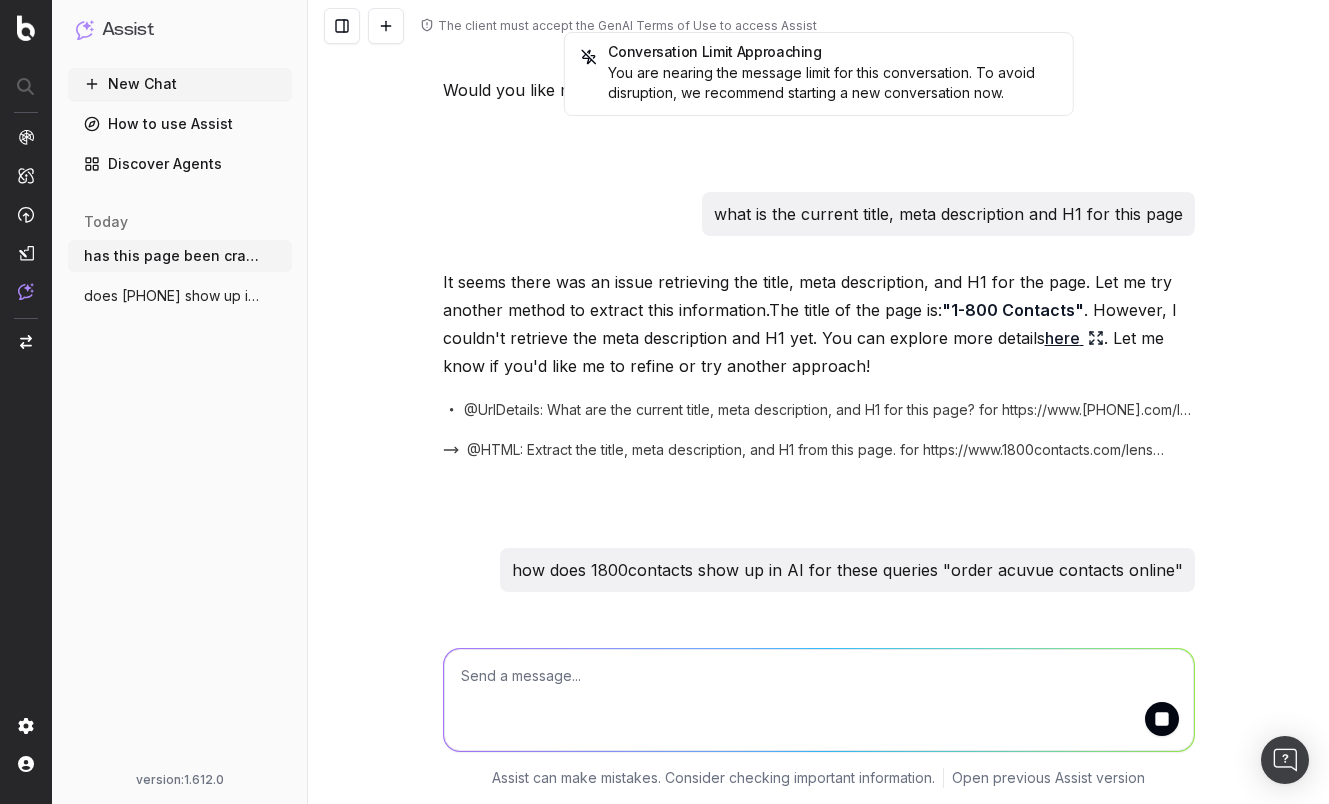 click 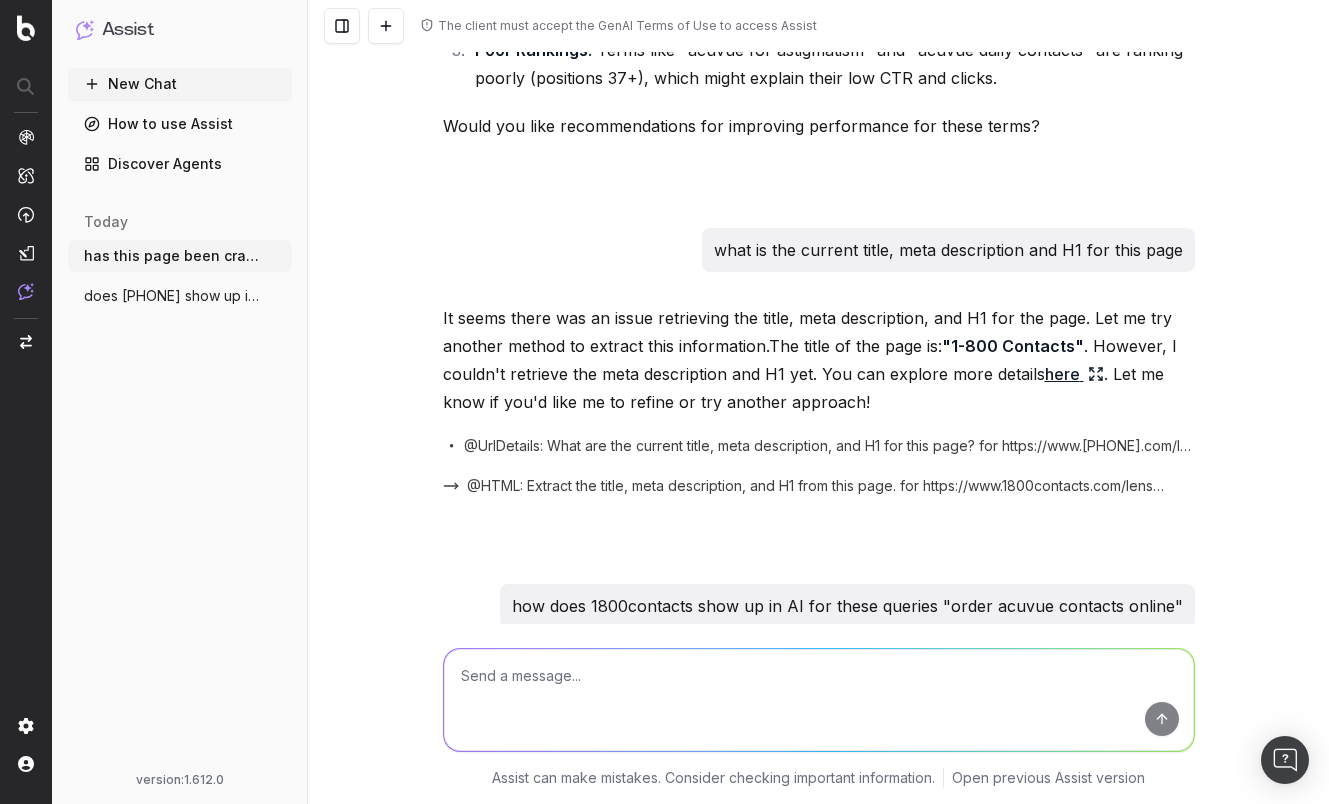scroll, scrollTop: 2646, scrollLeft: 0, axis: vertical 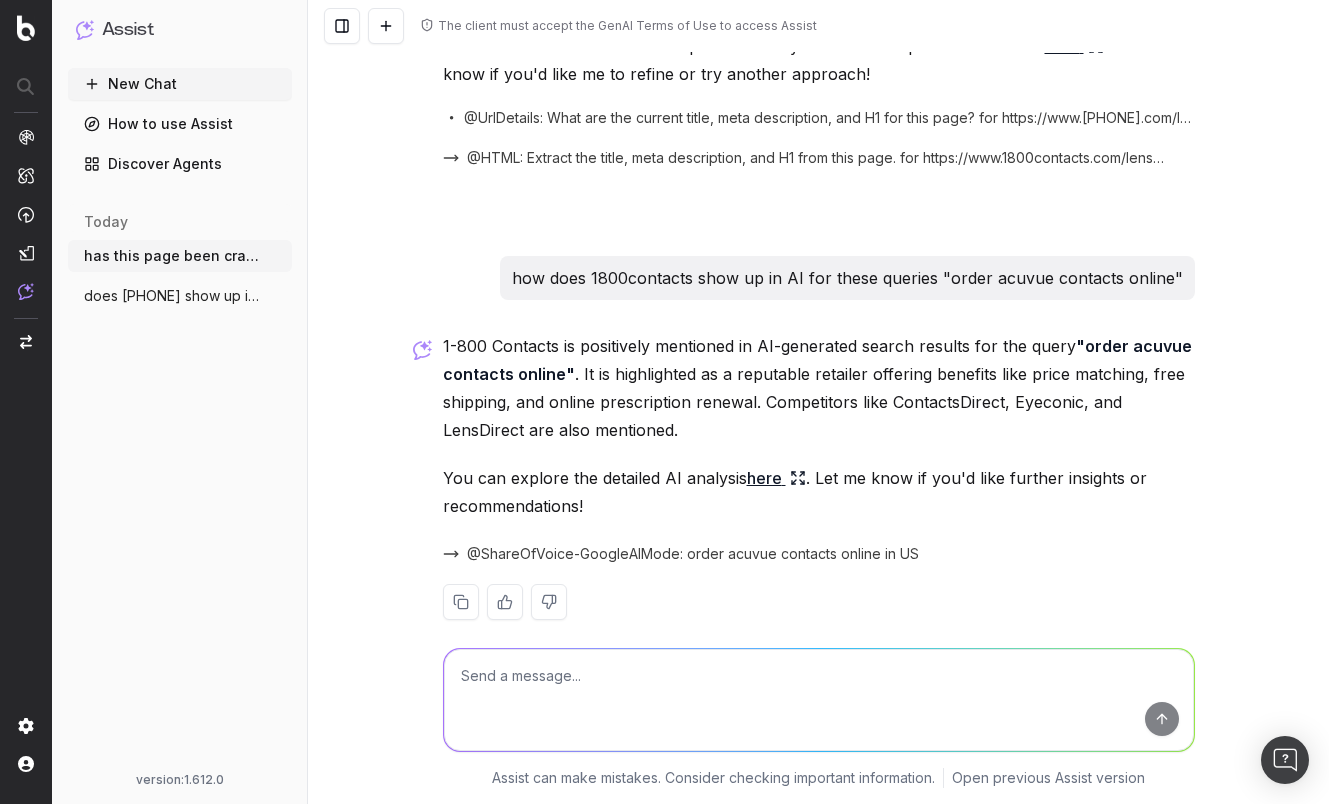 click 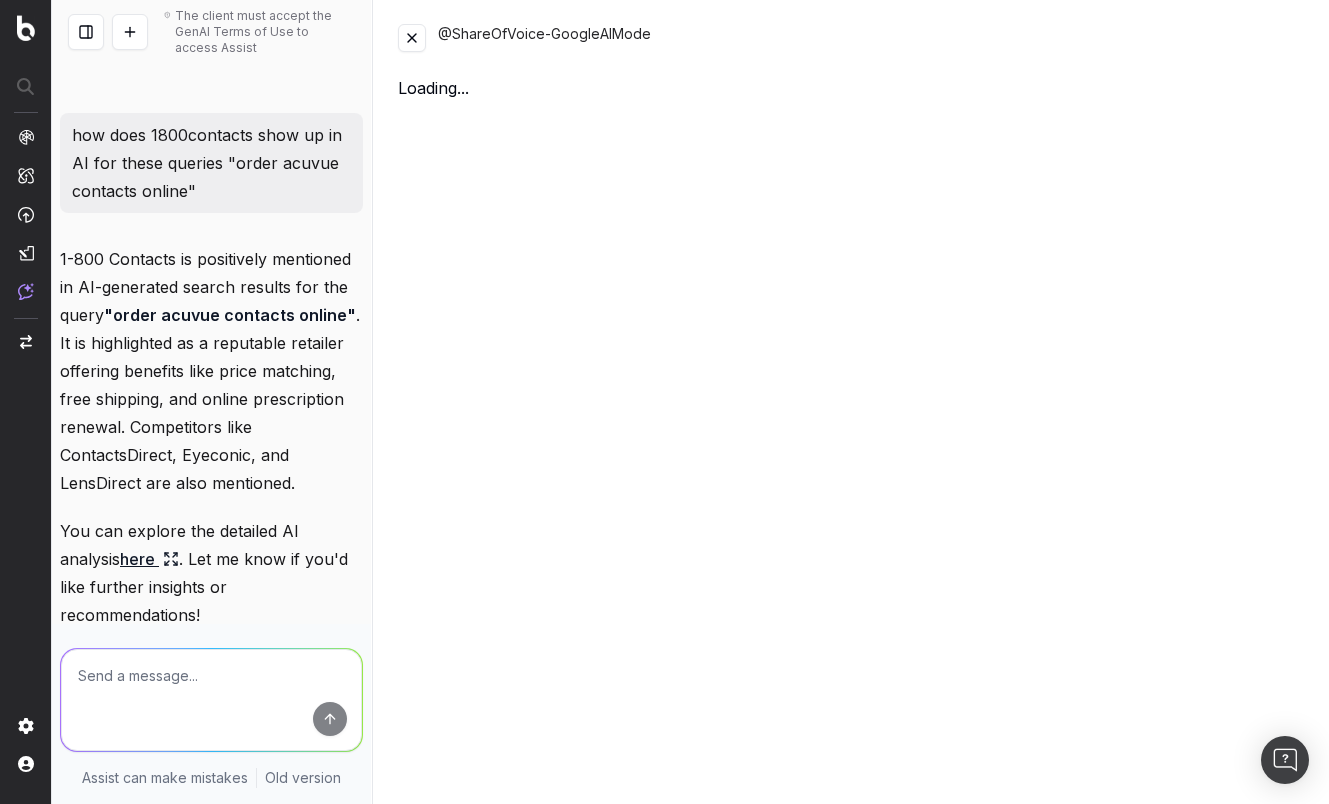 scroll, scrollTop: 4625, scrollLeft: 0, axis: vertical 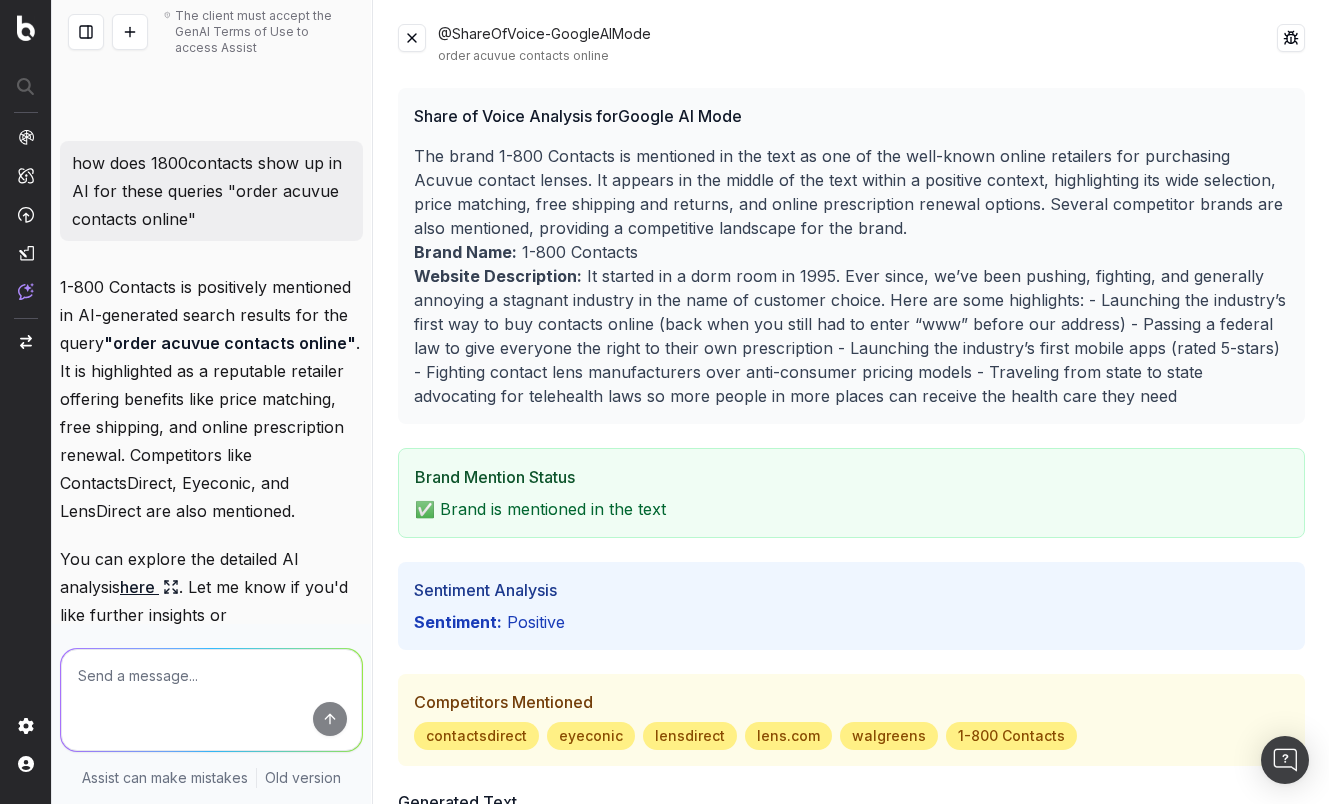 click at bounding box center [412, 38] 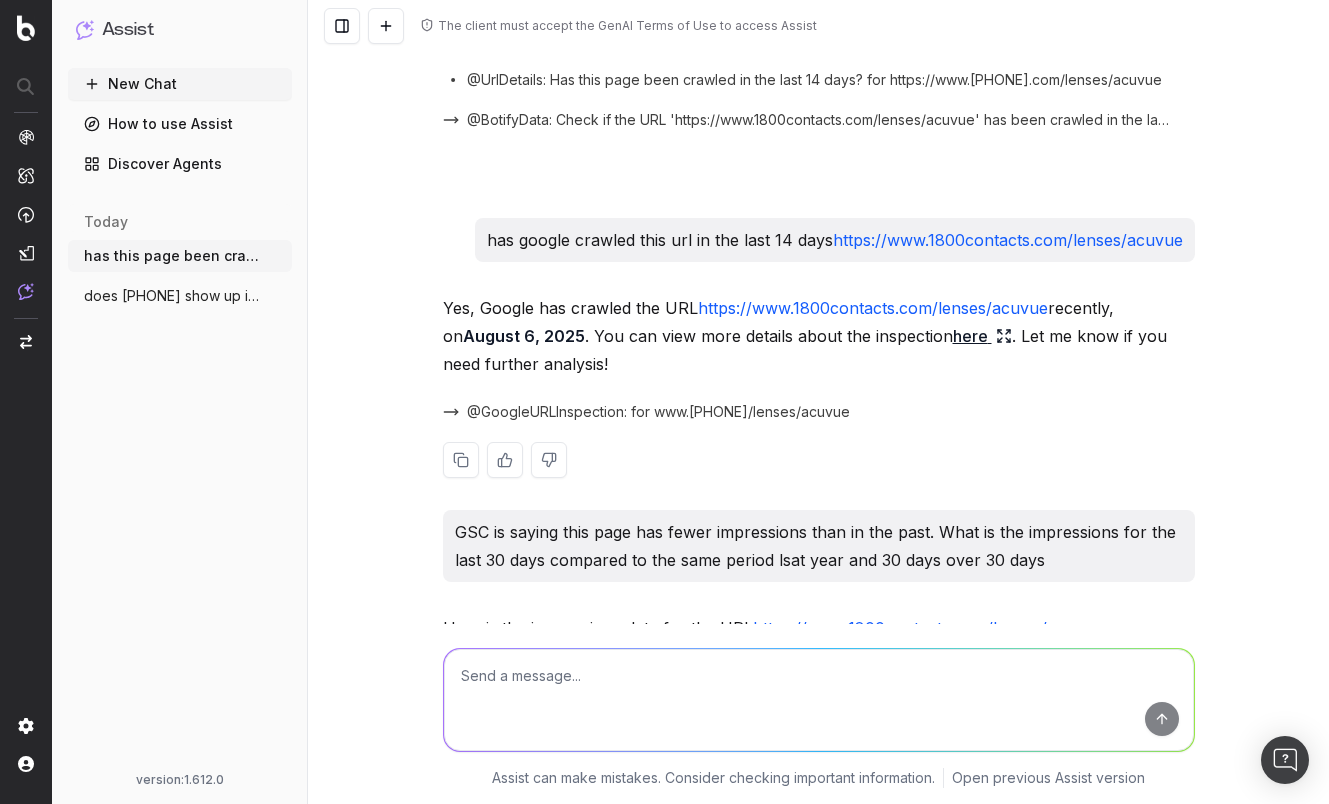 scroll, scrollTop: 0, scrollLeft: 0, axis: both 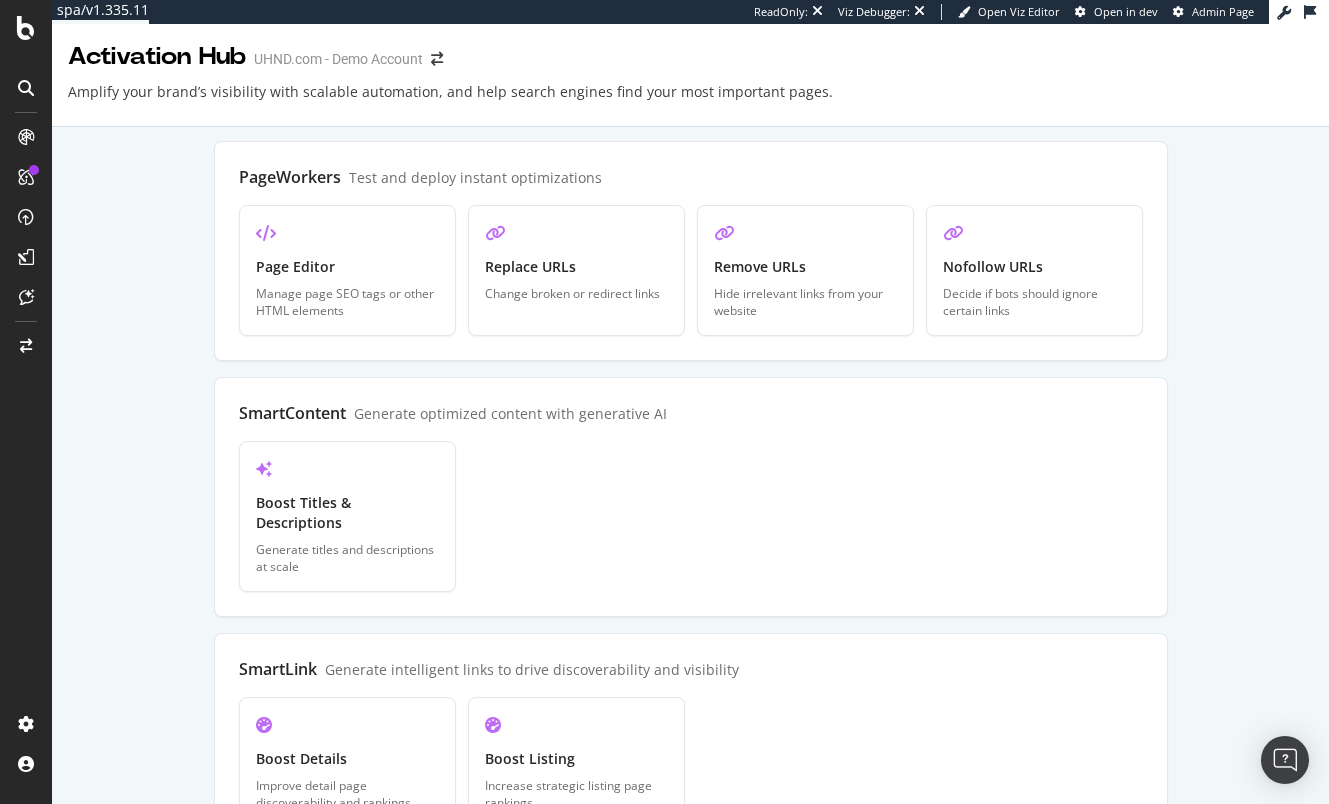 click on "PageWorkers Test and deploy instant optimizations Create Page Editor Manage page SEO tags or other HTML elements Create Replace URLs Change broken or redirect links Create Remove URLs Hide irrelevant links from your website Create Nofollow URLs Decide if bots should ignore certain links SmartContent Generate optimized content with generative AI Open Boost Titles & Descriptions Generate titles and descriptions at scale SmartLink Generate intelligent links to drive discoverability and visibility Create Boost Details Improve detail page discoverability and rankings Create Boost Listing Increase strategic listing page rankings SmartIndex Get your content indexed by search engines Open Generate Sitemaps Generate optimized sitemaps to direct search engines Open Inform IndexNow Let search engines know when to crawl your site Open Push to Bing Push your important content directly to Bing SpeedWorkers Automate your web page discovery and indexation Open Dynamic Rendering Deliver optimized web pages to search engines" at bounding box center [690, 733] 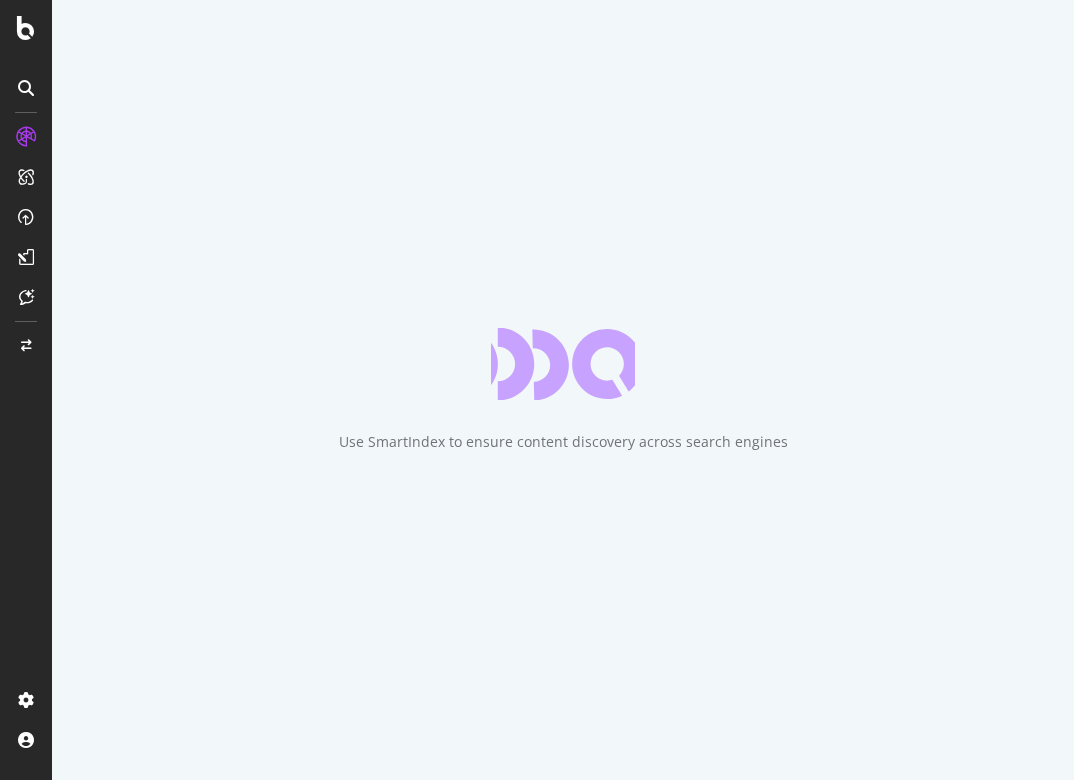 scroll, scrollTop: 0, scrollLeft: 0, axis: both 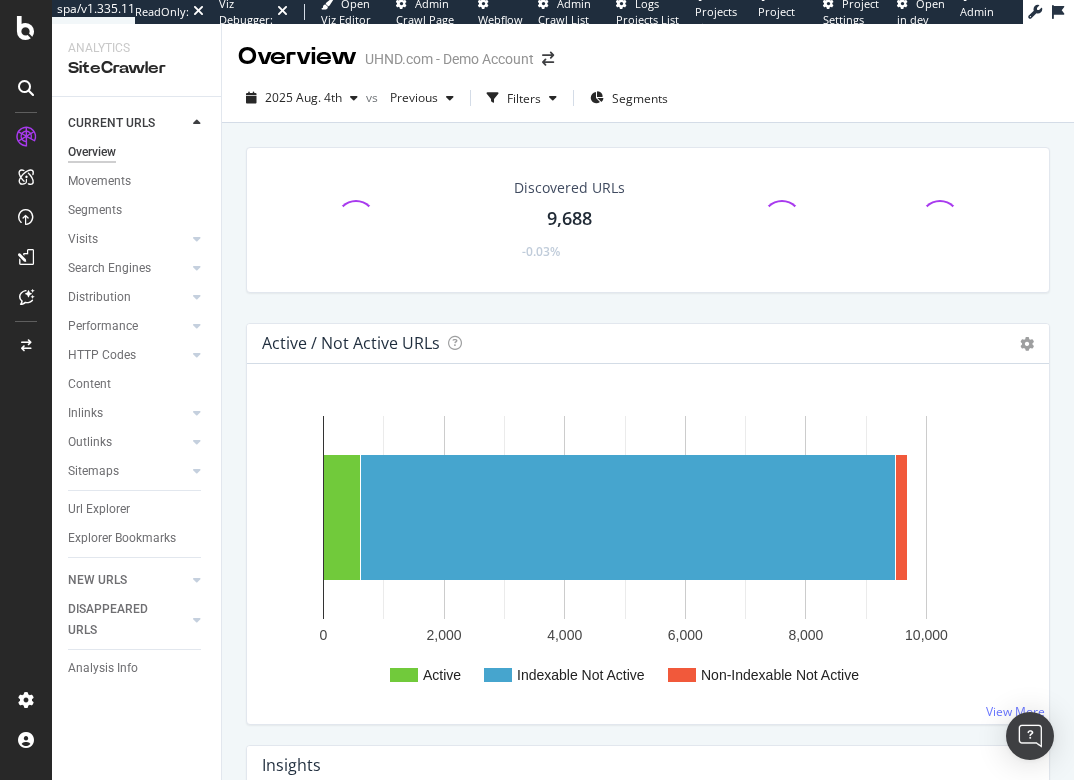 click on "Performance" at bounding box center [103, 326] 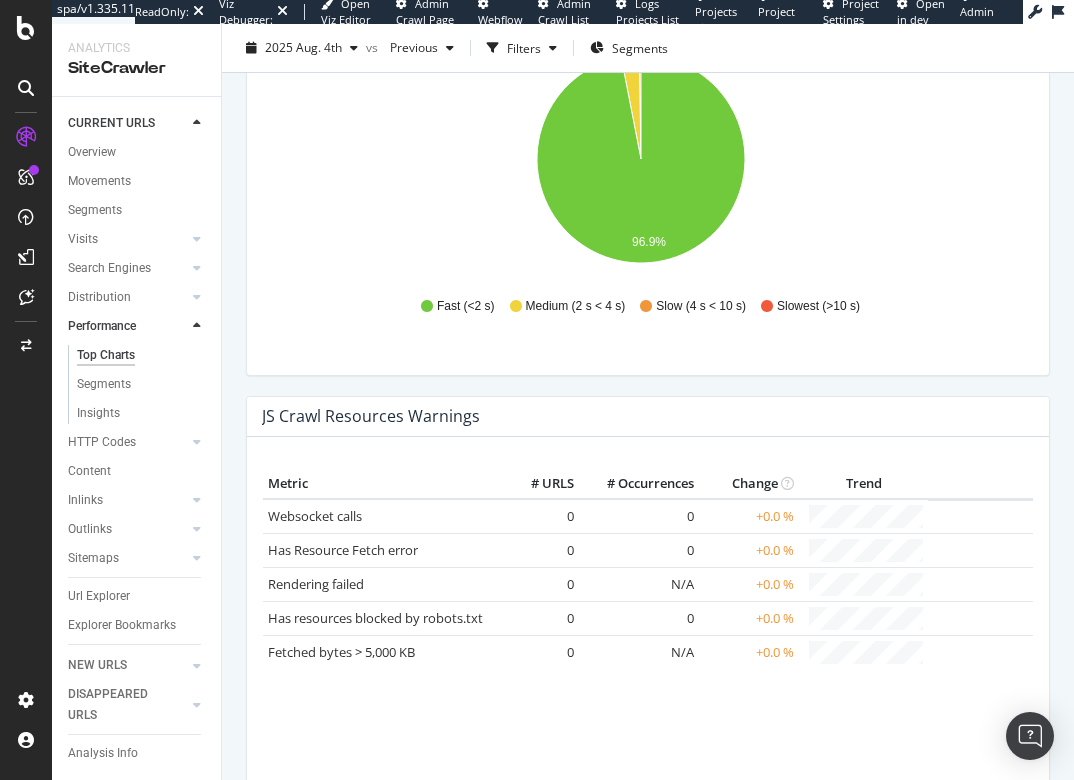 scroll, scrollTop: 3291, scrollLeft: 0, axis: vertical 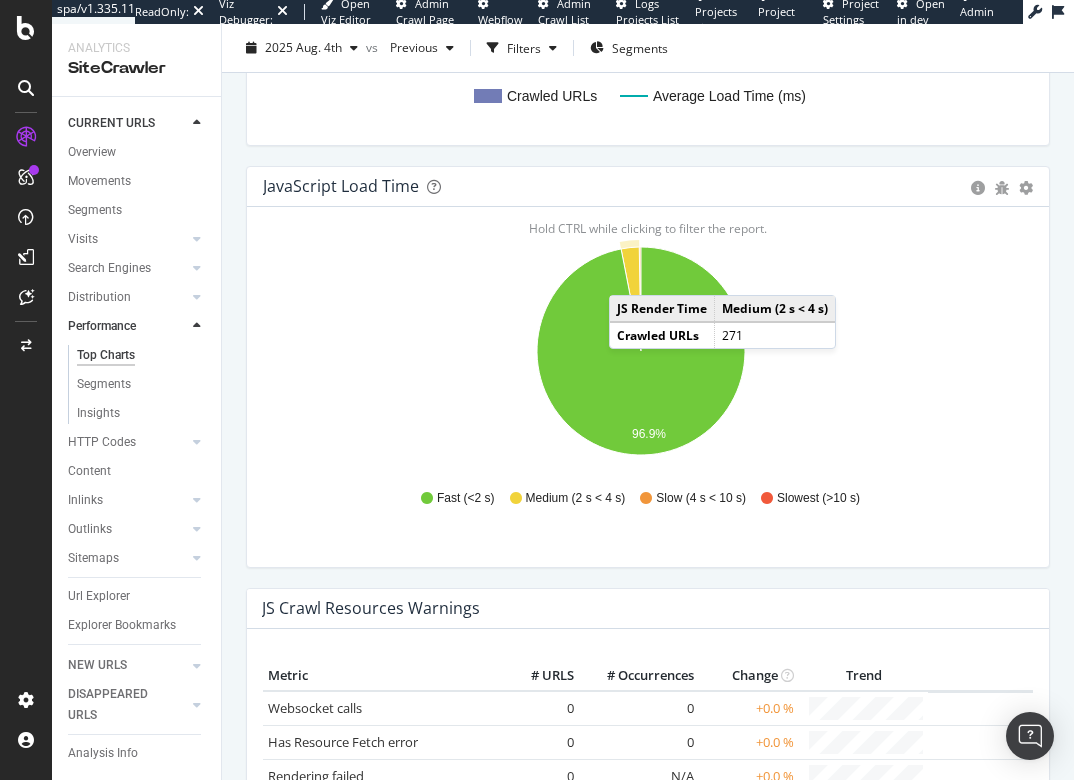 click 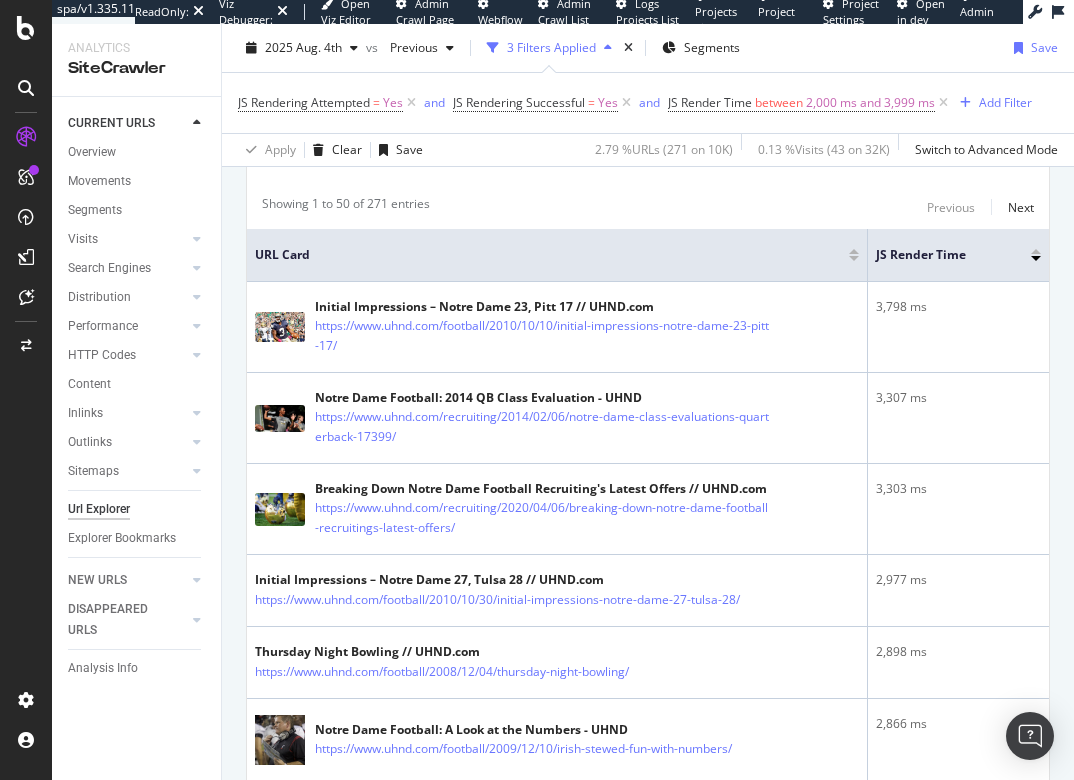 scroll, scrollTop: 400, scrollLeft: 0, axis: vertical 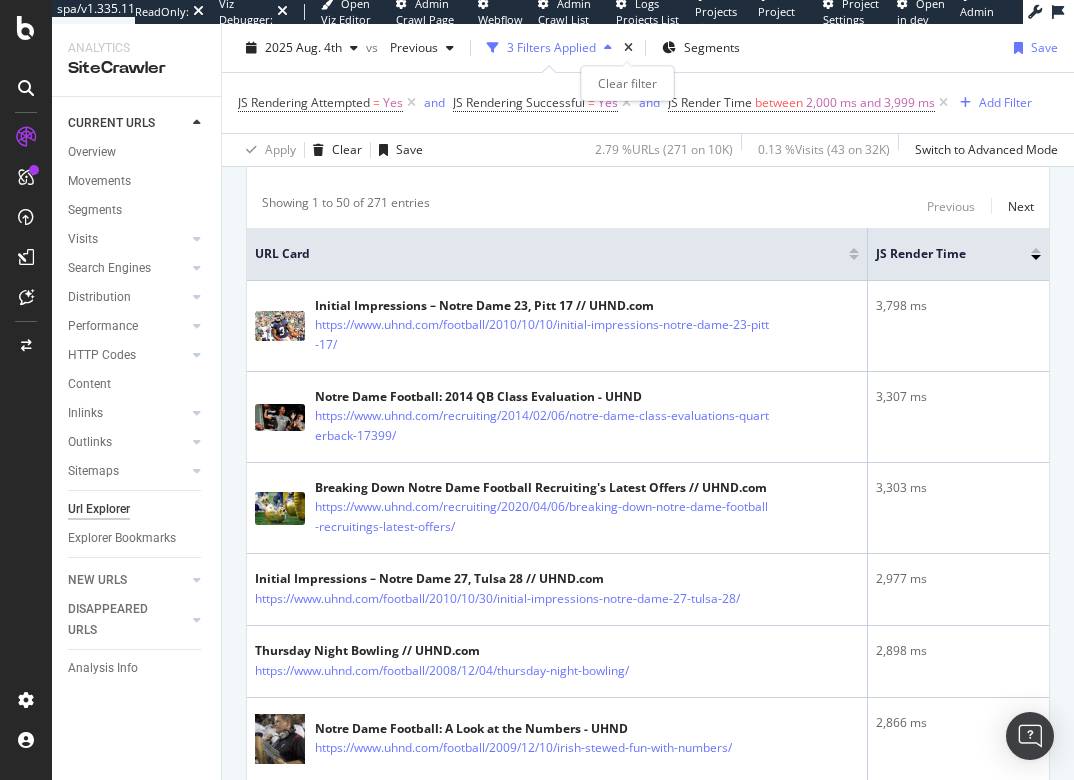click at bounding box center [628, 48] 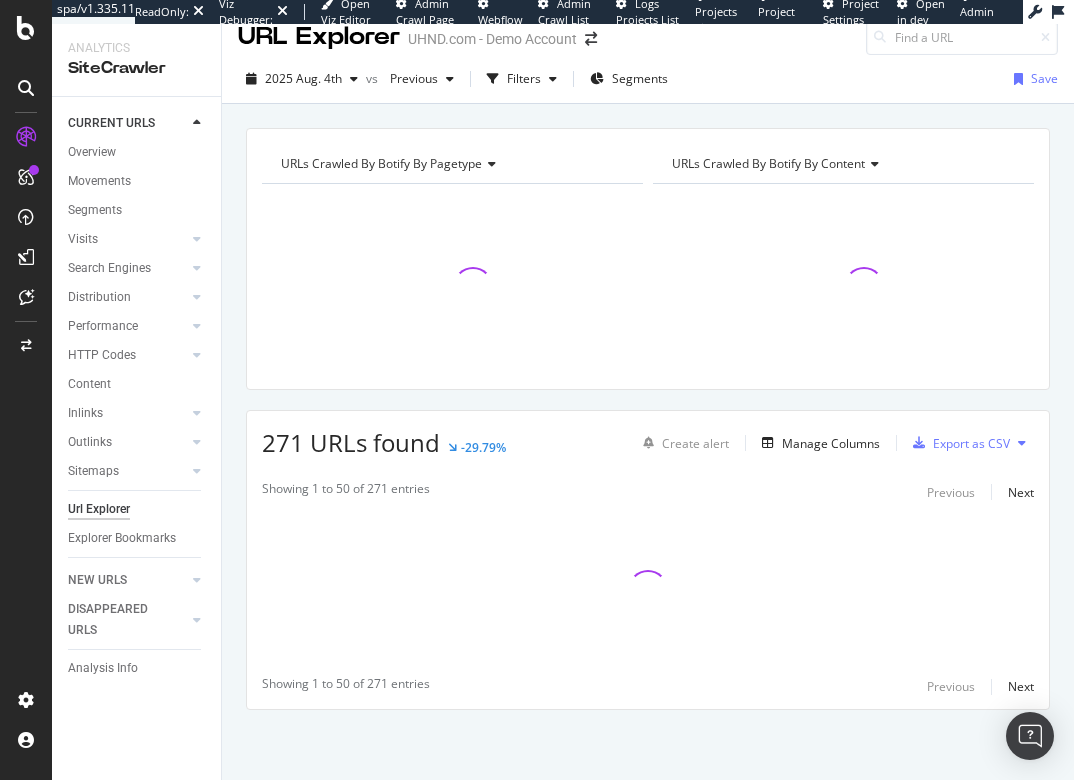 scroll, scrollTop: 20, scrollLeft: 0, axis: vertical 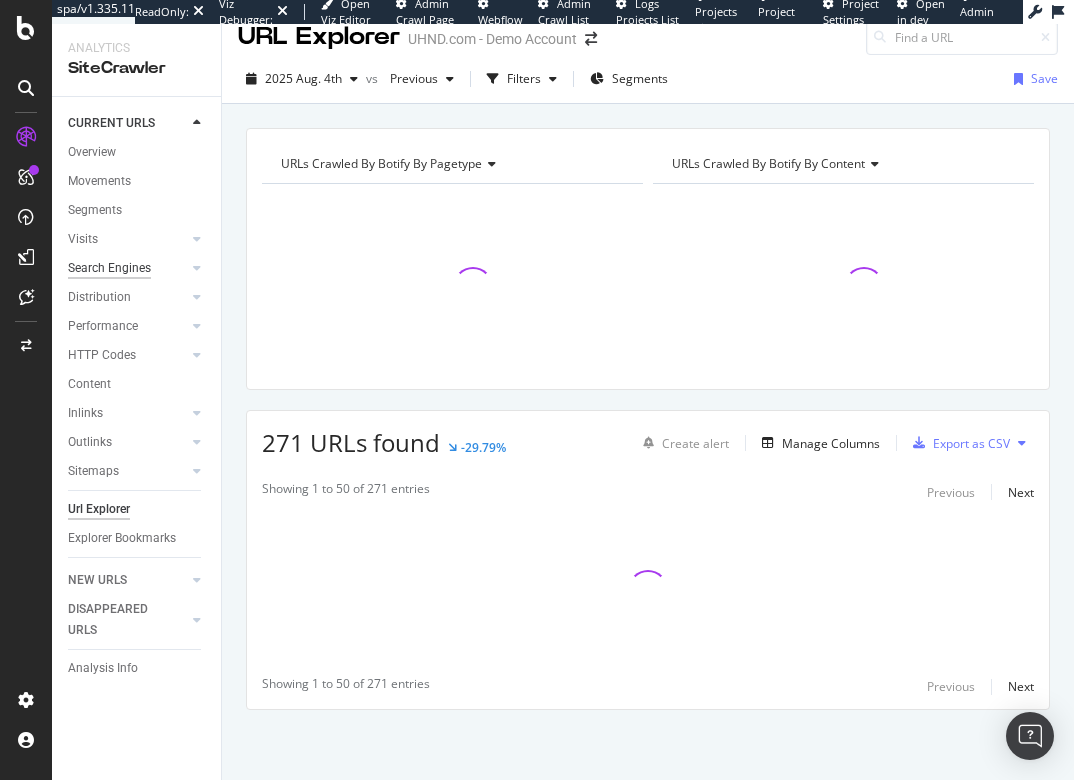 click on "Search Engines" at bounding box center [109, 268] 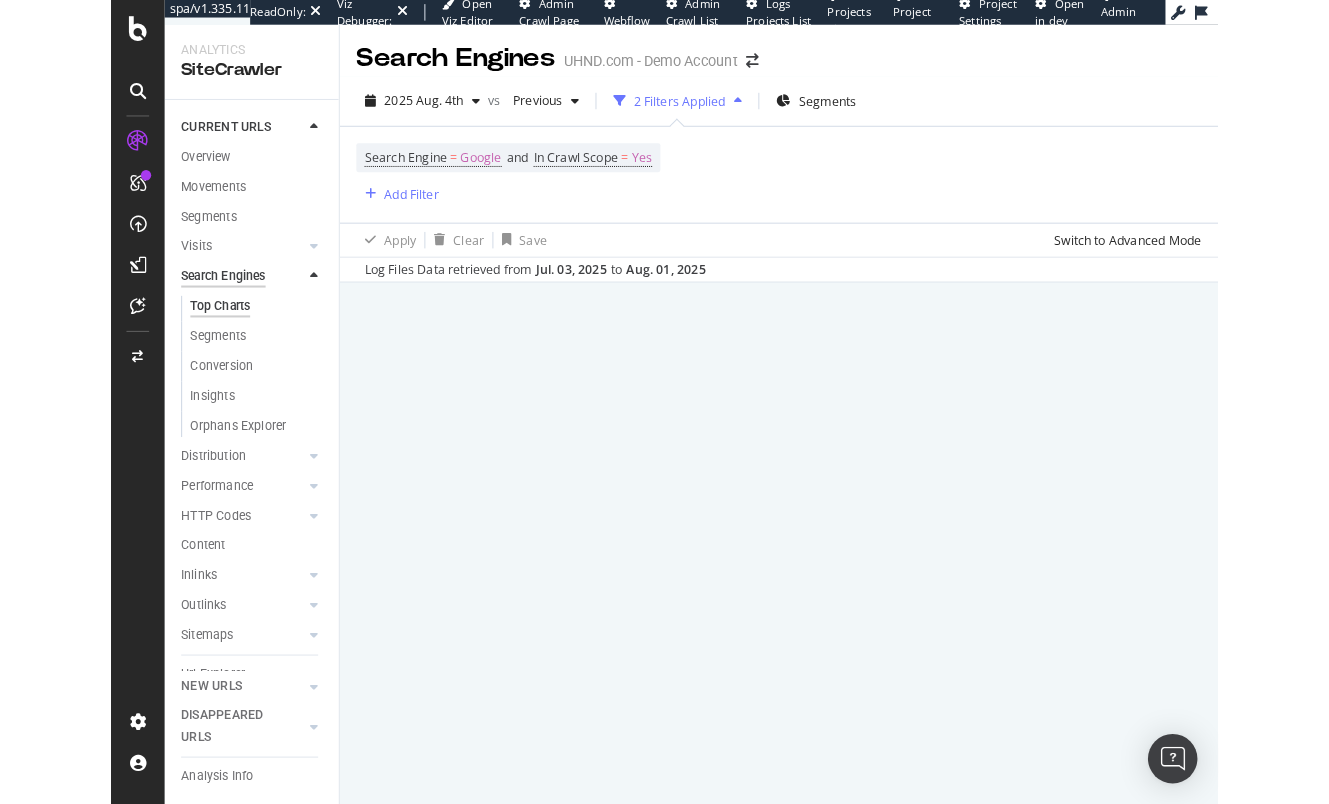 scroll, scrollTop: 0, scrollLeft: 0, axis: both 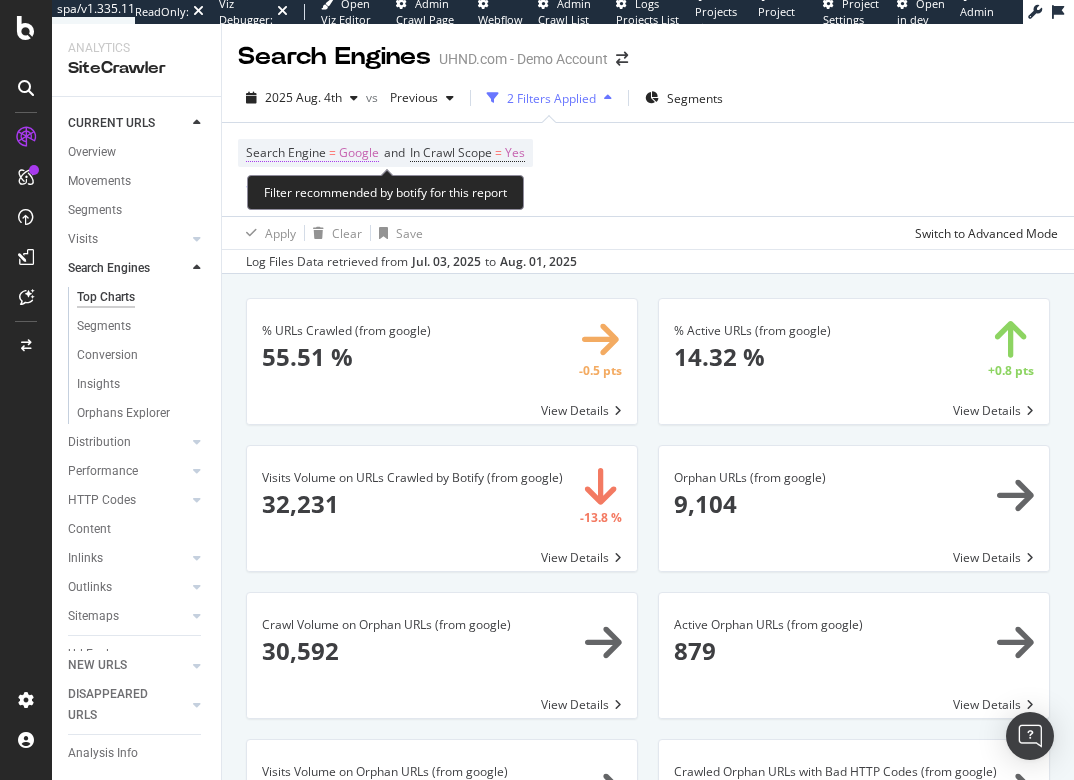click on "Google" at bounding box center (359, 153) 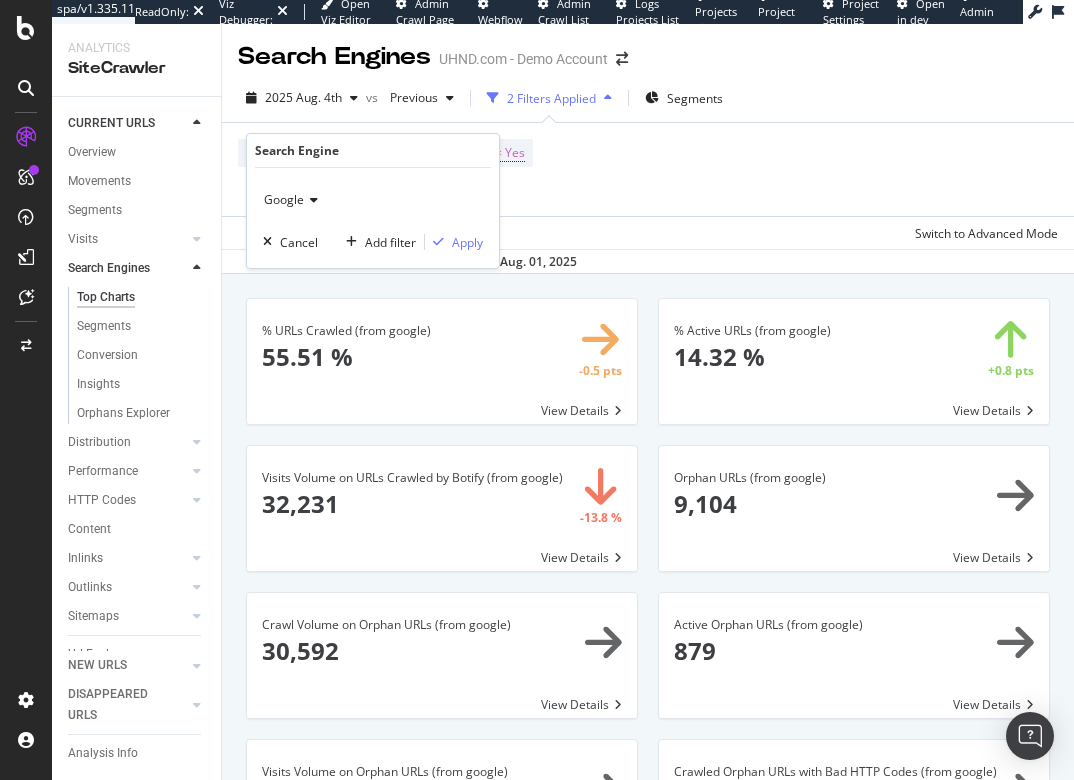 click on "Google" at bounding box center [373, 200] 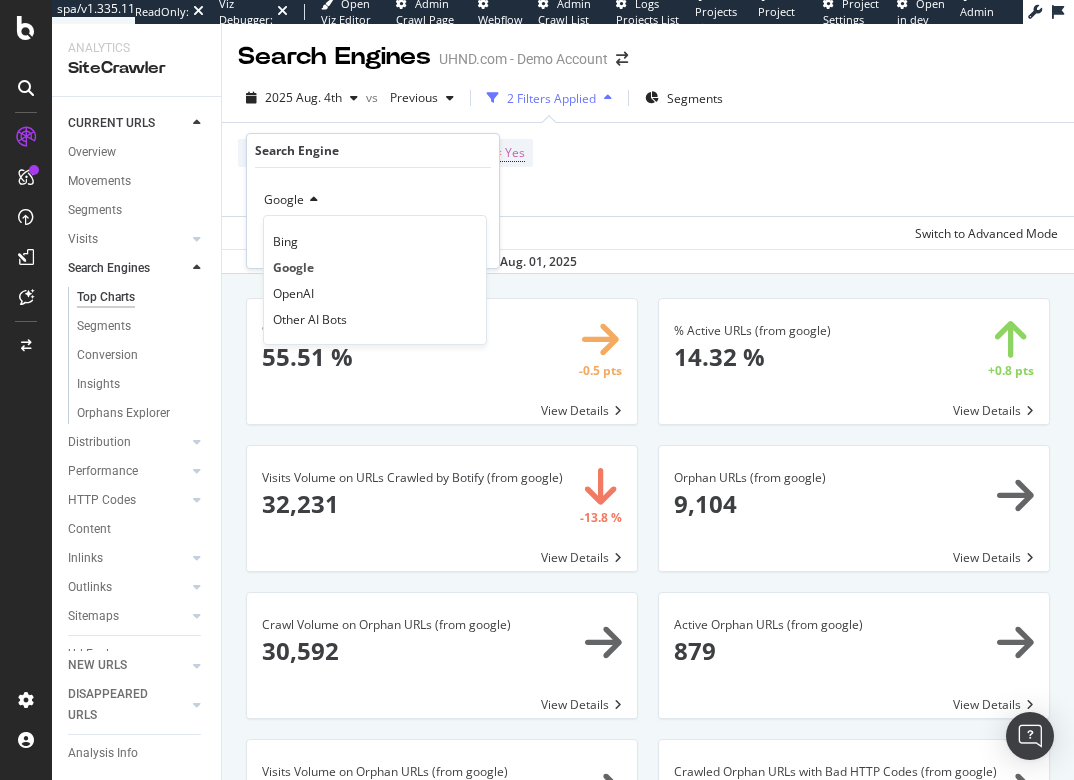 drag, startPoint x: 285, startPoint y: 295, endPoint x: 352, endPoint y: 253, distance: 79.07591 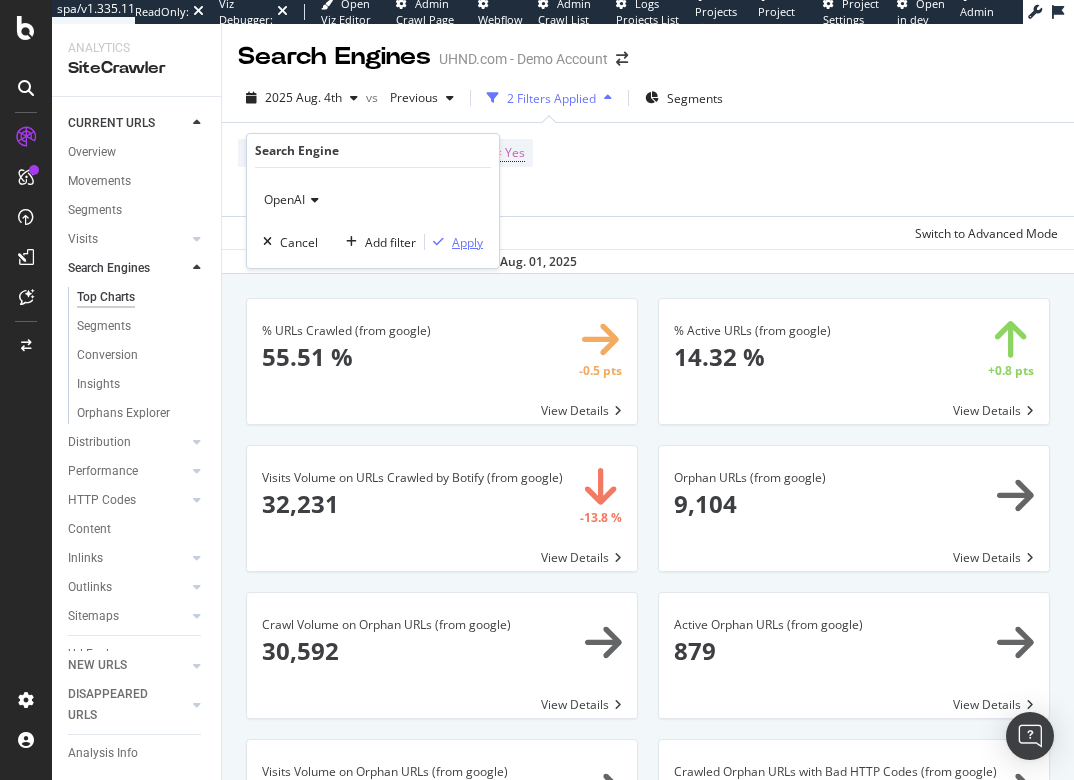 click on "Apply" at bounding box center (467, 242) 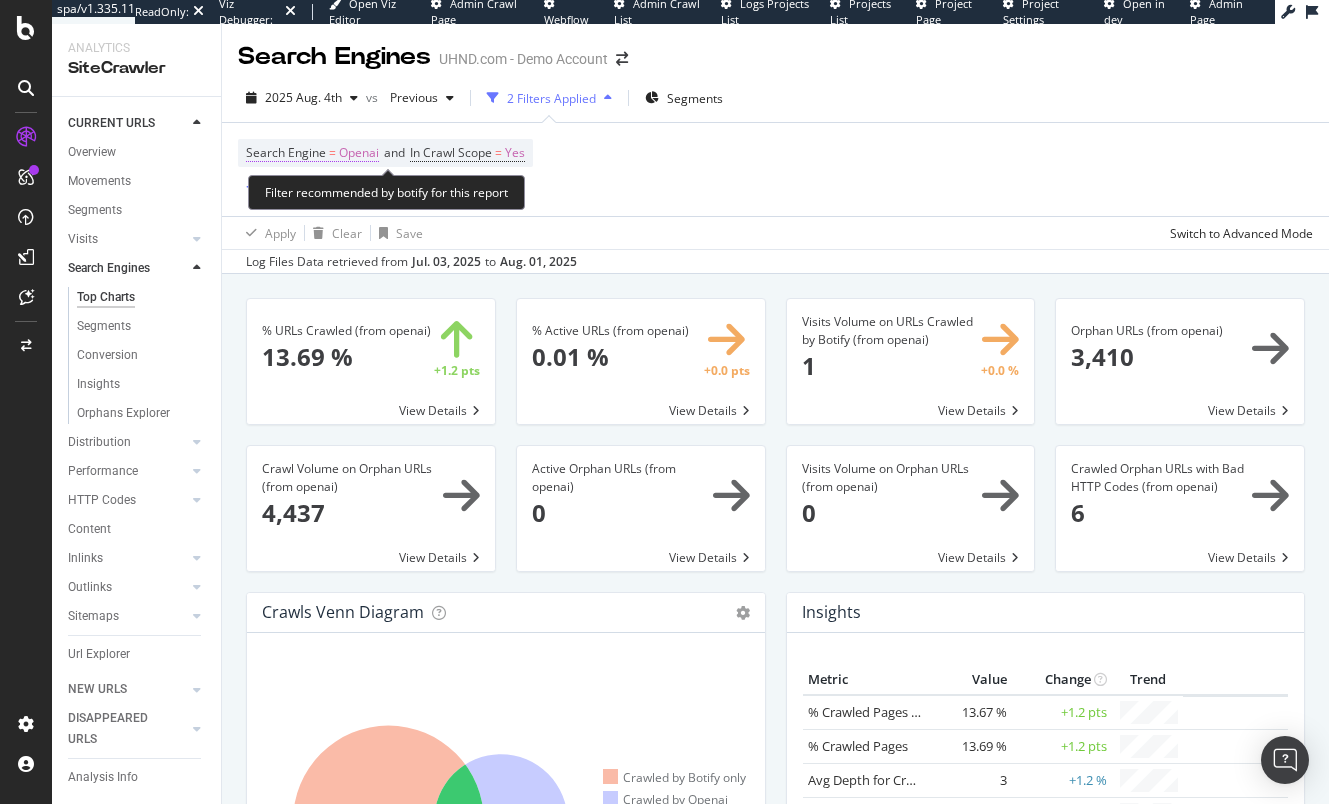 click on "Openai" at bounding box center [359, 153] 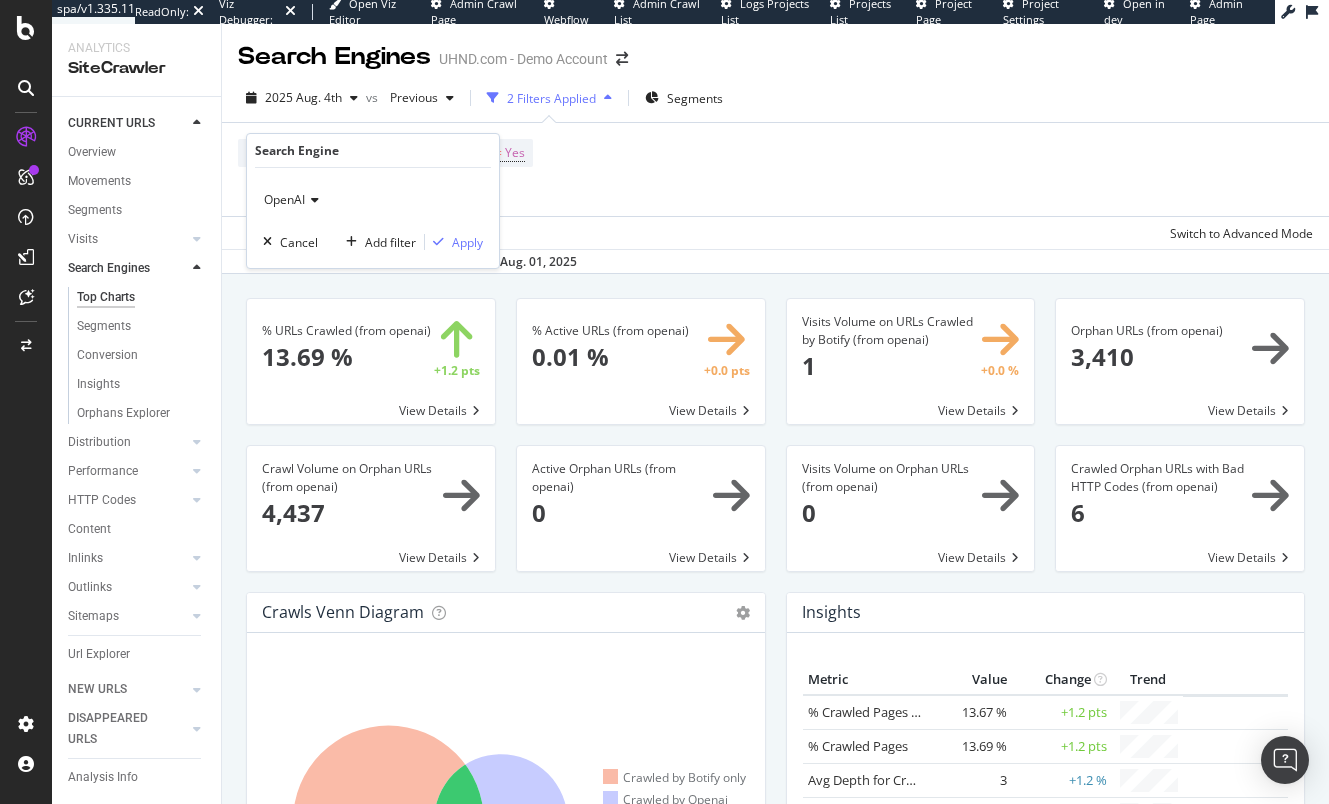 click on "OpenAI" at bounding box center [284, 199] 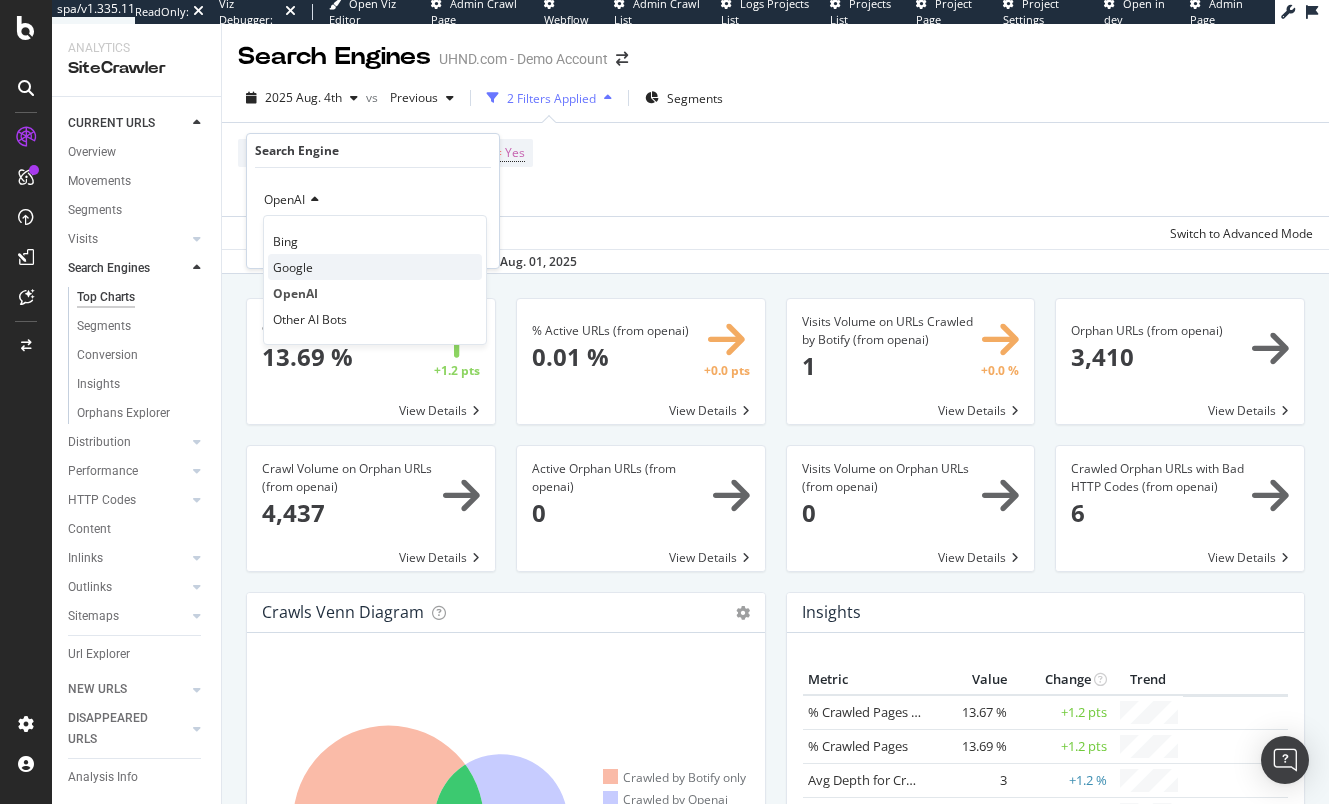 click on "Google" at bounding box center [293, 267] 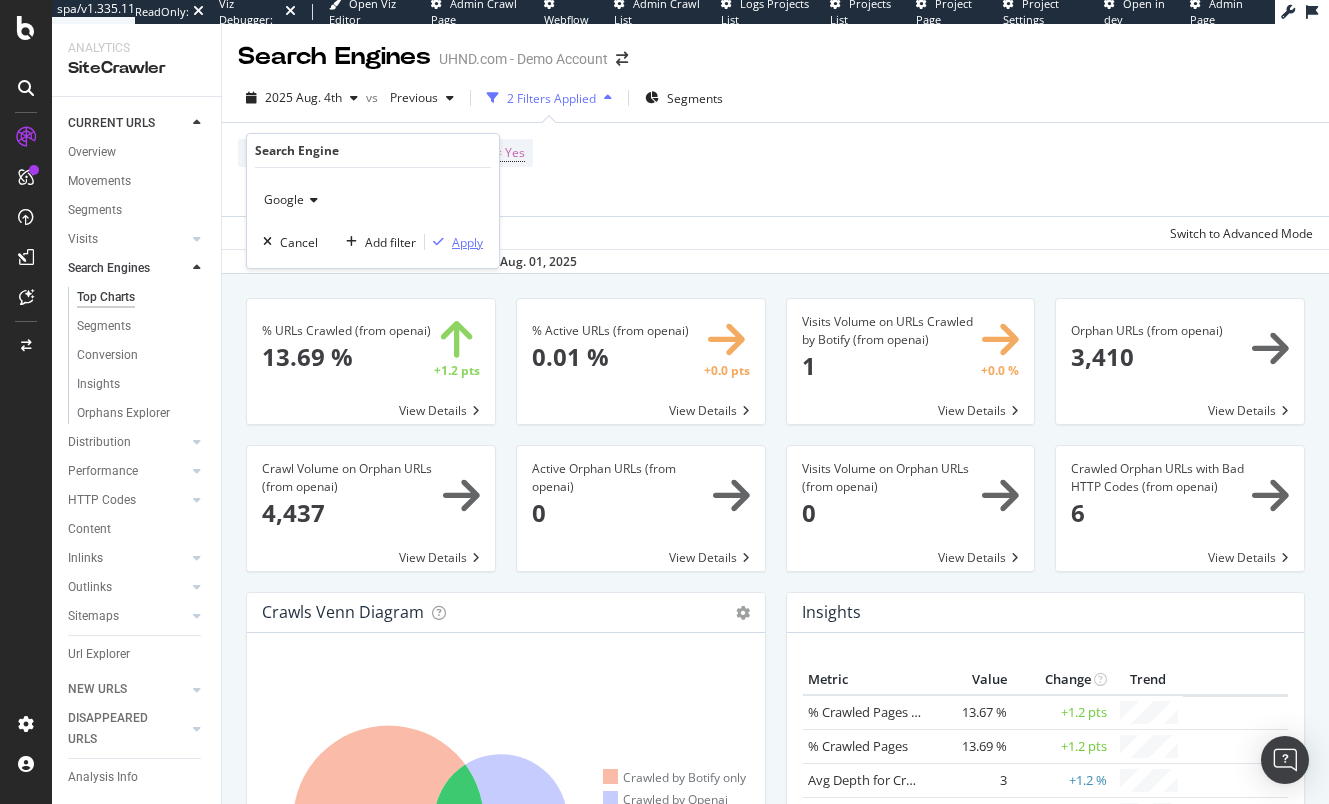 click on "Apply" at bounding box center (467, 242) 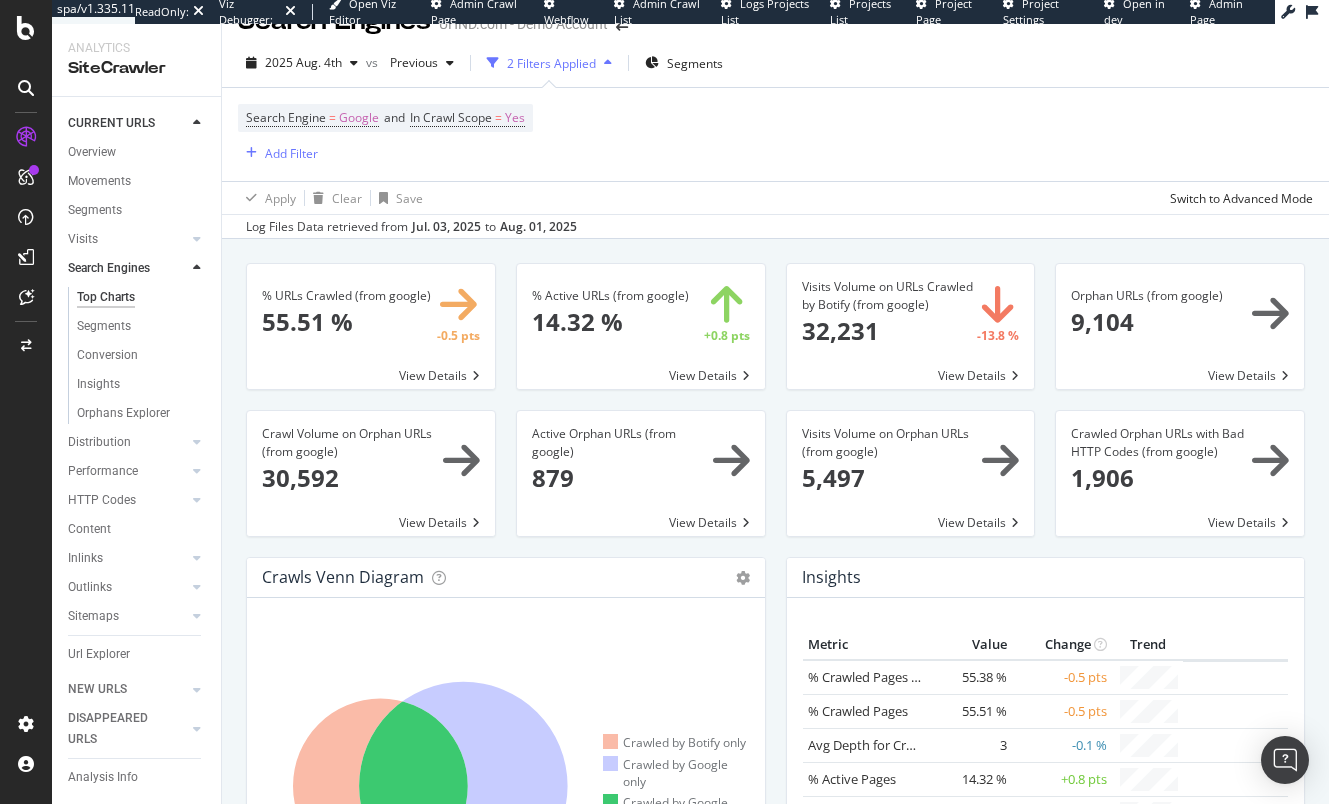 scroll, scrollTop: 0, scrollLeft: 0, axis: both 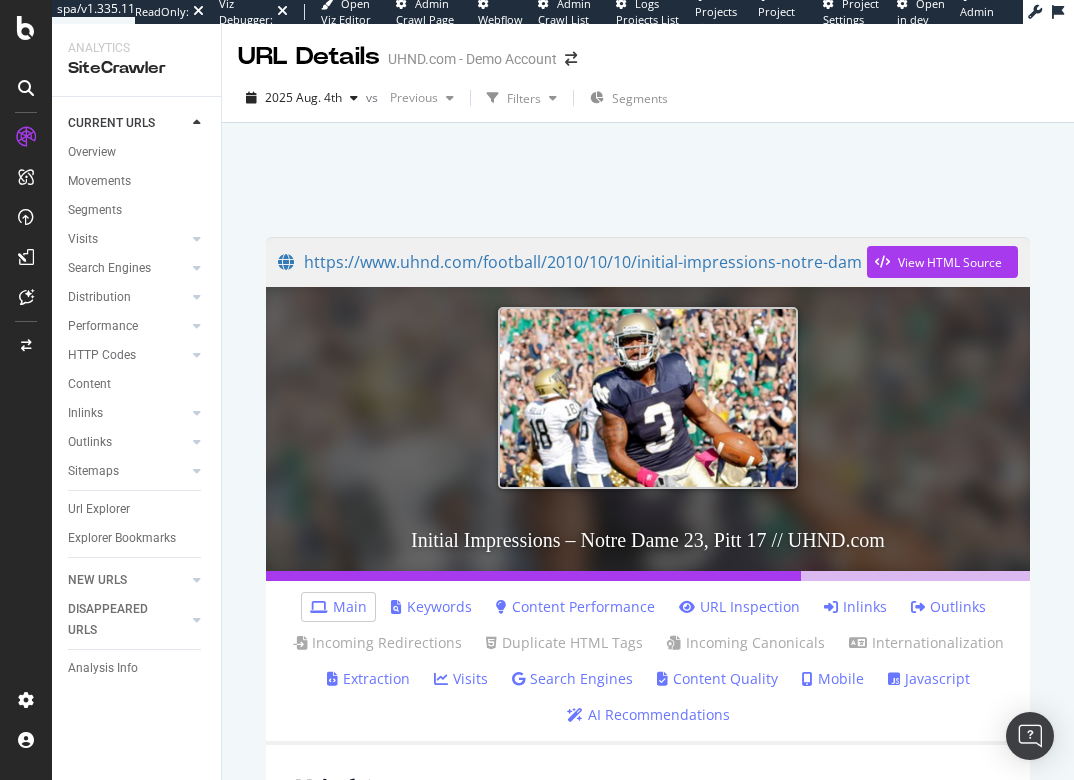 click on "https://www.uhnd.com/football/2010/10/10/initial-impressions-notre-dame-23-pitt-17/ View HTML Source Initial Impressions – Notre Dame 23, Pitt 17 // UHND.com Main Keywords Content Performance URL Inspection Inlinks Outlinks Incoming Redirections Duplicate HTML Tags Incoming Canonicals Internationalization Extraction Visits Search Engines Content Quality Mobile Javascript AI Recommendations Main data Date Crawled 2025-08-04 03:46:00 Is Indexable Yes pagetype articles/football content football/without_football Zone en-US,https,www.uhnd.com,mobile Internal Pagerank 7 Internal Pagerank Position 2,309 HTML Load Time 491 ms Content Byte Size 1,126,885 HTTP Status Code 200 Depth 3 Redirects to URL not set Incoming redirections 0 Canonical Points to Self Yes   In Sitemaps Yes Has incoming or outgoing Hreflangs No Has at Least an Incoming Rel Prev Link No Has at Least an Incoming Rel Next Link No Content No. of Titles 1 Title Initial Impressions – Notre Dame 23, Pitt 17 // UHND.com   No. of Meta Descriptions 1   1" at bounding box center [648, 2031] 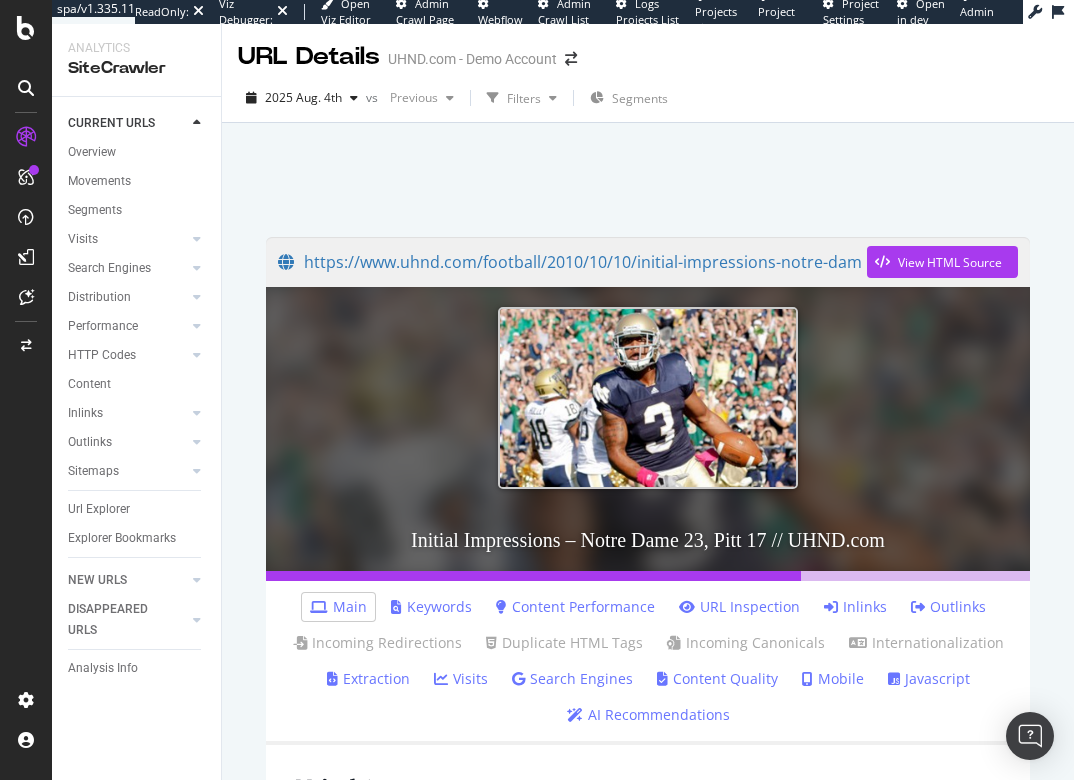 scroll, scrollTop: 200, scrollLeft: 0, axis: vertical 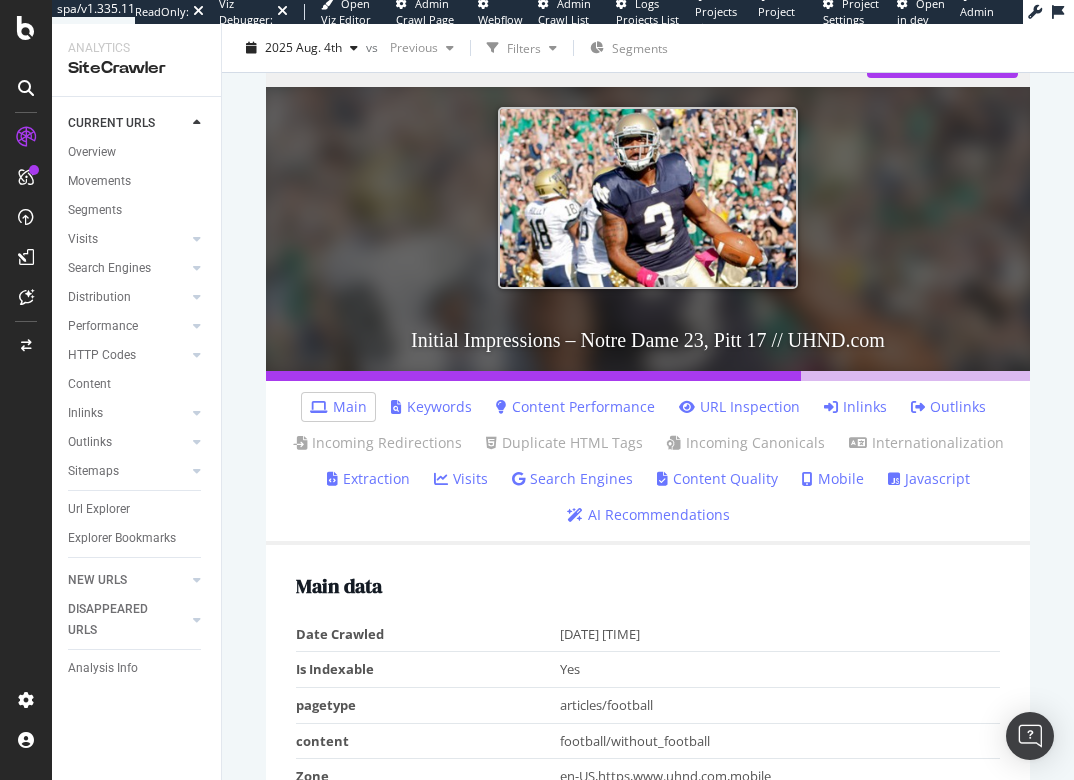 click on "Javascript" at bounding box center (929, 479) 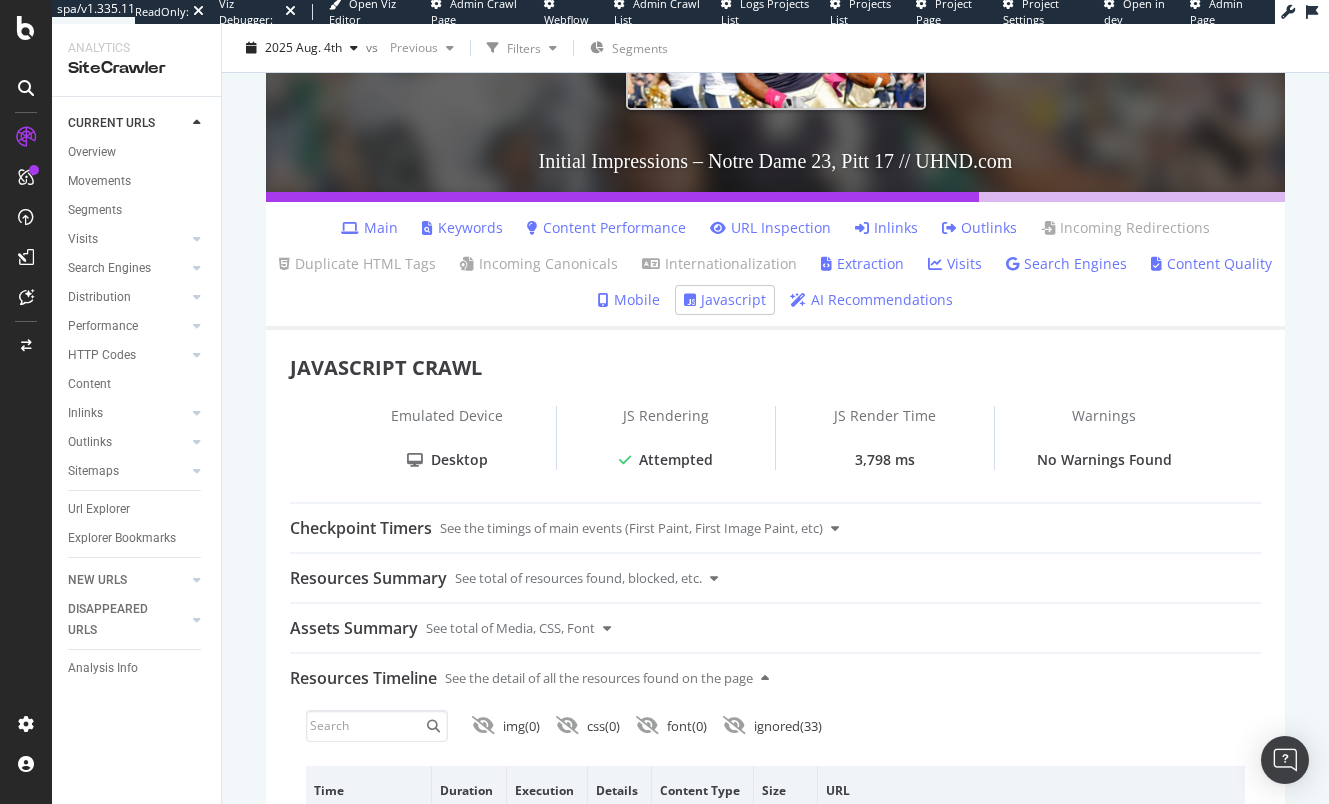 scroll, scrollTop: 400, scrollLeft: 0, axis: vertical 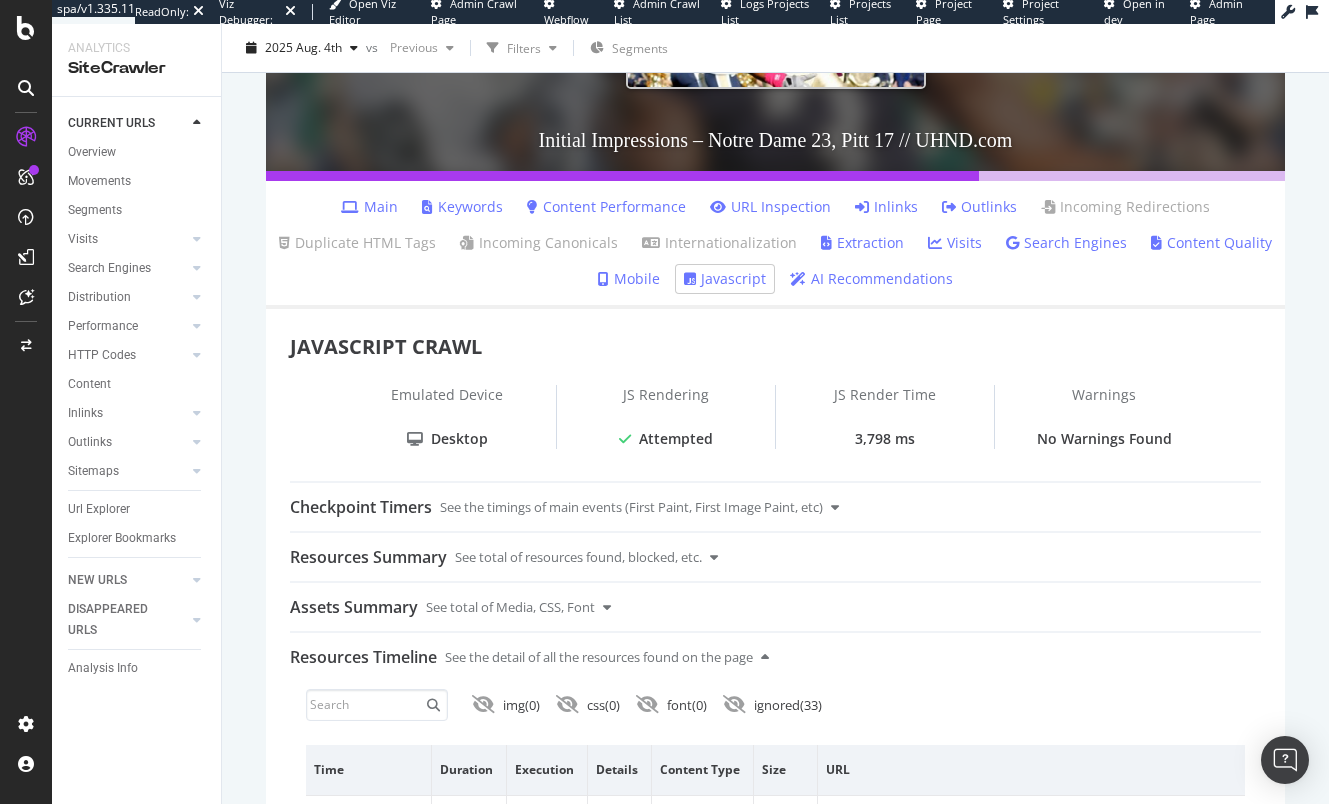 click on "Content Performance" at bounding box center (606, 207) 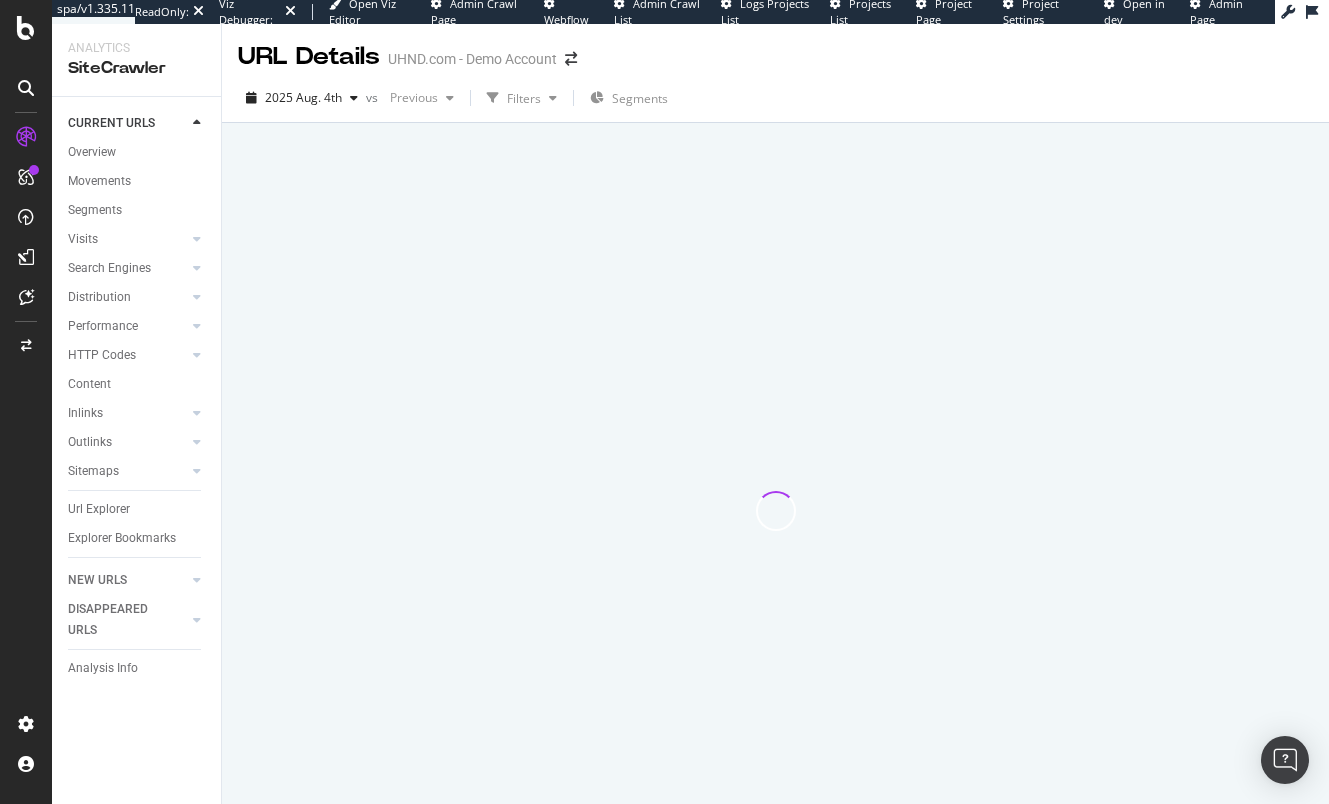 scroll, scrollTop: 0, scrollLeft: 0, axis: both 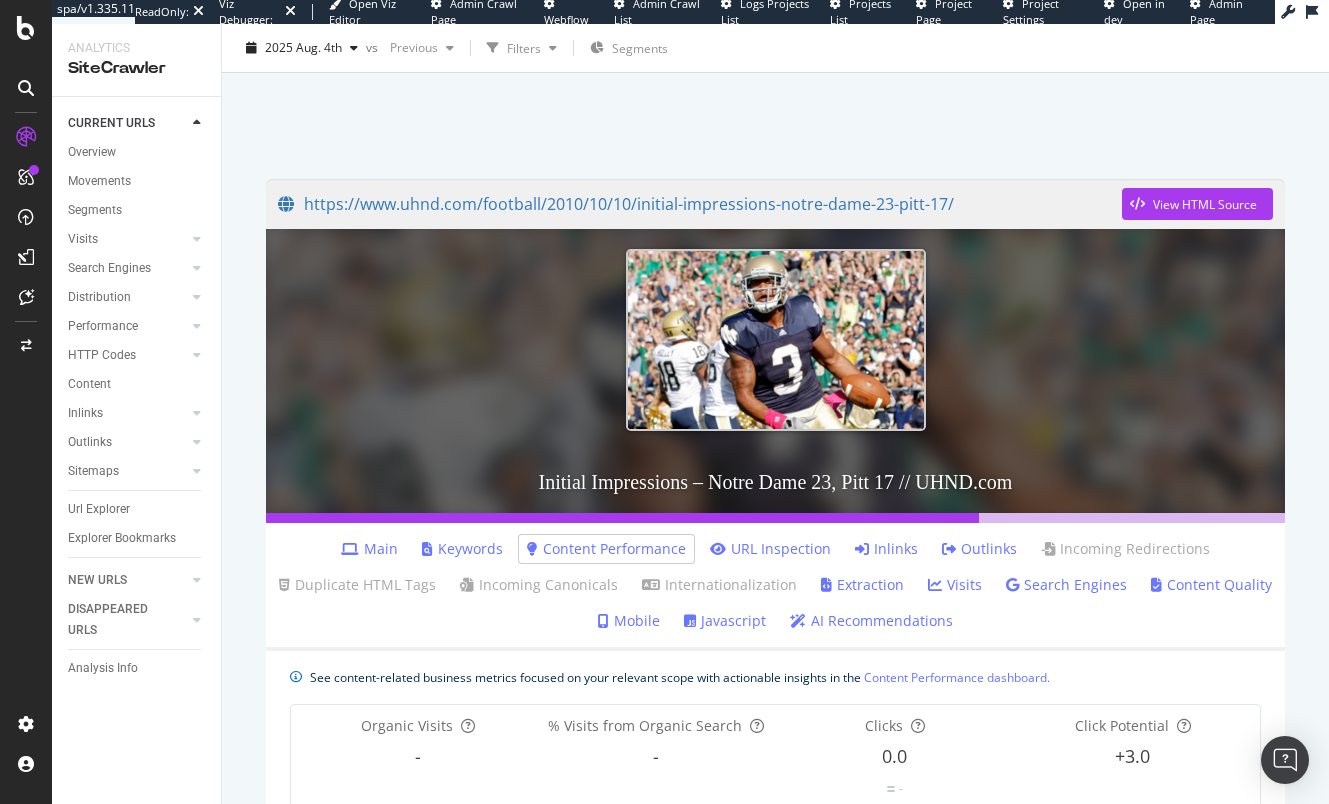 drag, startPoint x: 1050, startPoint y: 588, endPoint x: 1000, endPoint y: 579, distance: 50.803543 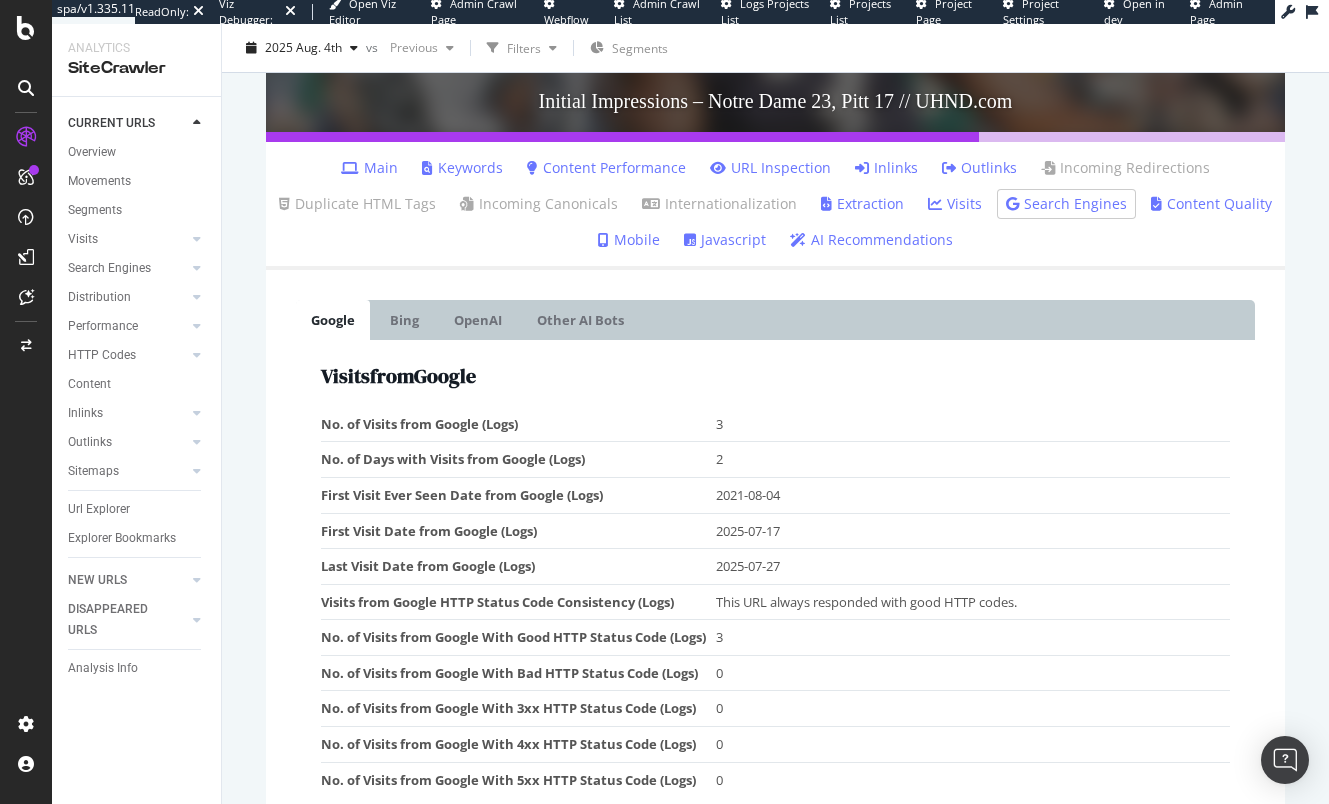 scroll, scrollTop: 500, scrollLeft: 0, axis: vertical 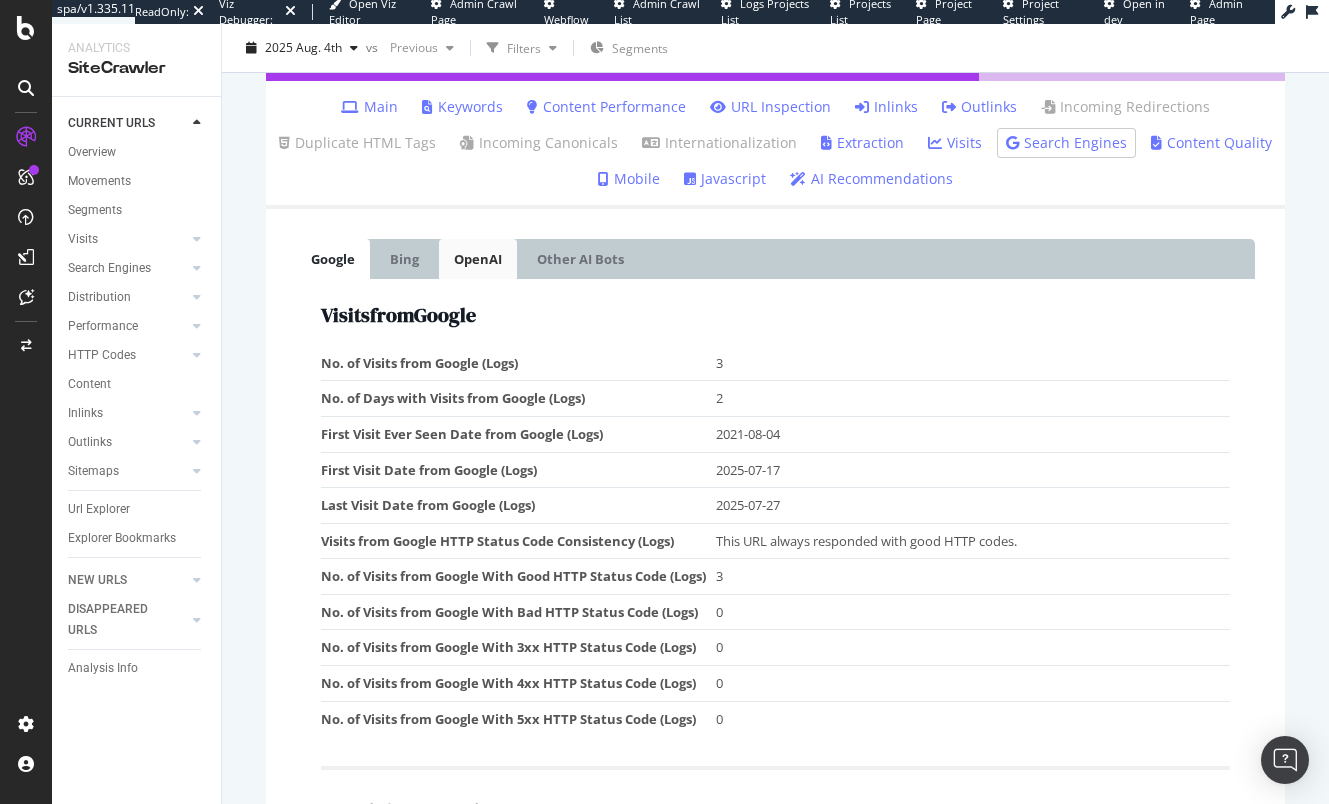 click on "OpenAI" at bounding box center [478, 259] 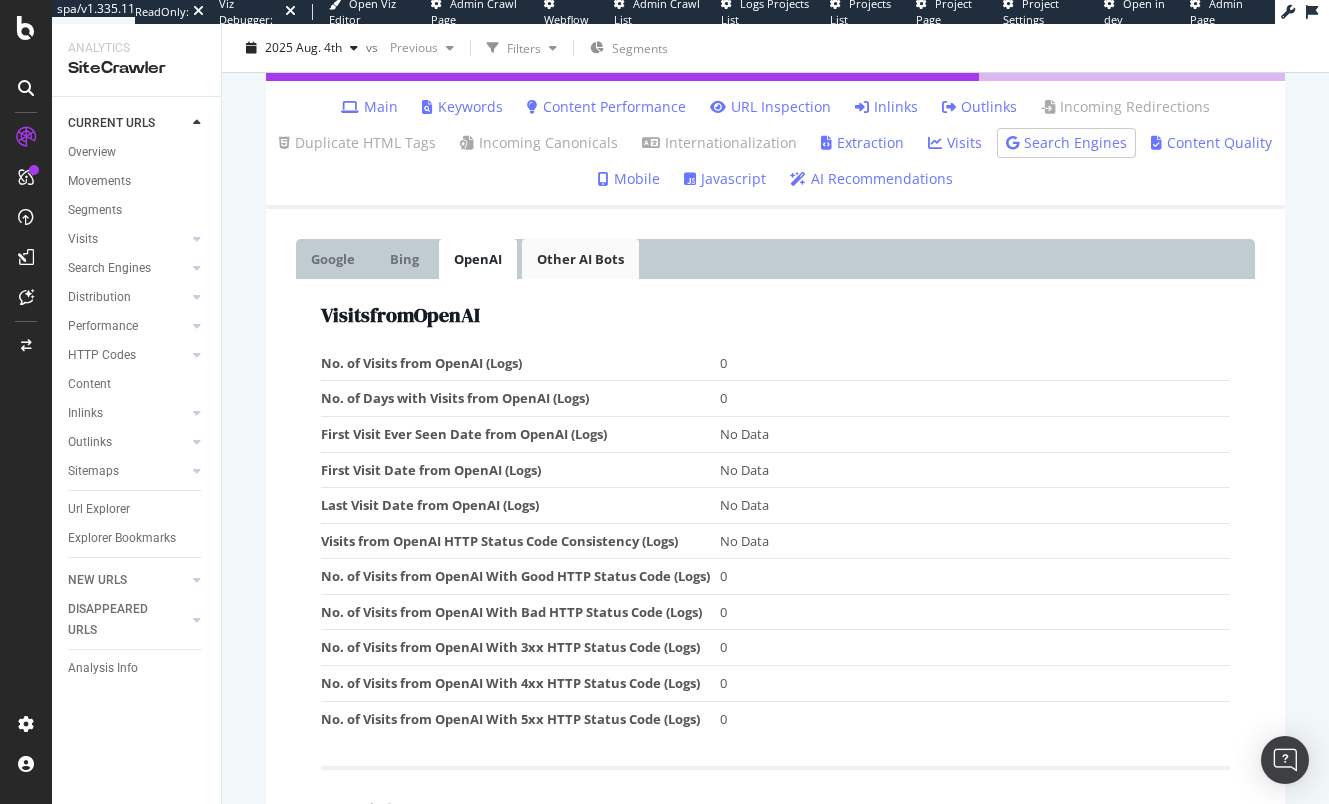 click on "Other AI Bots" at bounding box center (580, 259) 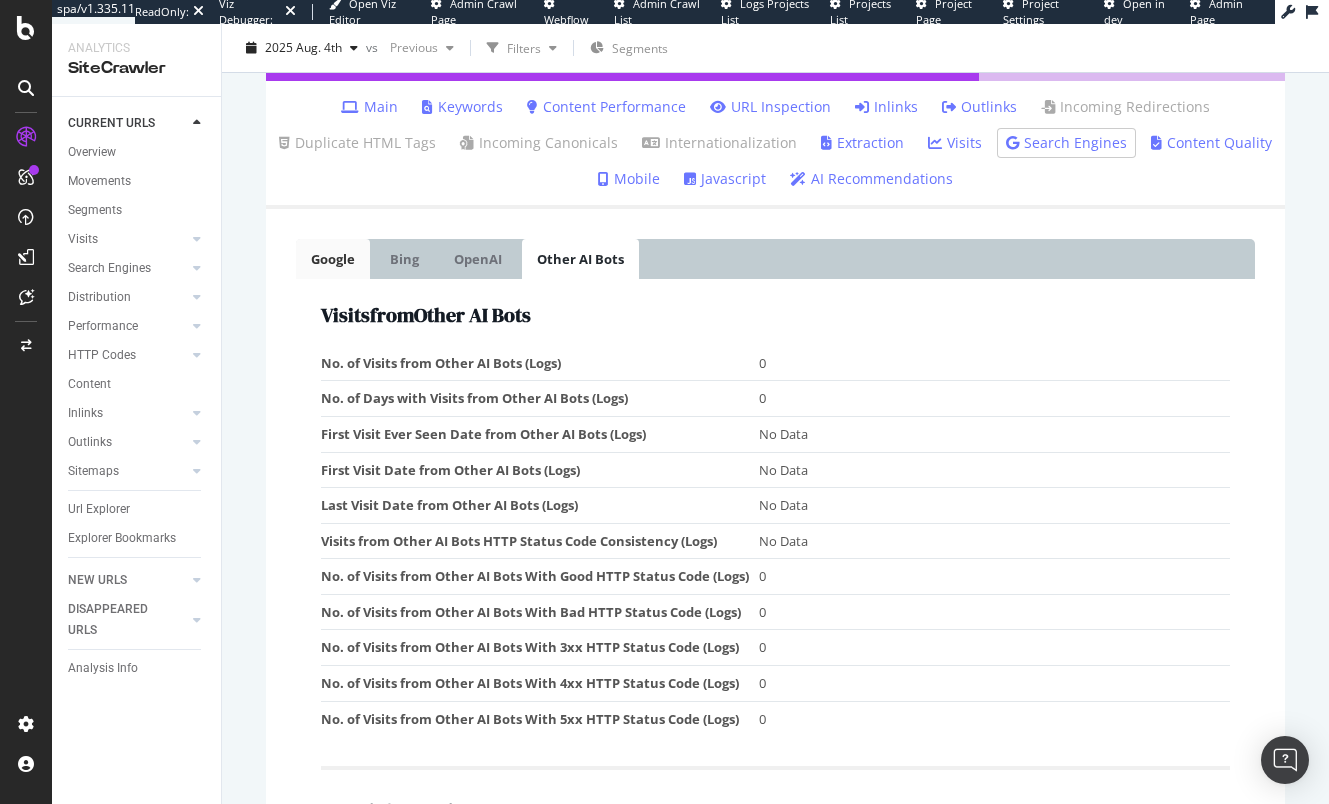 click on "Google" at bounding box center (333, 259) 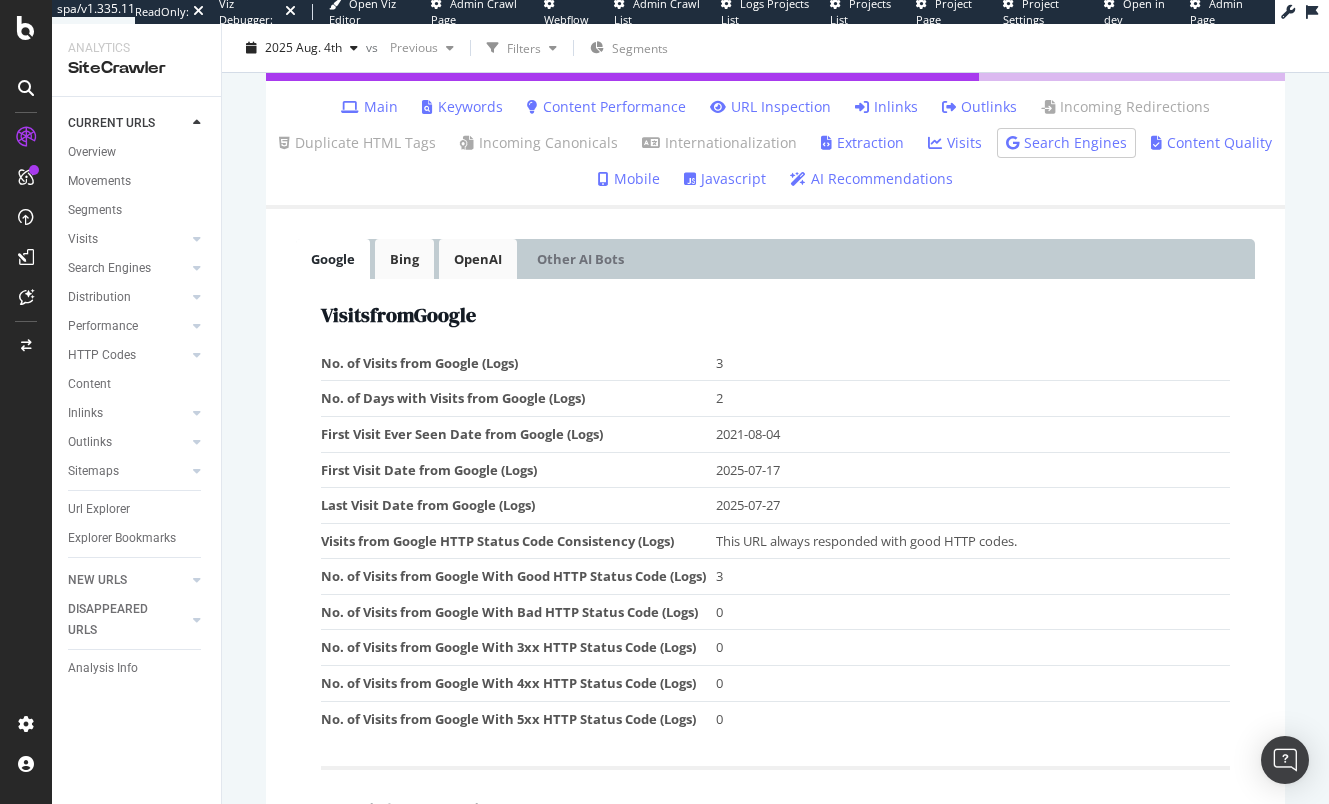 drag, startPoint x: 394, startPoint y: 267, endPoint x: 440, endPoint y: 269, distance: 46.043457 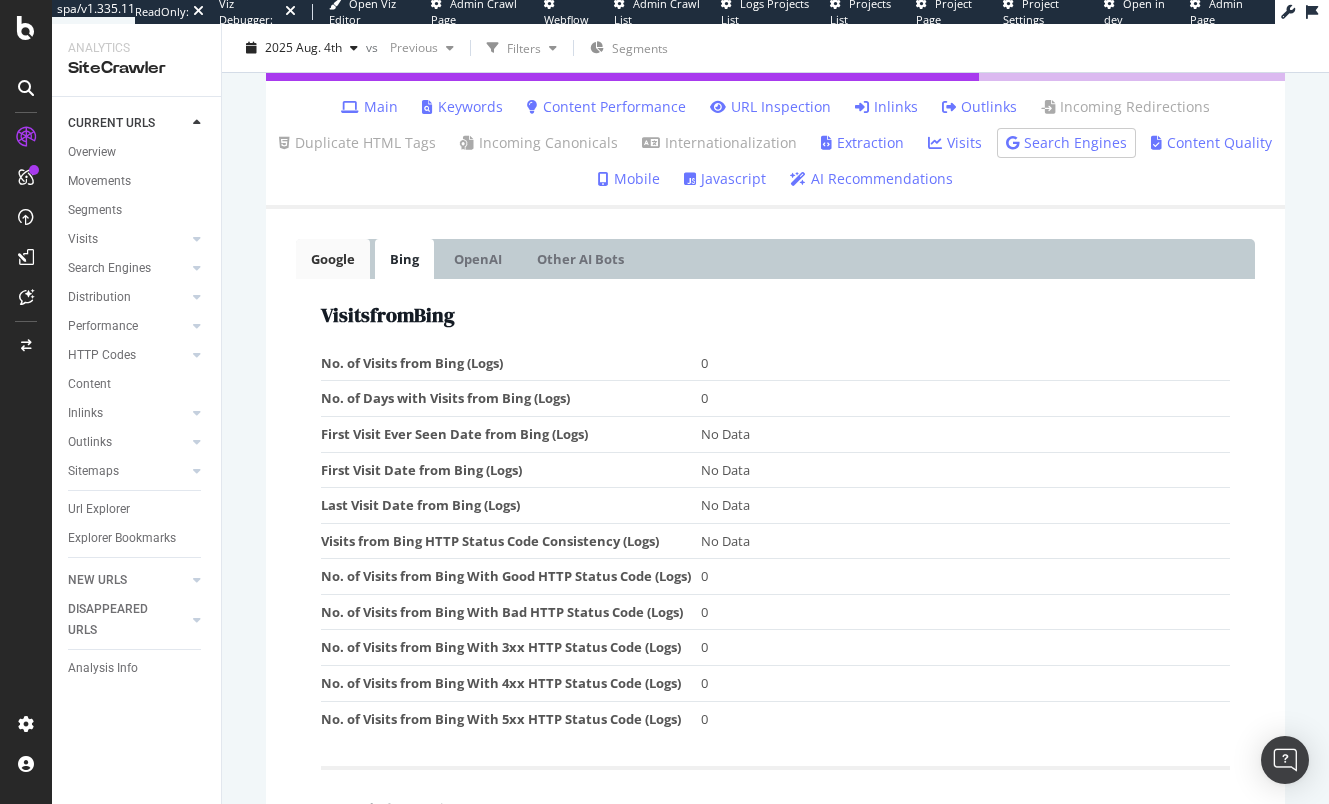 click on "Google" at bounding box center (333, 259) 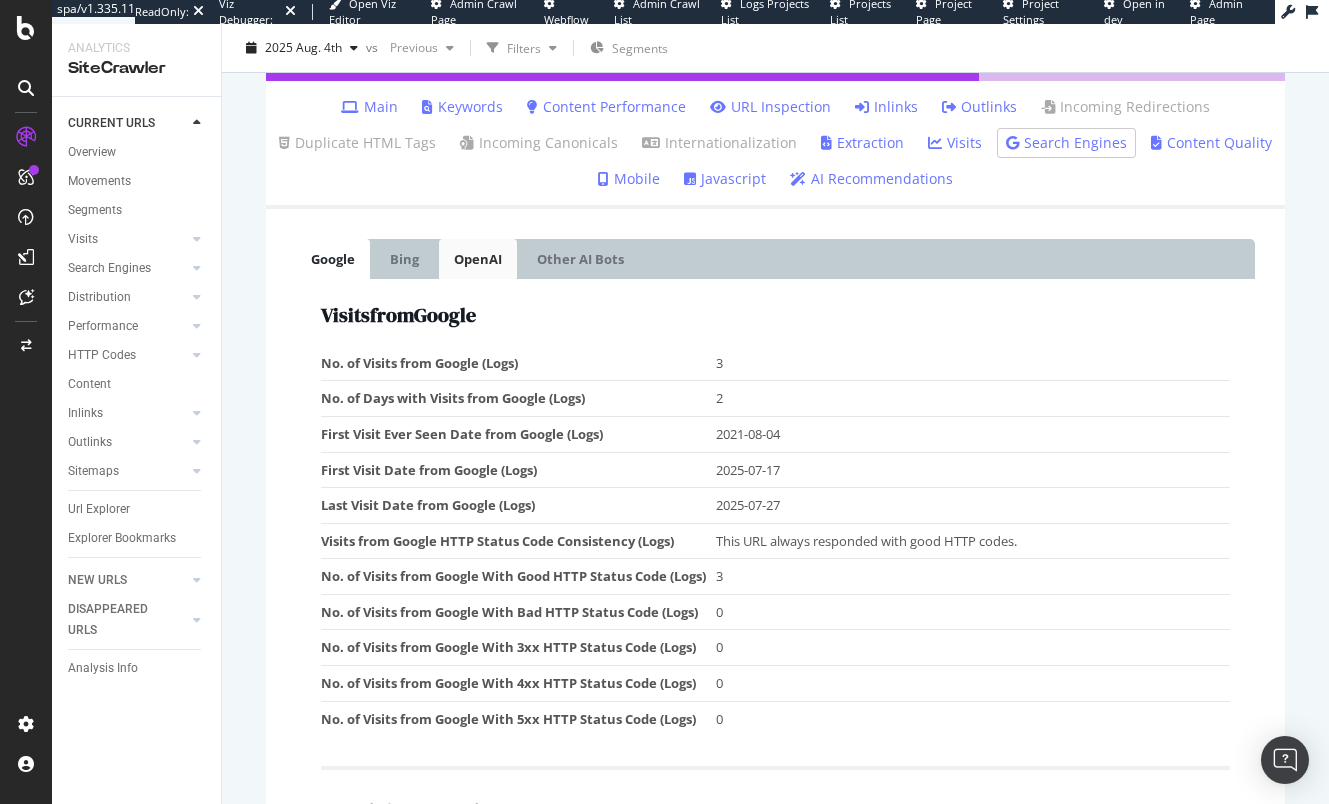 click on "OpenAI" at bounding box center (478, 259) 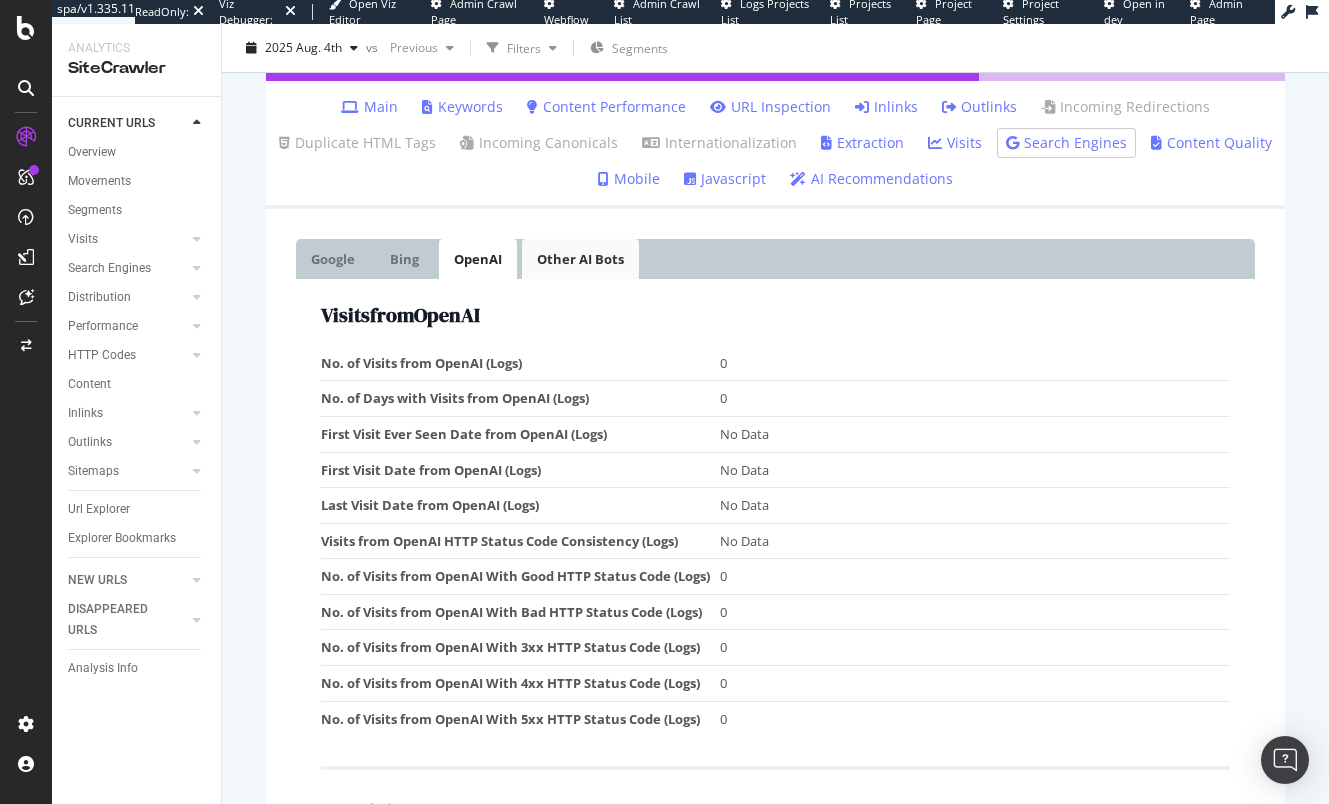click on "Other AI Bots" at bounding box center [580, 259] 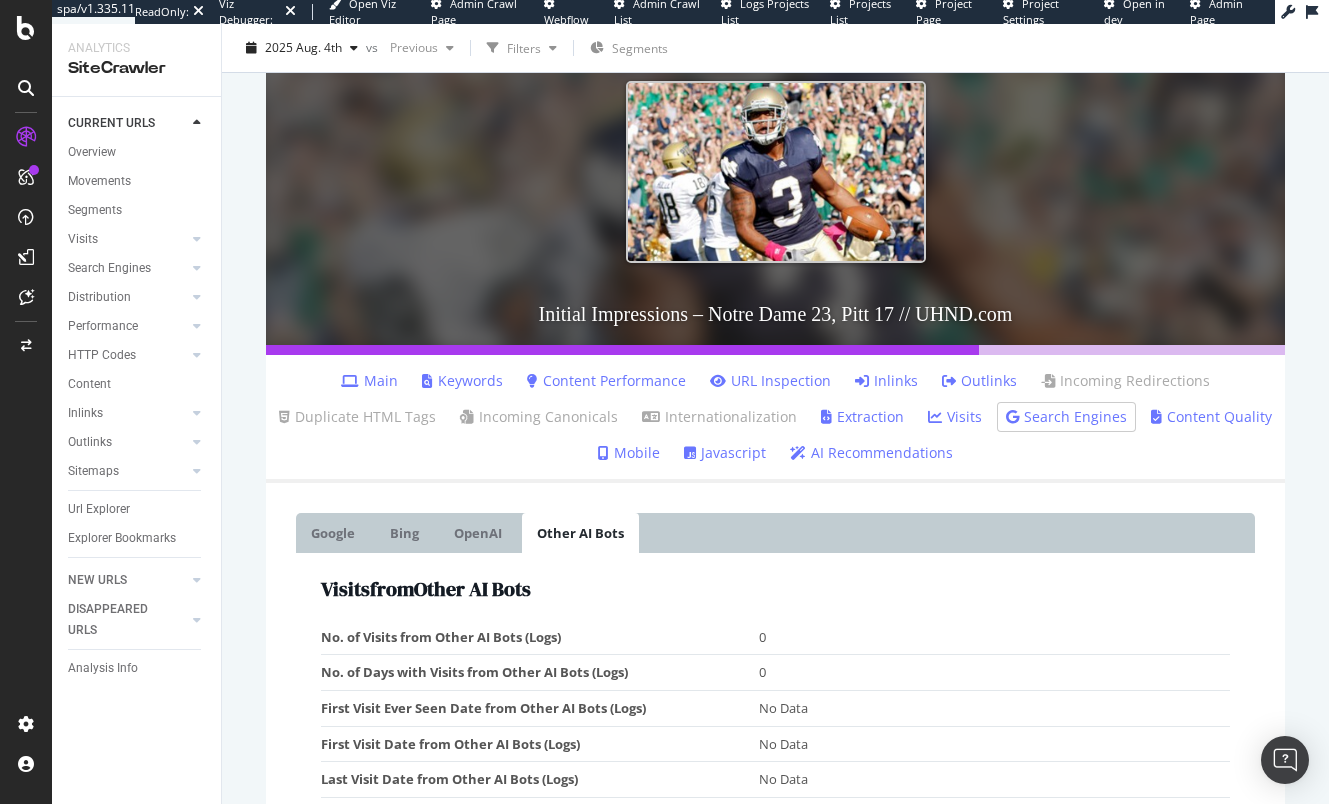 scroll, scrollTop: 200, scrollLeft: 0, axis: vertical 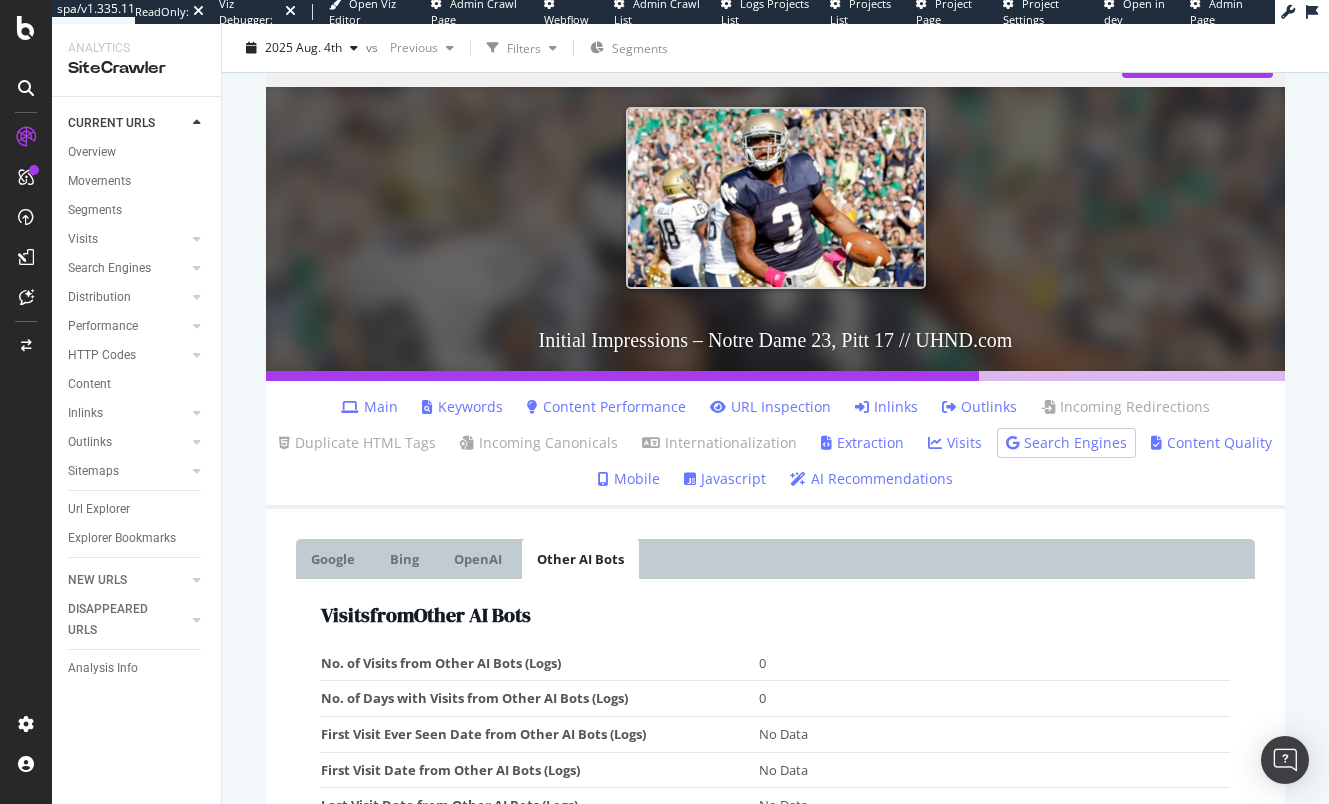 click on "Javascript" at bounding box center [725, 479] 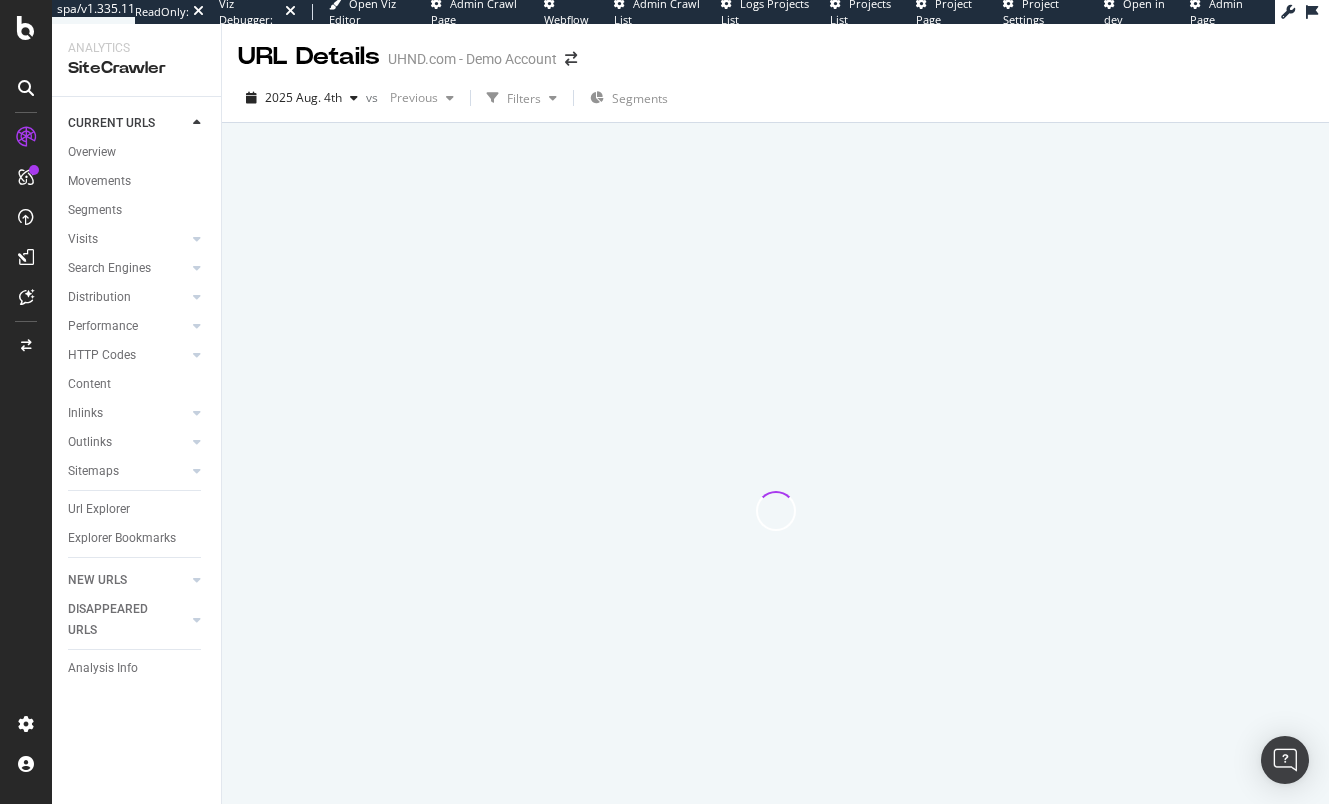 scroll, scrollTop: 0, scrollLeft: 0, axis: both 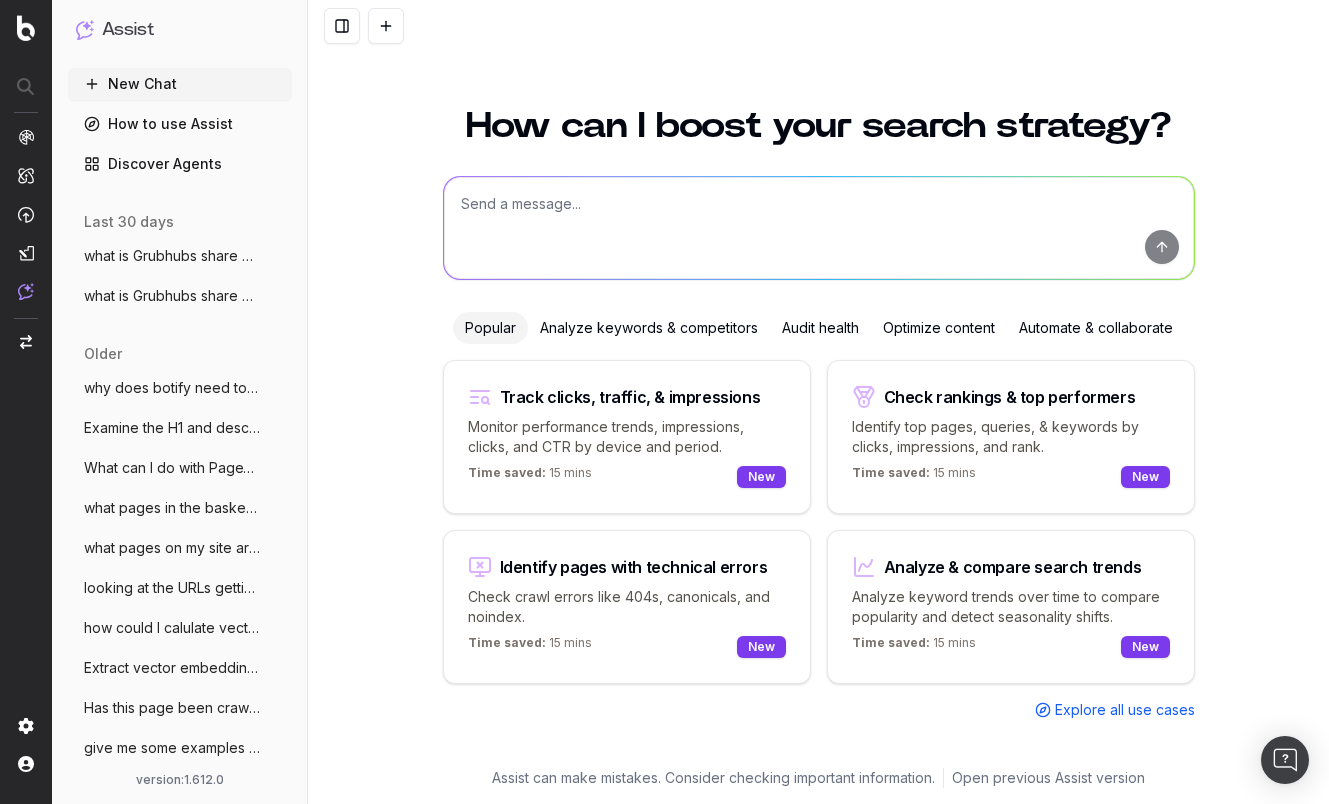 click on "what is Grubhubs share of voice for mexi" at bounding box center [172, 256] 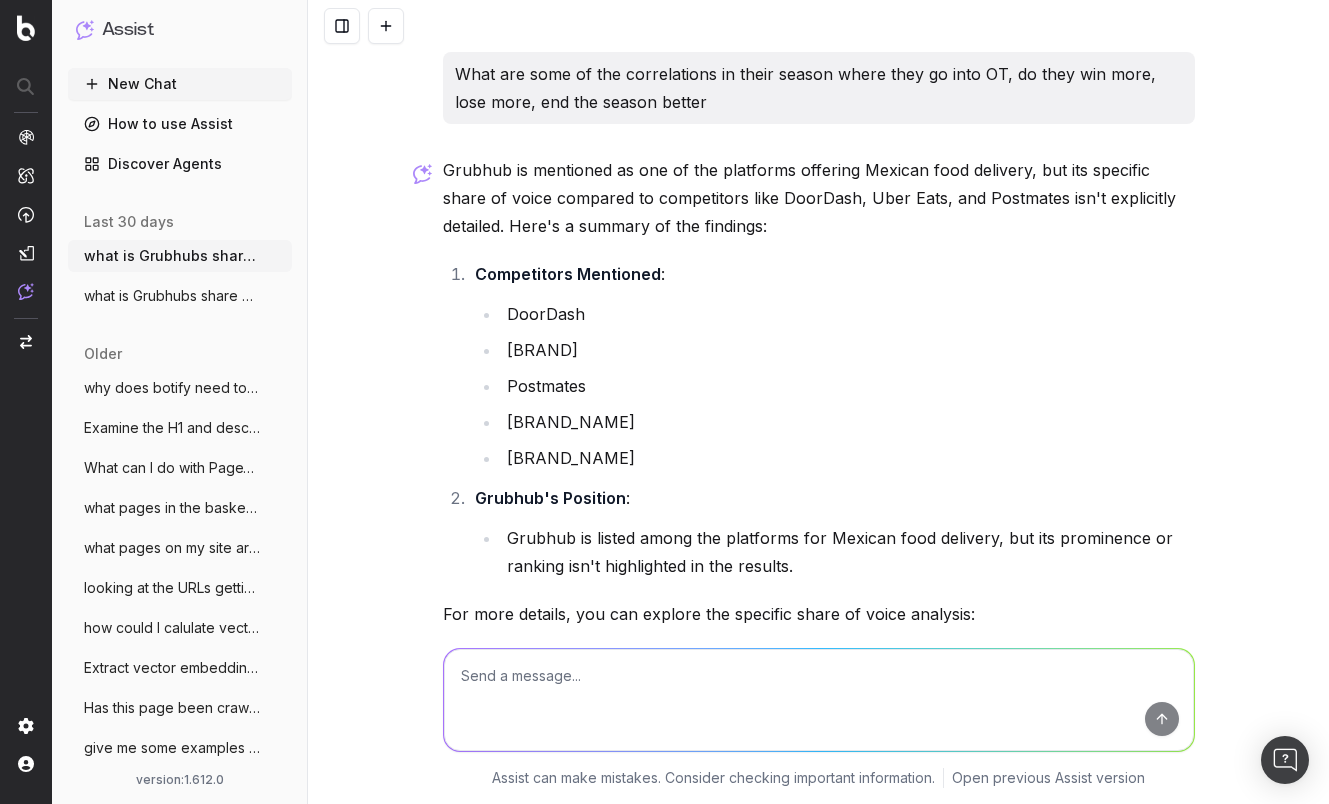 scroll, scrollTop: 392, scrollLeft: 0, axis: vertical 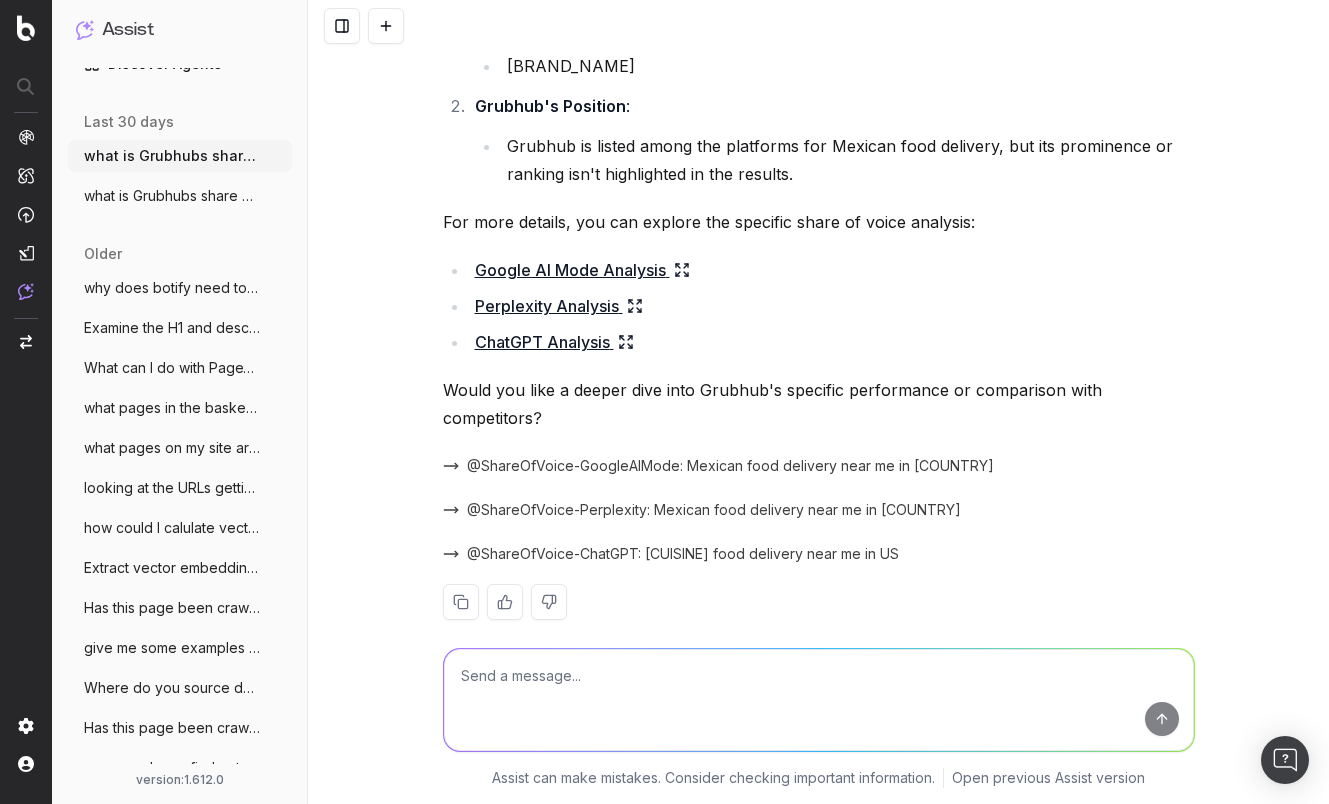 click on "why does botify need to crawl from so ma   More Examine the H1 and descriptions on the s   More What can I do with PageWorkers to ensure   More what pages in the basketball subfolder a   More what pages on my site are evergreen?    More looking at the URLs getting a pageworker   More how could I calulate vector emebedings o   More Extract vector embeddings from this page   More Has this page been crawled by any AI bot   More give me some examples of tag lines I can   More Where do you source data from when you p   More Has this page been crawled by any AI bot   More can you please find outside links that p   More what are common FAQs around buying wordp   More is there seasonality for crocs jibits   More Find the nearest page for "best mother's   More Why would the URLs in this report have n   More Of all the keywodrs my site is ranking f   More What types of questions are people askin   More These two pages are competing for each o   More would this sentence be considered active   More   More   More   More" at bounding box center [180, 928] 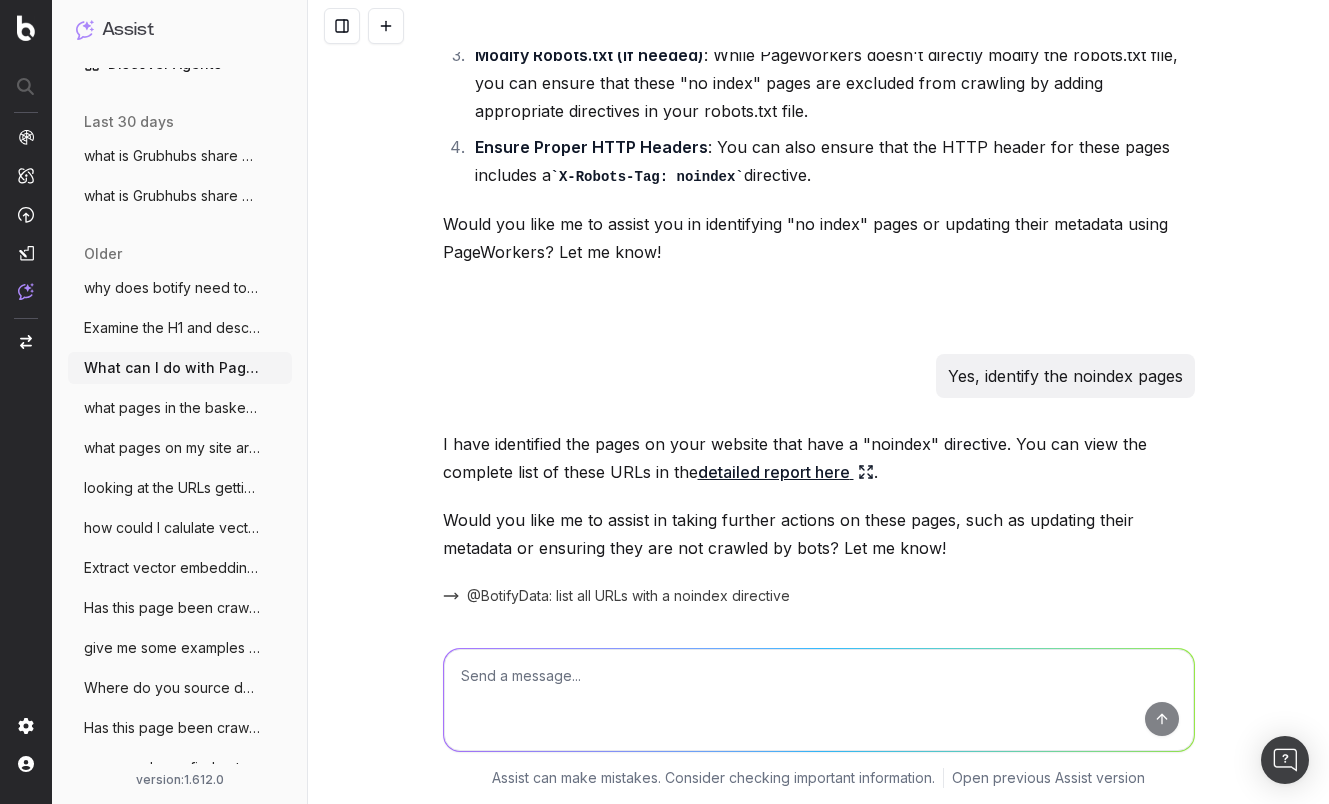 scroll, scrollTop: 2710, scrollLeft: 0, axis: vertical 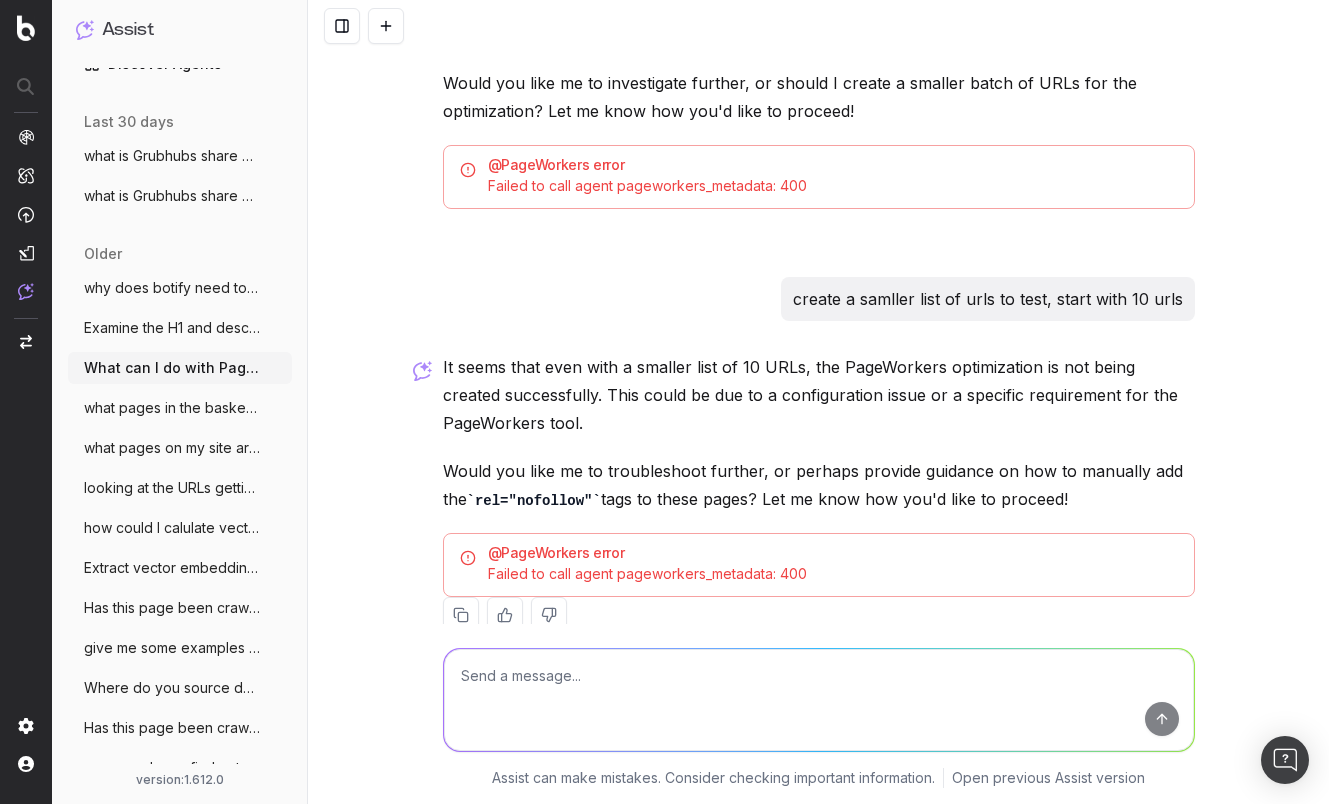 click on "Extract vector embeddings from this page" at bounding box center [172, 568] 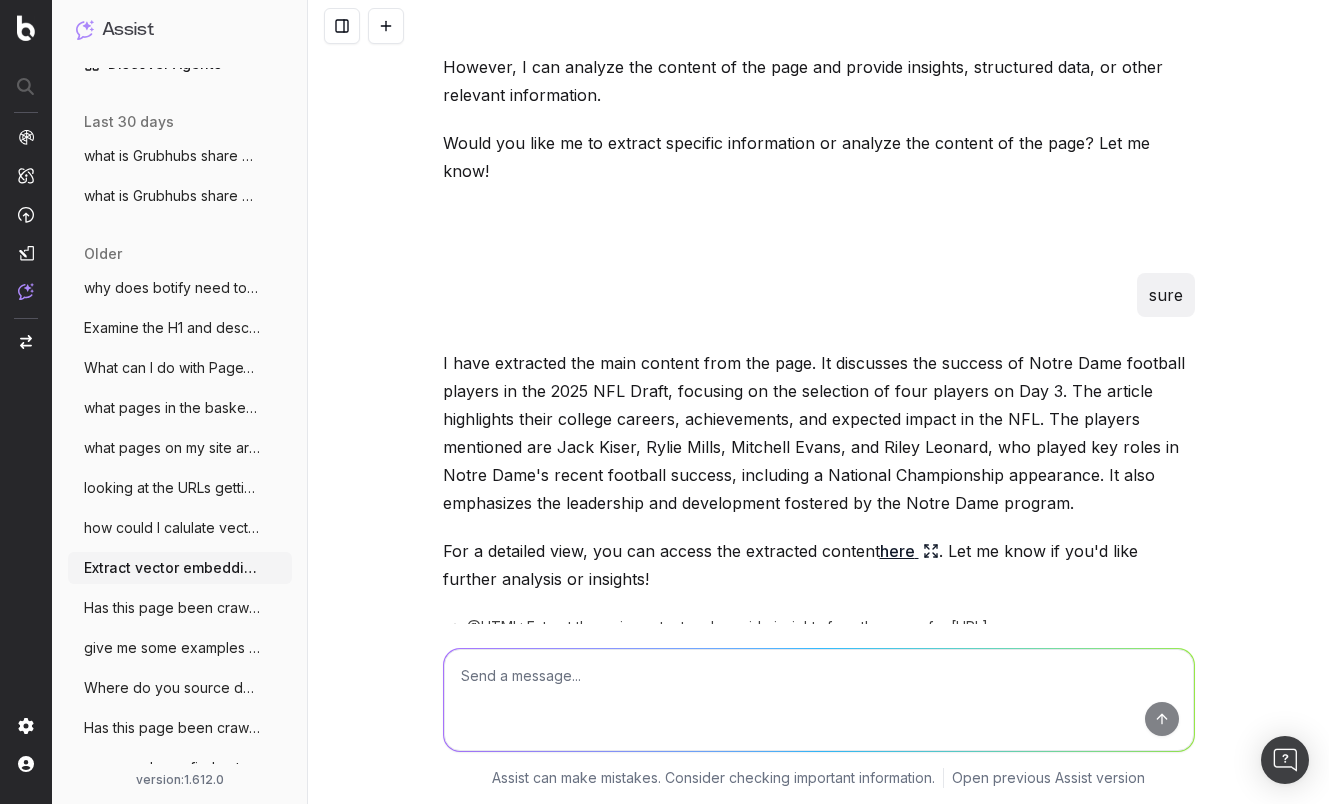 scroll, scrollTop: 0, scrollLeft: 0, axis: both 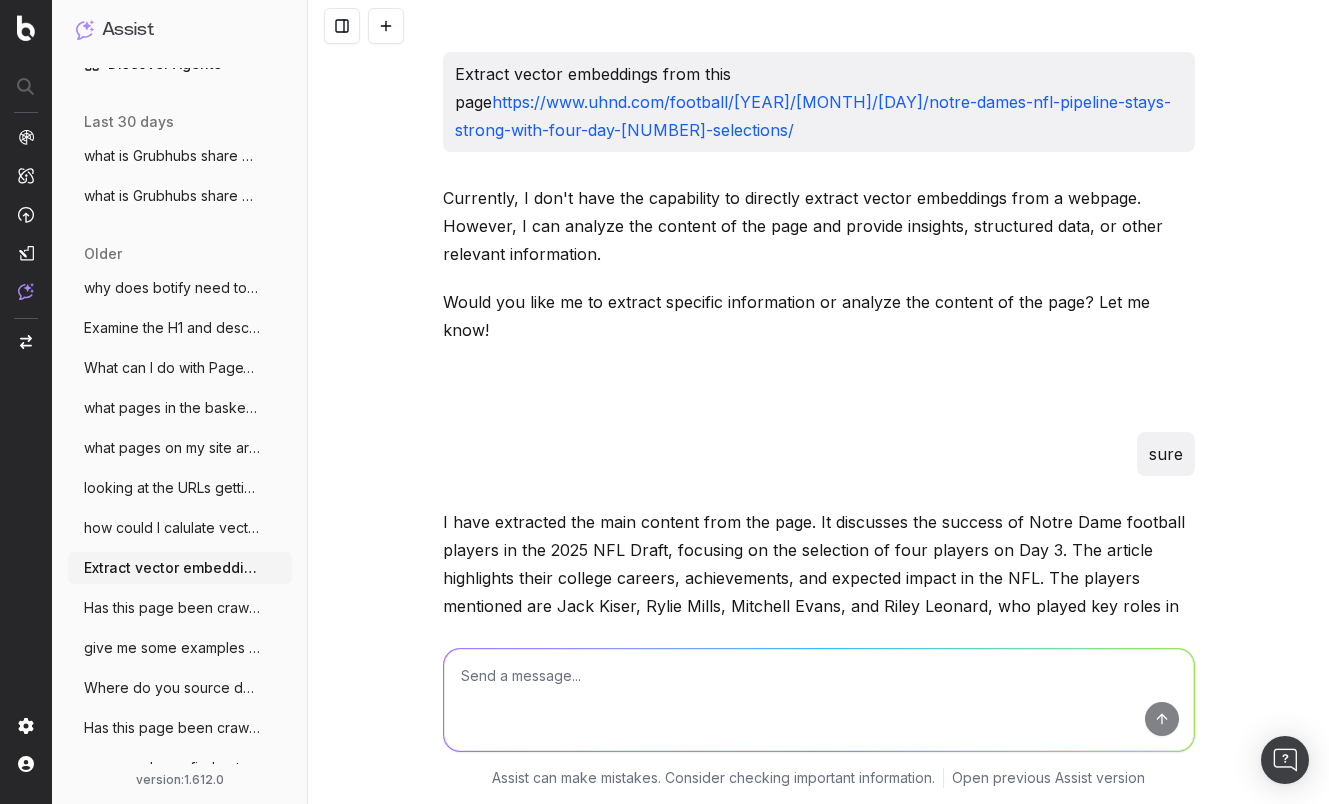 click on "what pages in the basketball subfolder a" at bounding box center (172, 408) 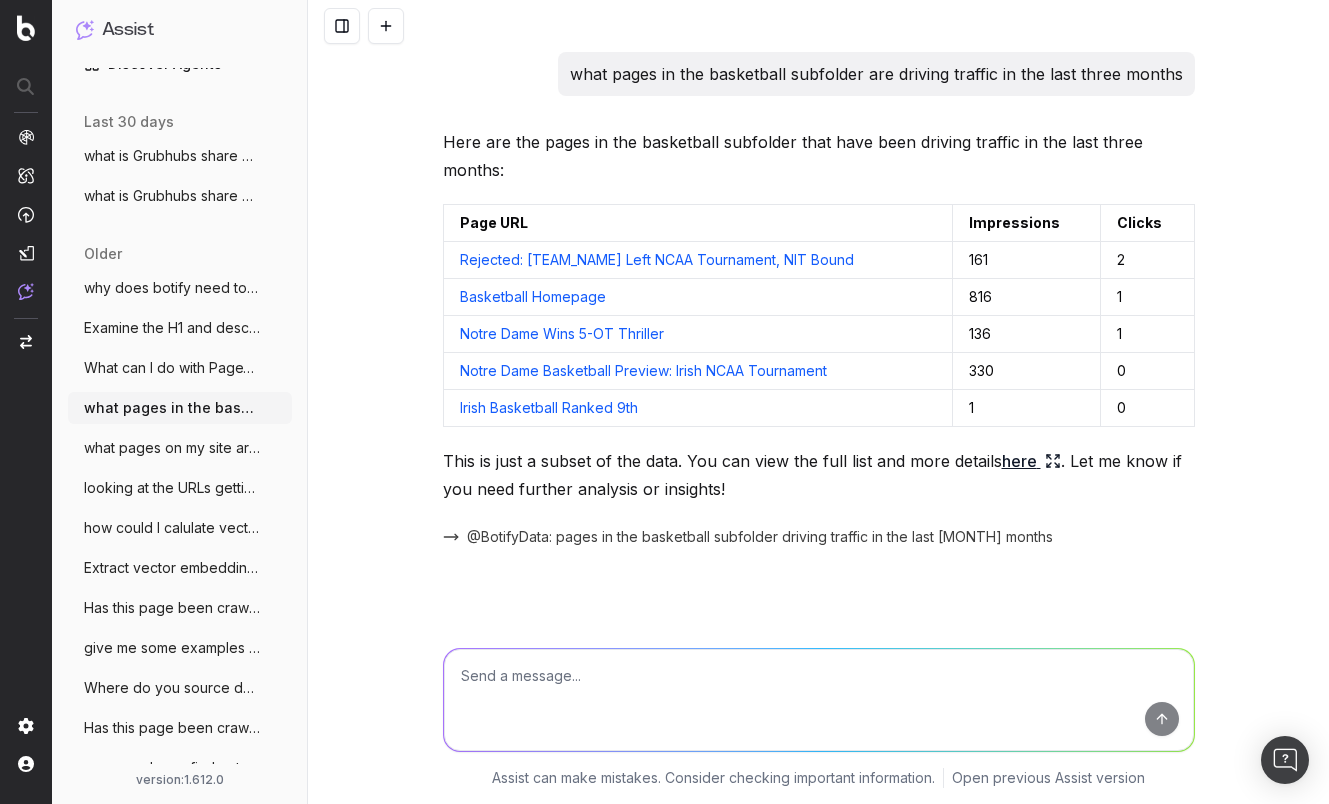 click on "what pages on my site are evergreen?" at bounding box center [172, 448] 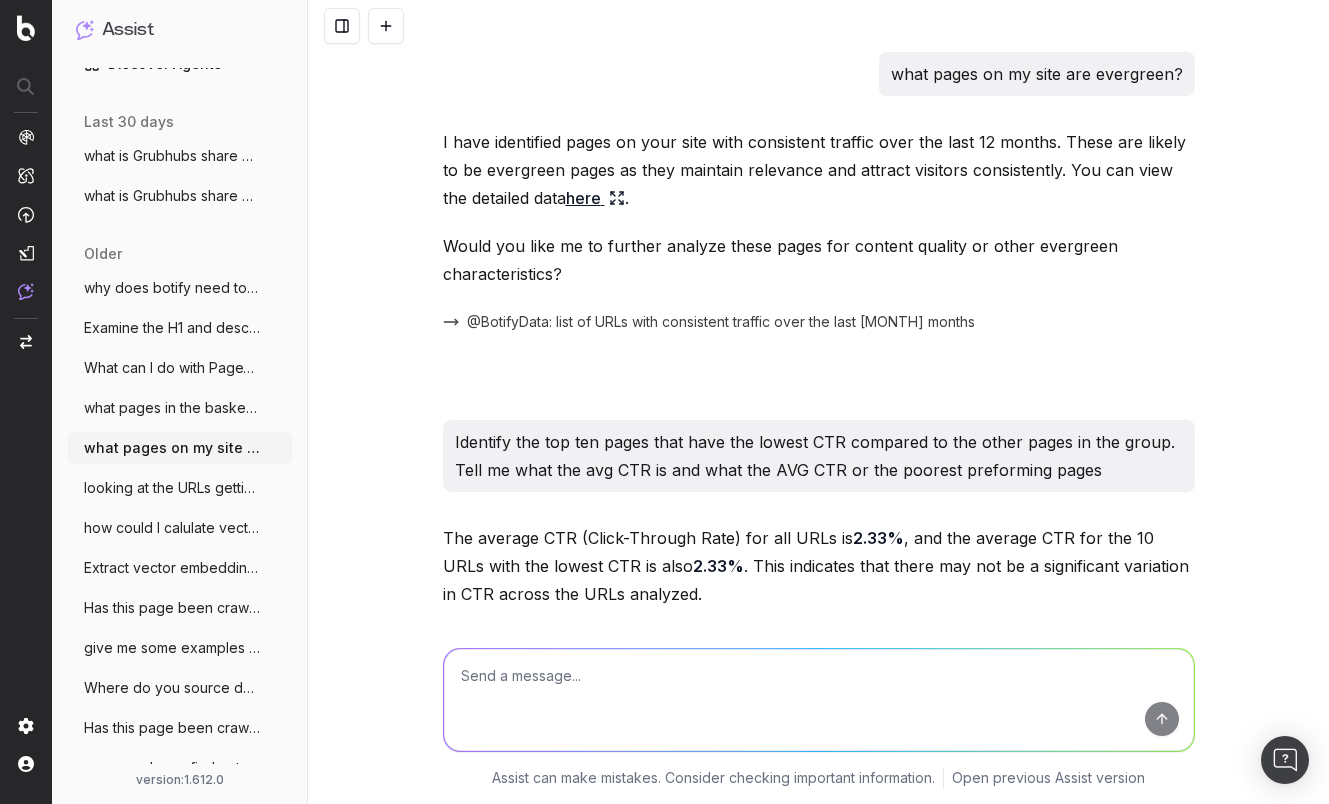 click on "looking at the URLs getting a pageworker" at bounding box center [172, 488] 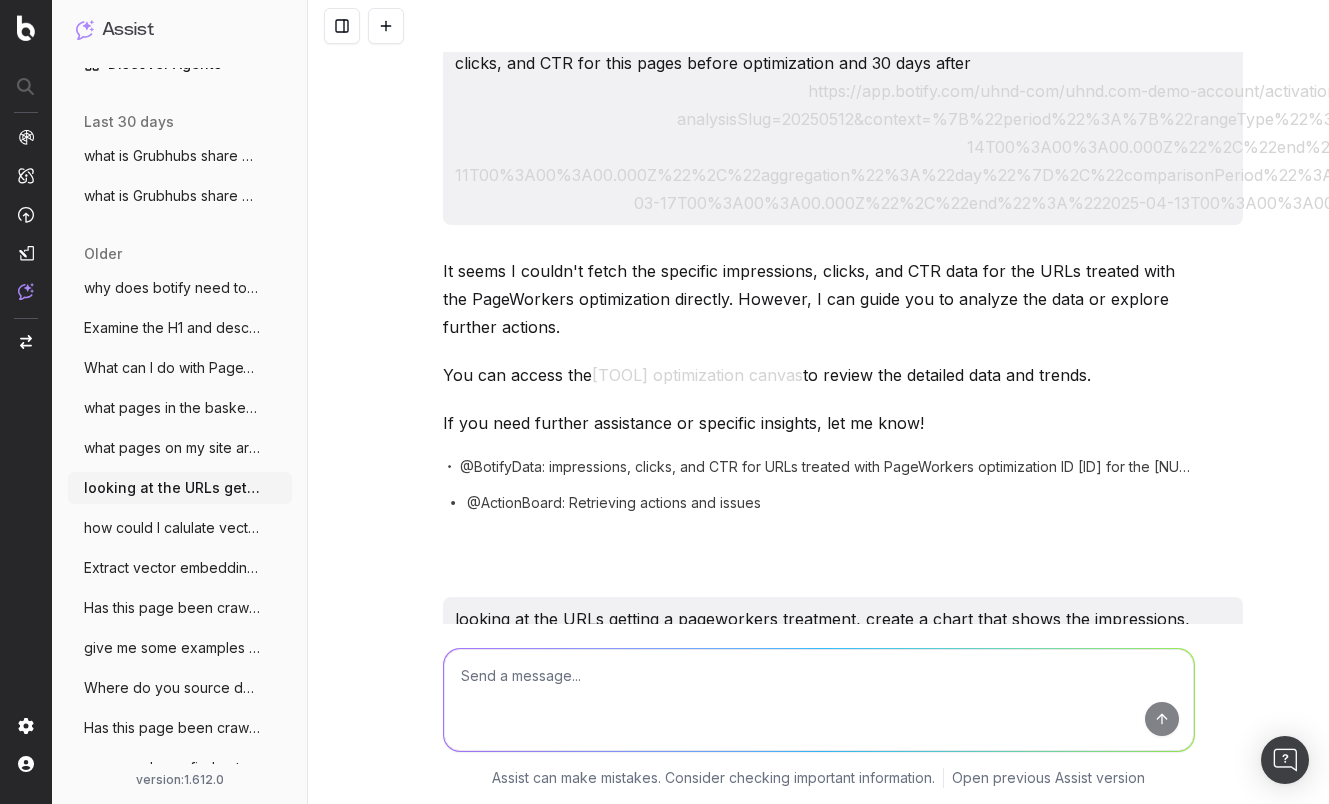 scroll, scrollTop: 0, scrollLeft: 0, axis: both 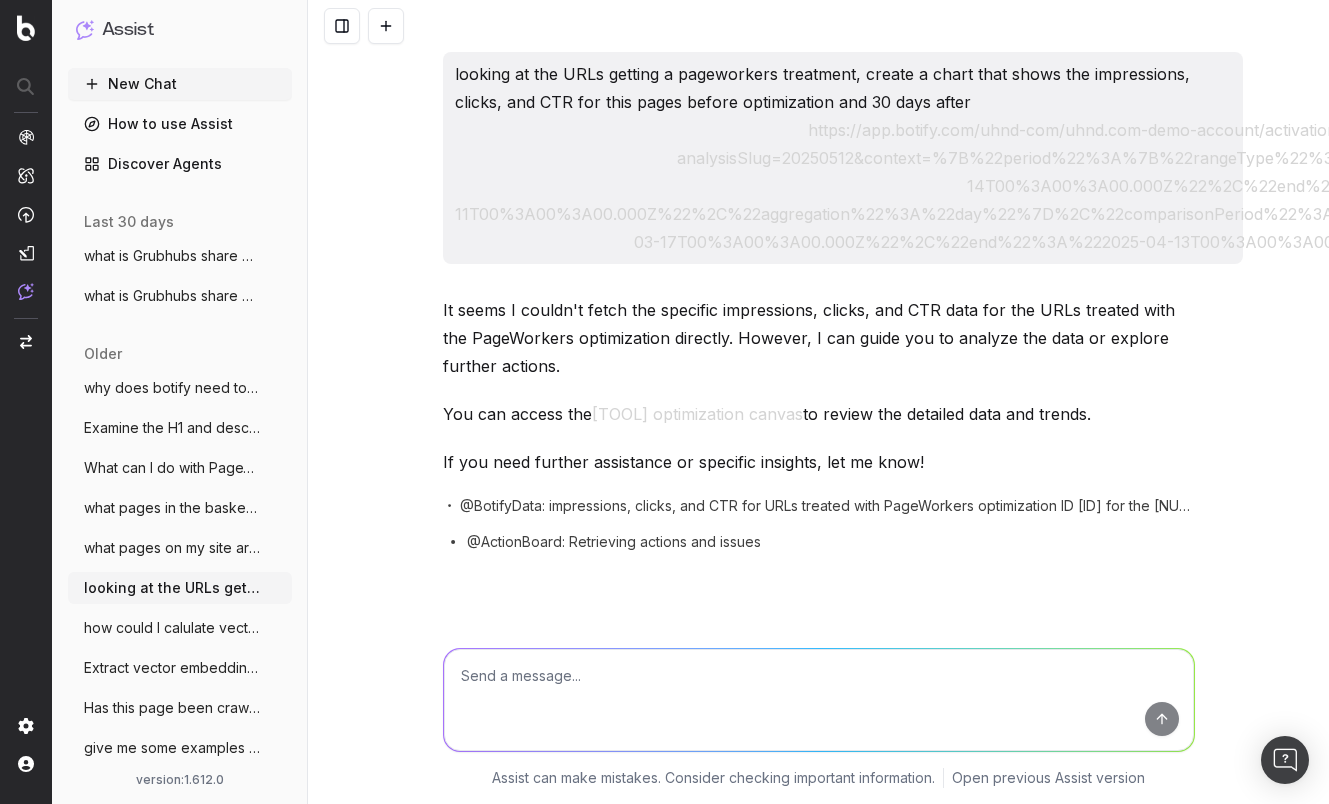 click on "New Chat" at bounding box center [180, 84] 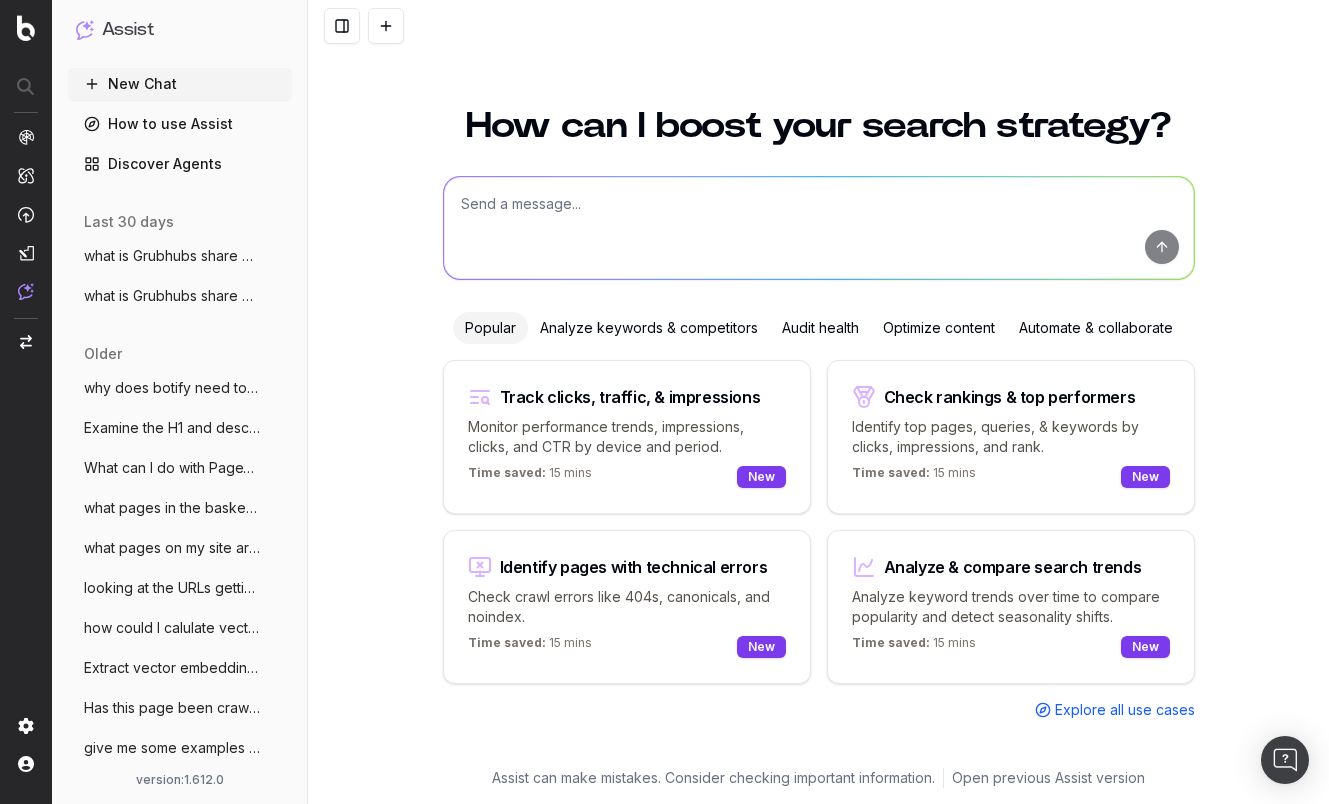 click at bounding box center (819, 228) 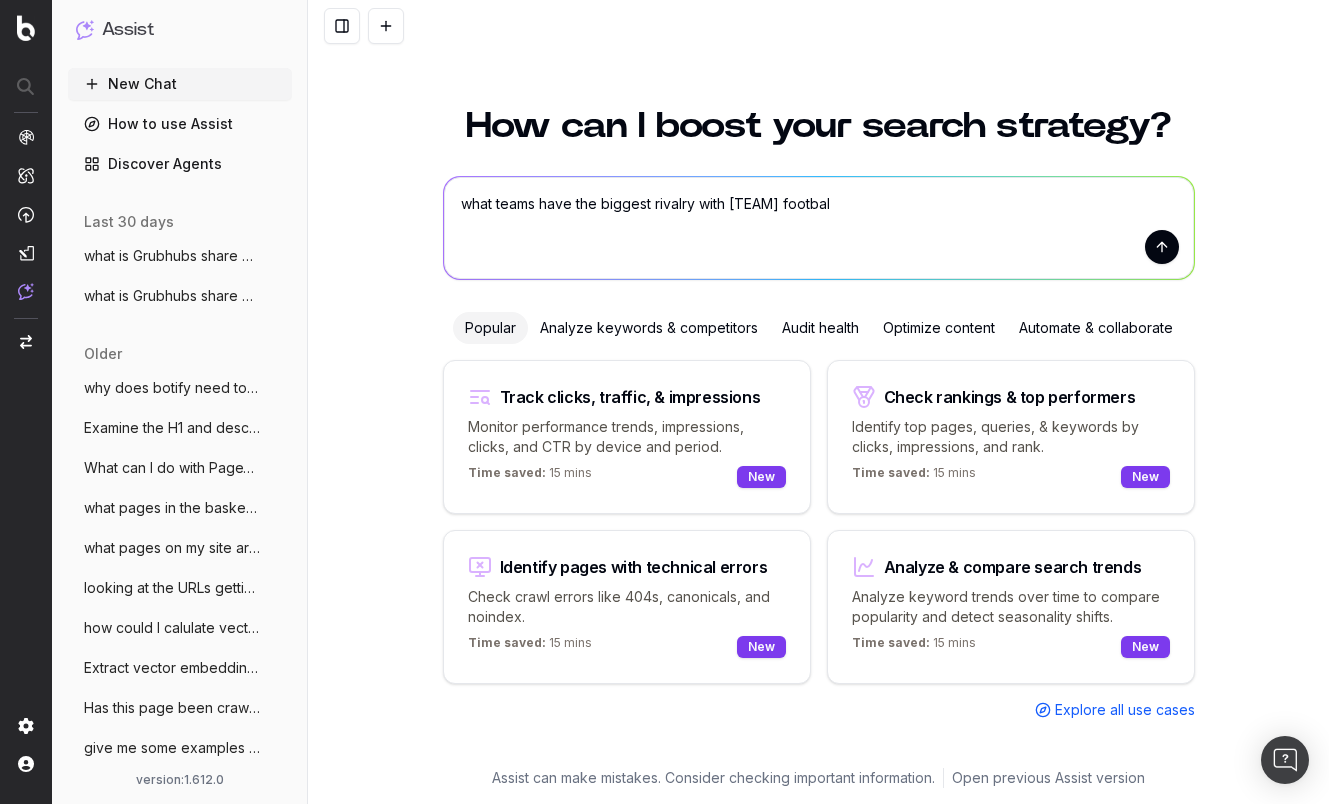 type on "what teams have the biggest rivalry with notre dame football" 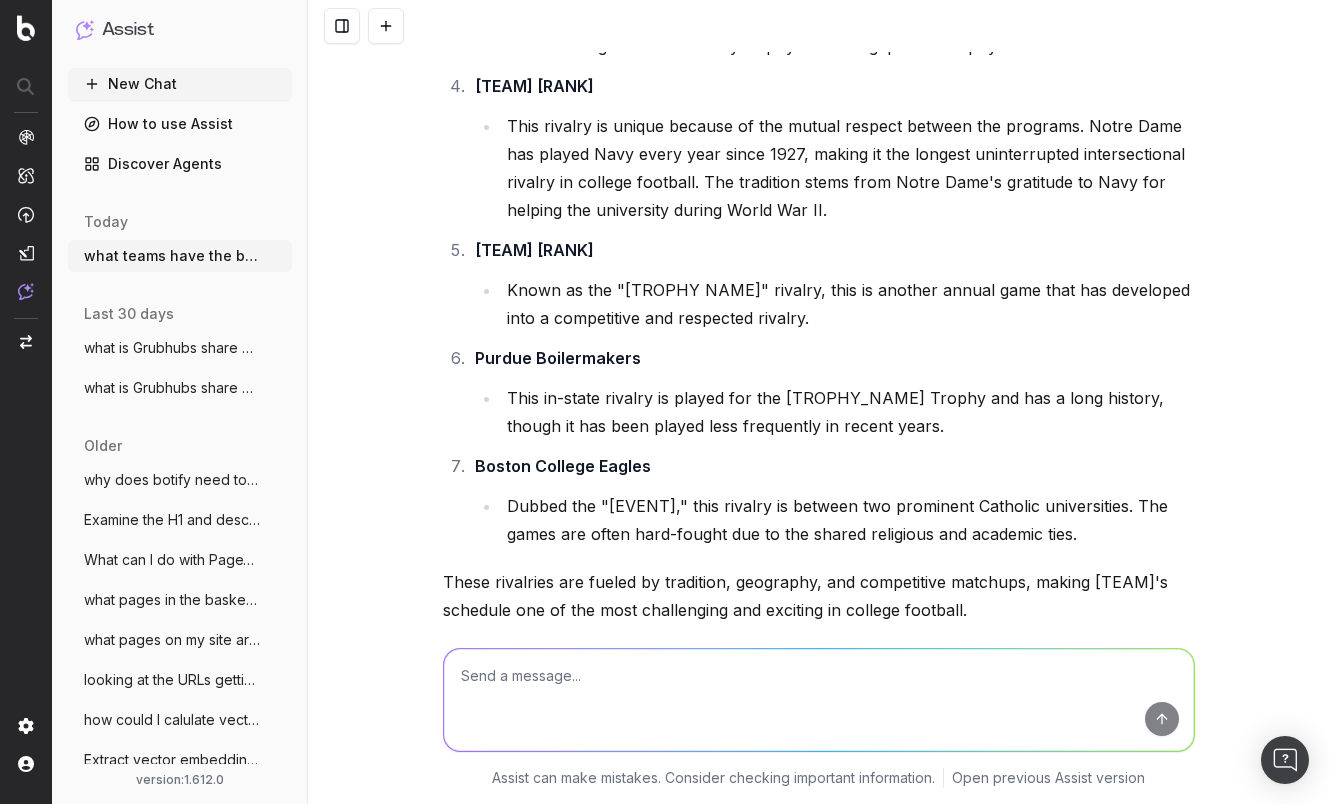 scroll, scrollTop: 628, scrollLeft: 0, axis: vertical 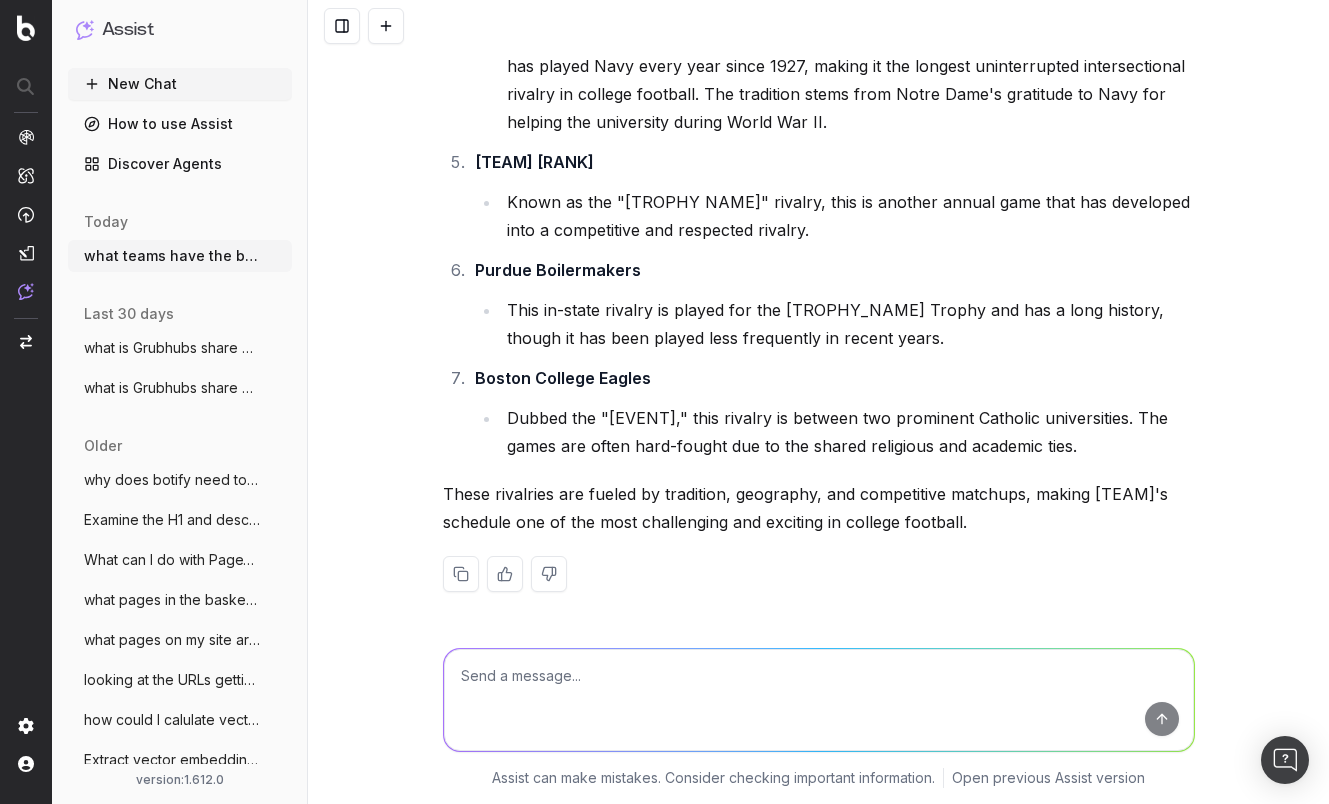 click at bounding box center (819, 700) 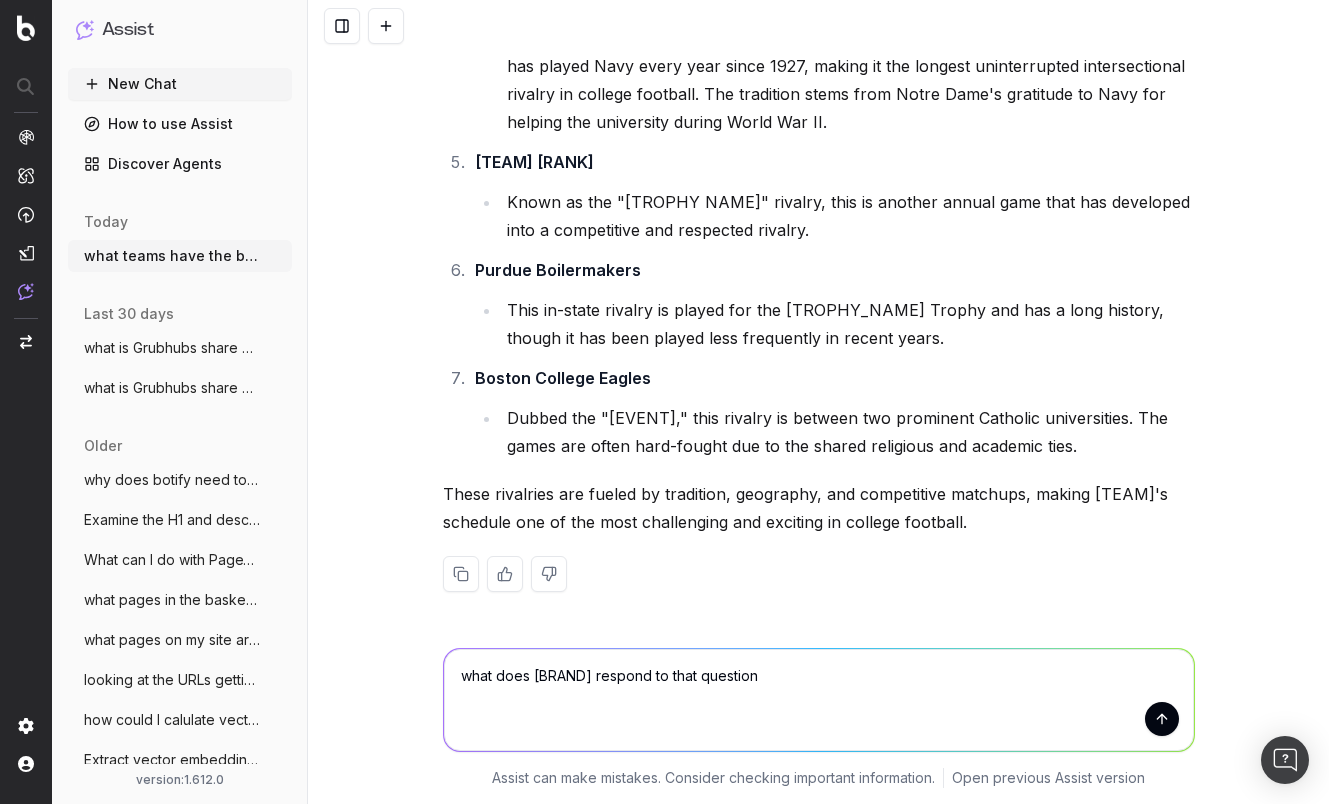type on "what does perpelxity respond to that questions" 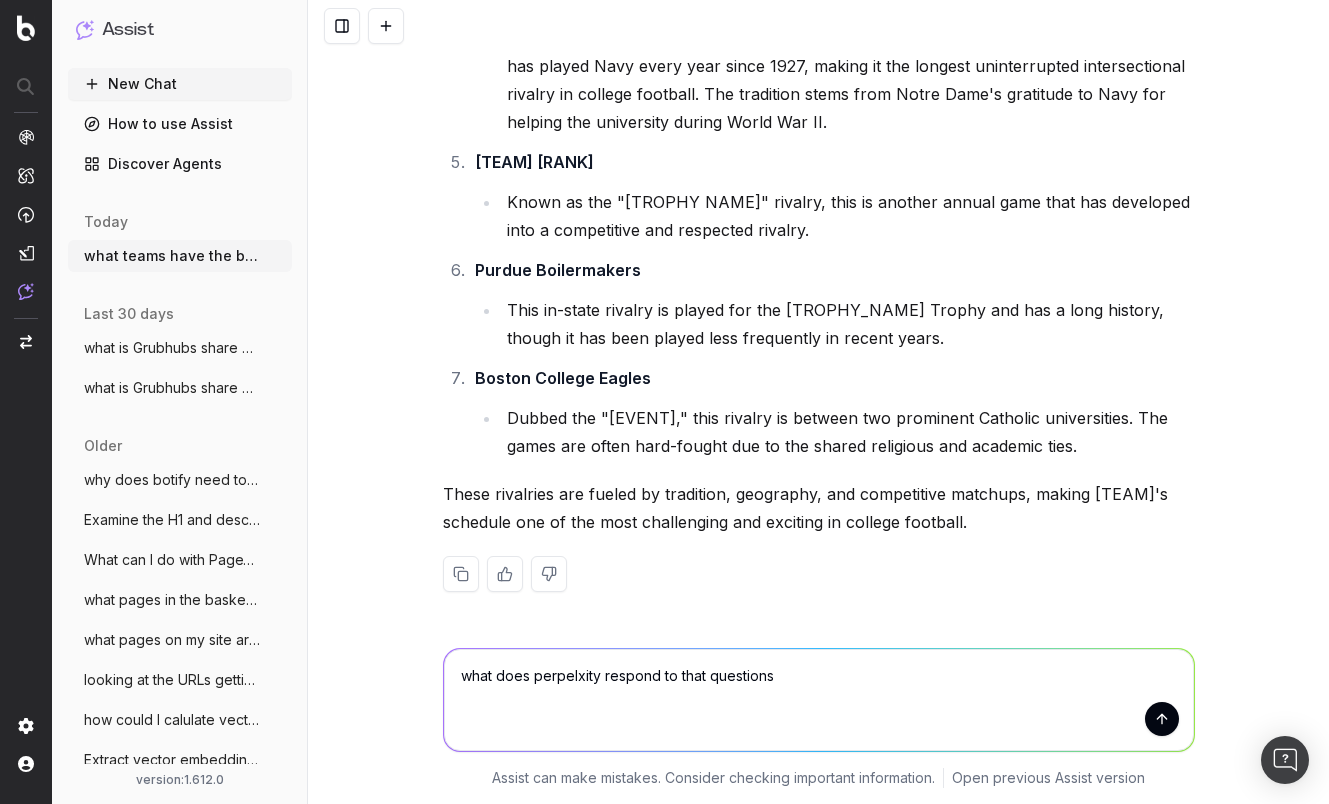 type 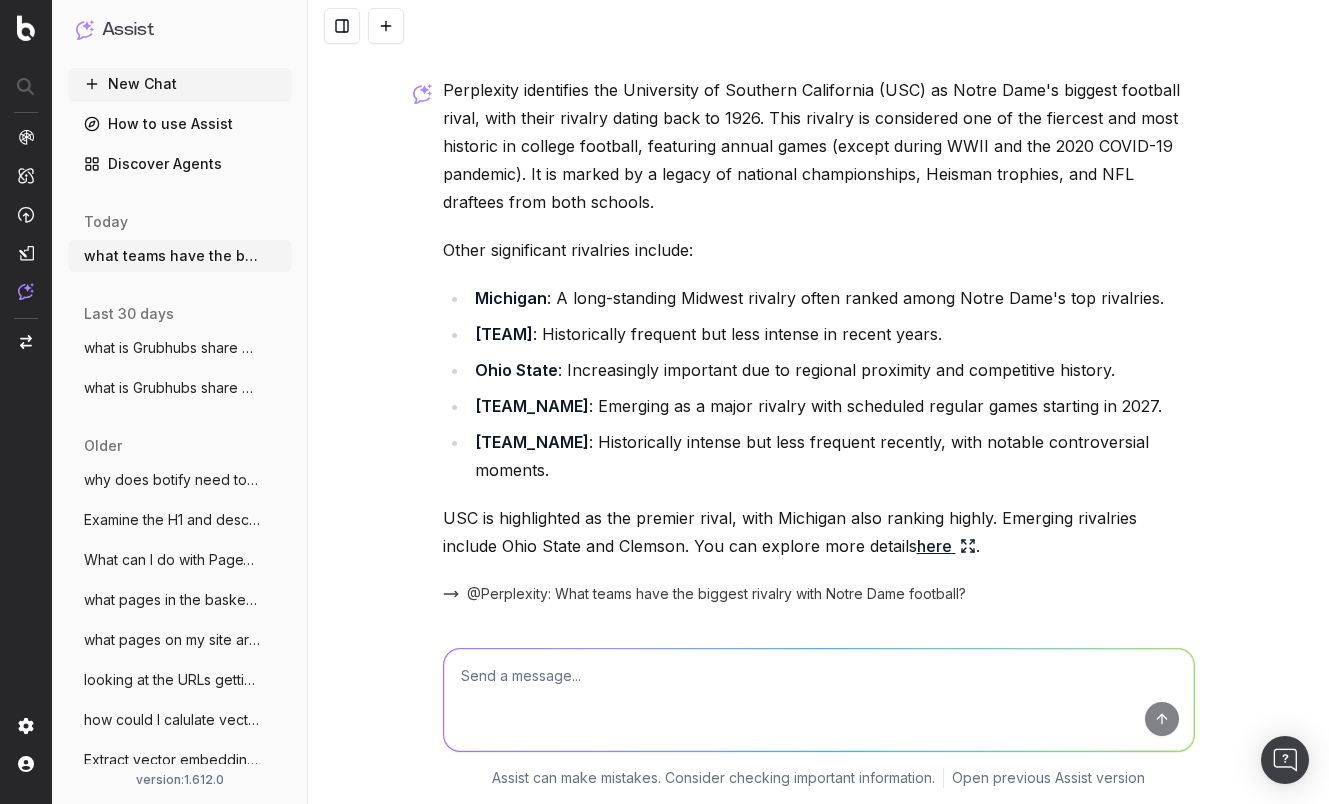 scroll, scrollTop: 1320, scrollLeft: 0, axis: vertical 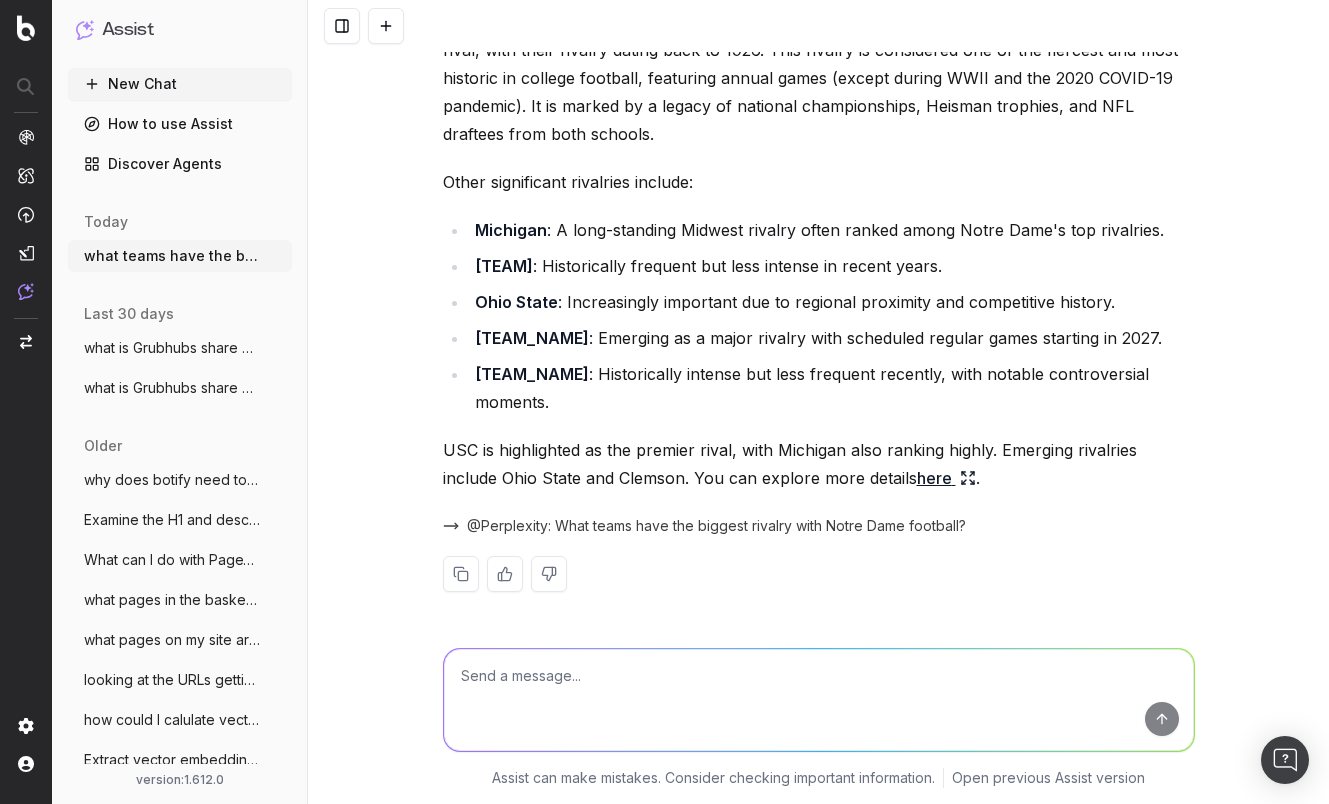 click 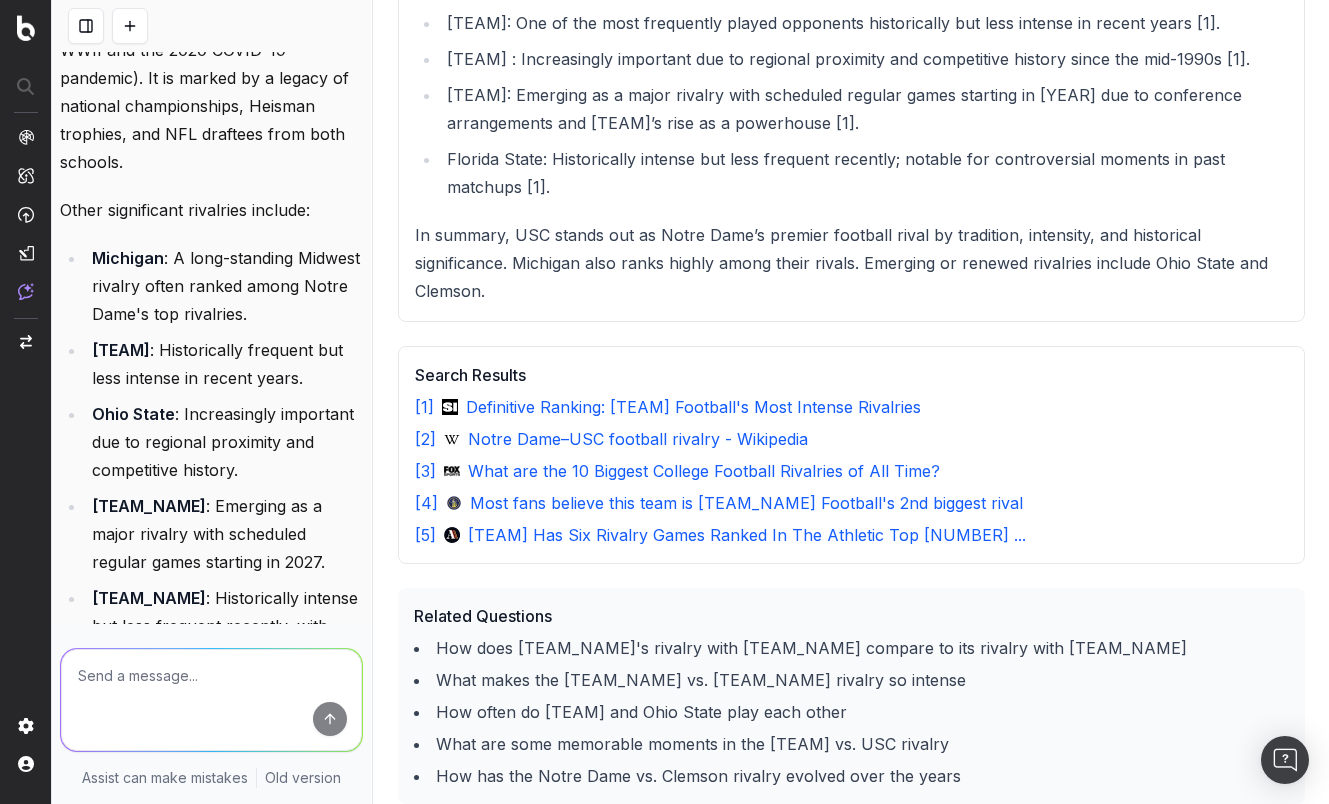 scroll, scrollTop: 368, scrollLeft: 0, axis: vertical 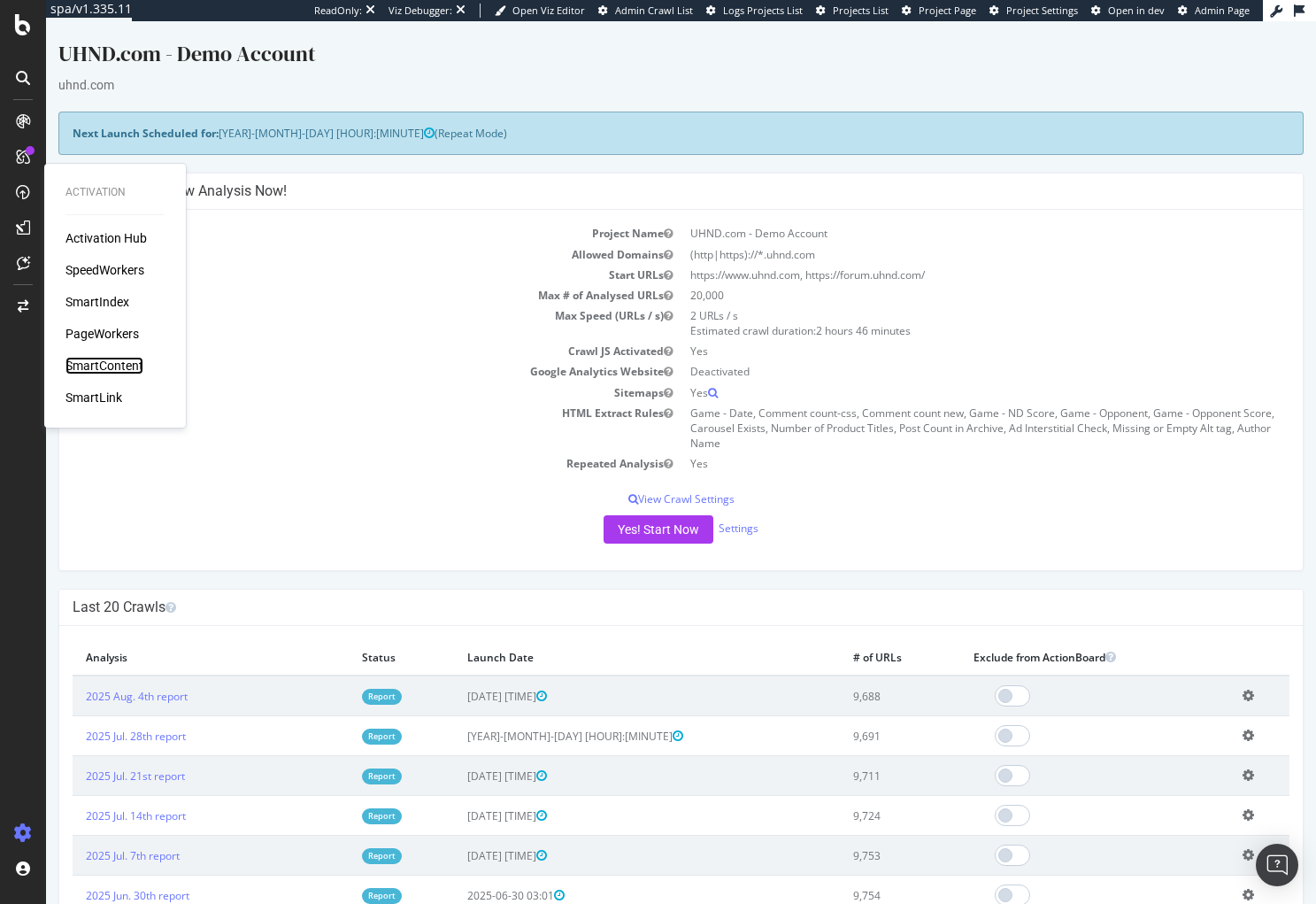 click on "SmartContent" at bounding box center [104, 366] 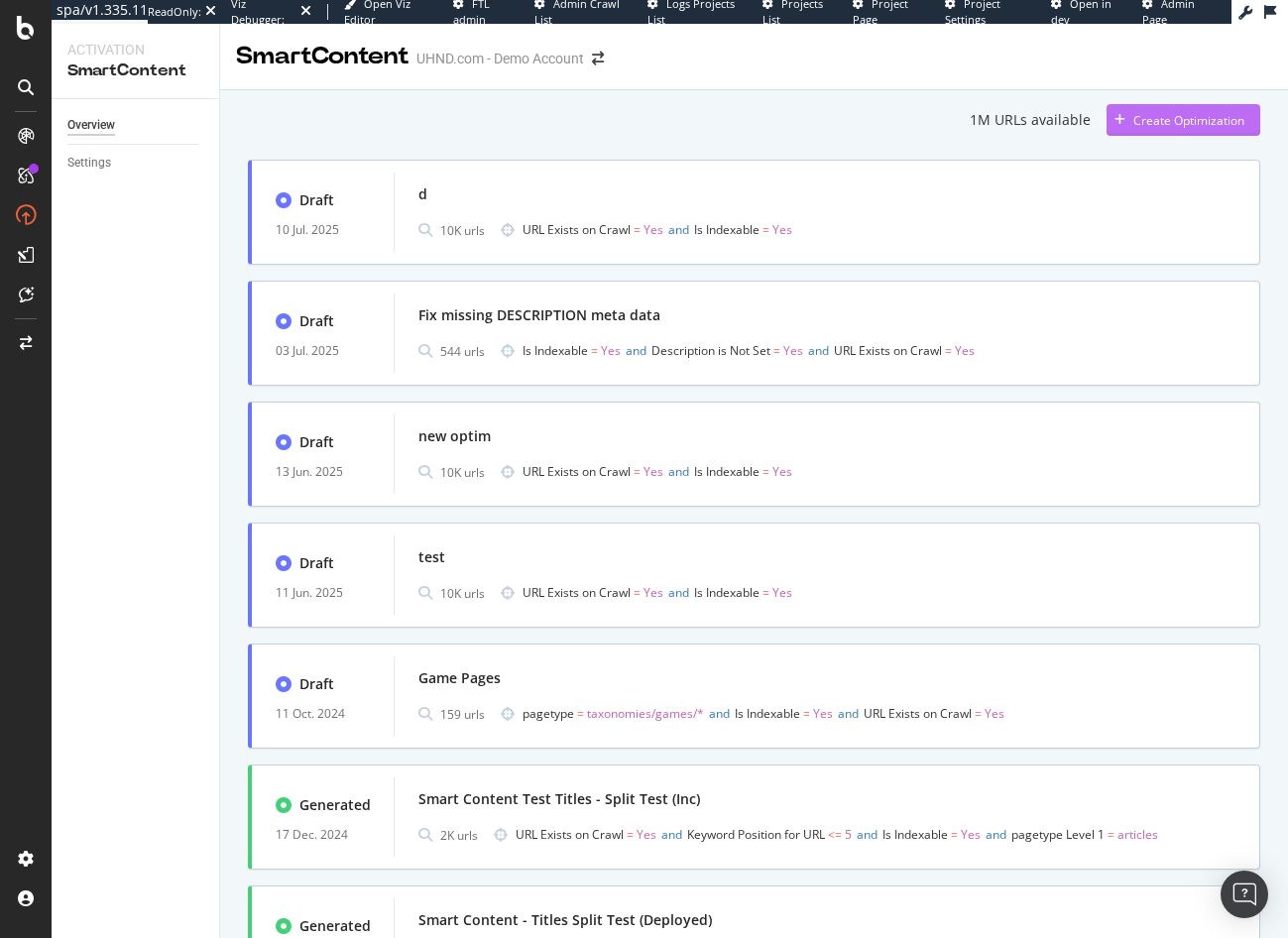 click on "Create Optimization" at bounding box center [1189, 120] 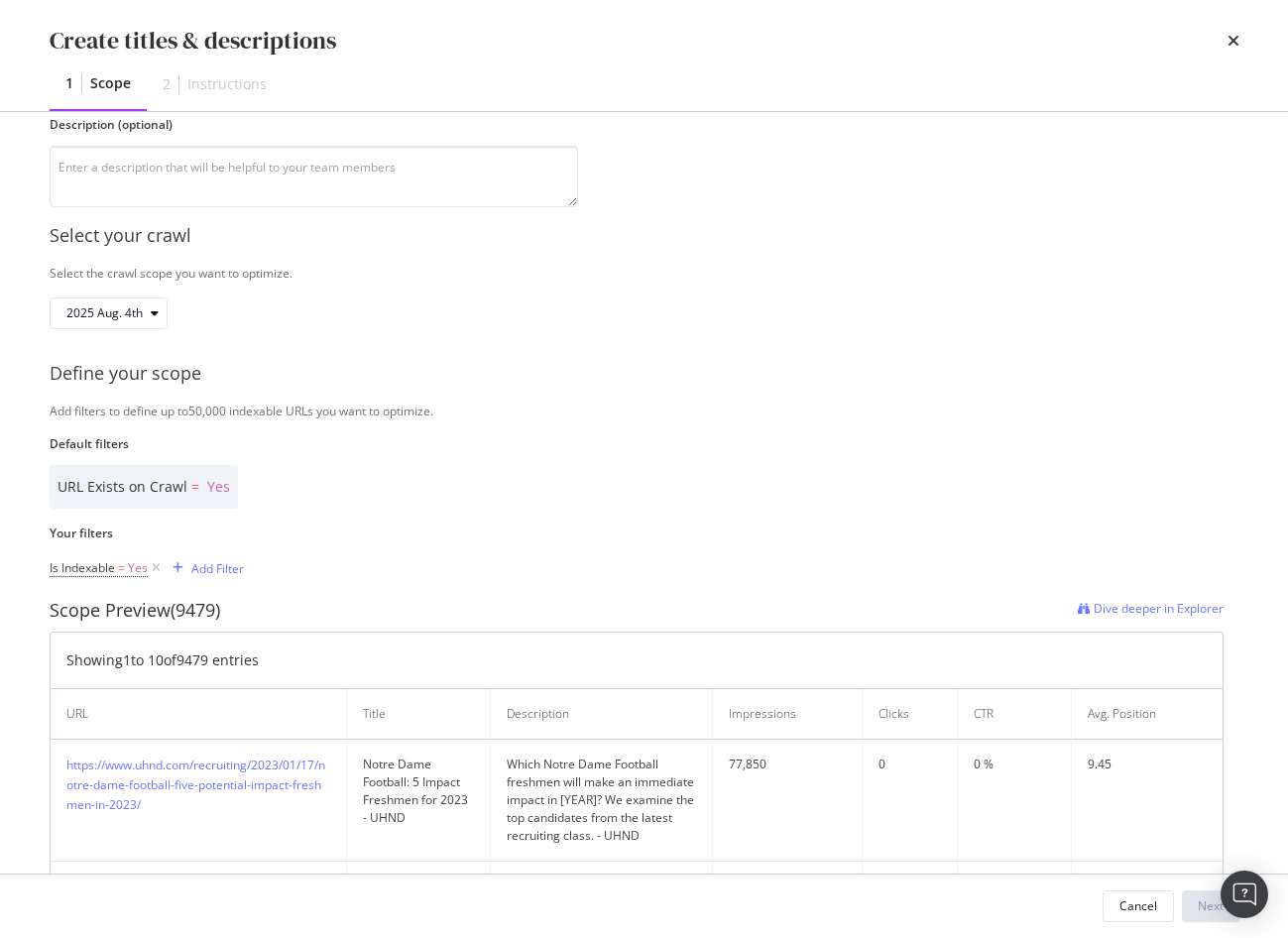 scroll, scrollTop: 0, scrollLeft: 0, axis: both 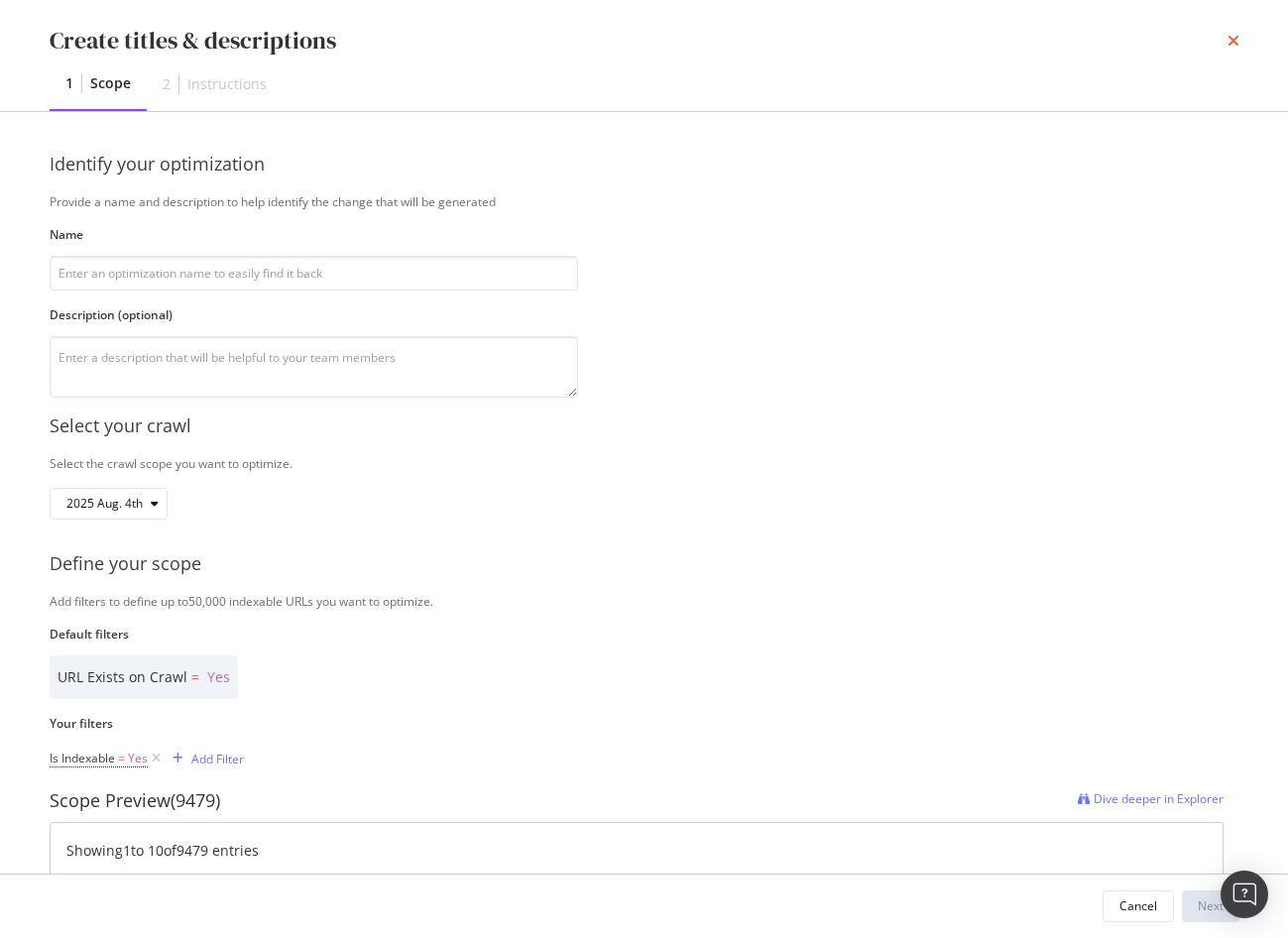click at bounding box center (1233, 41) 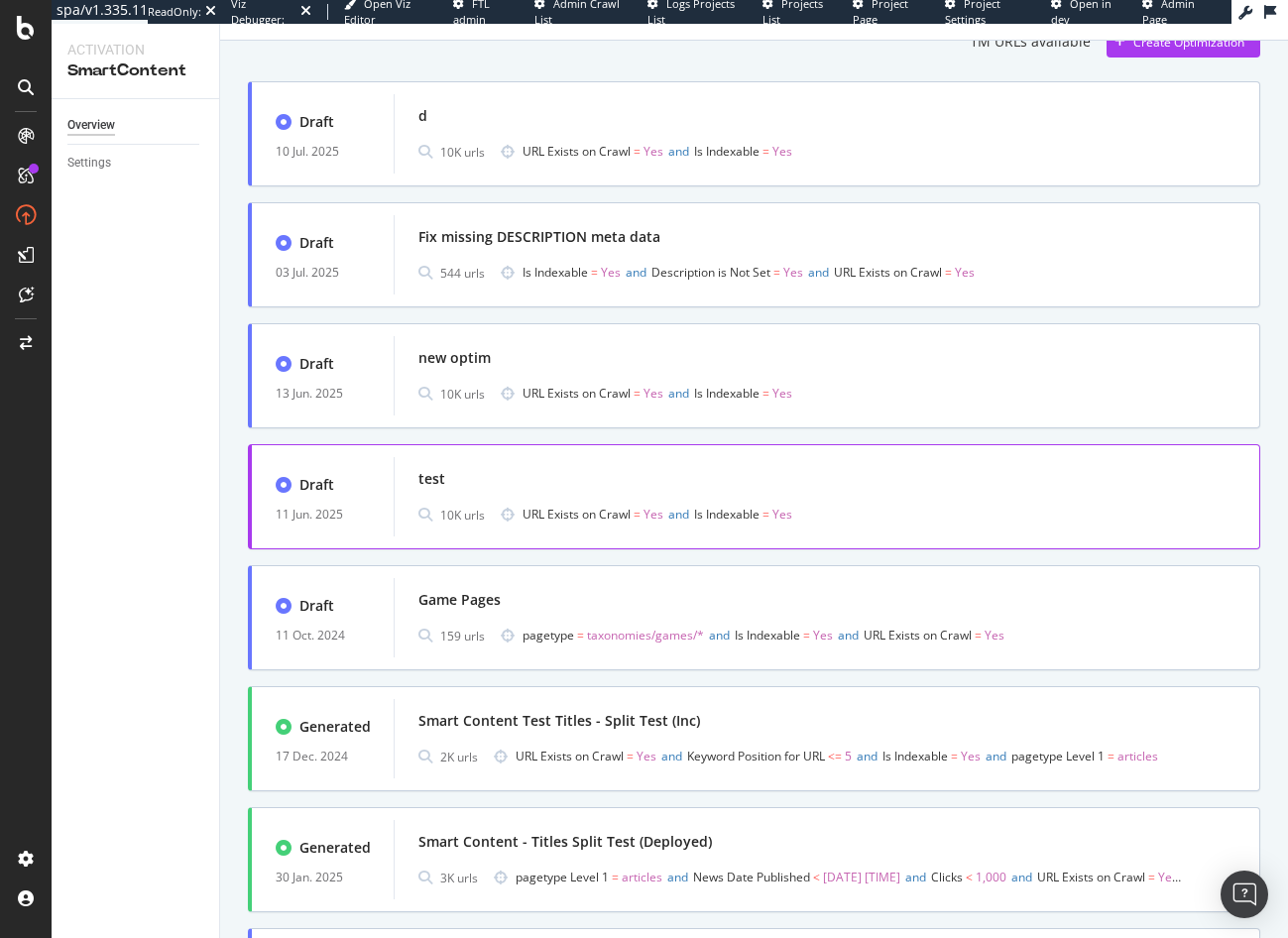 scroll, scrollTop: 297, scrollLeft: 0, axis: vertical 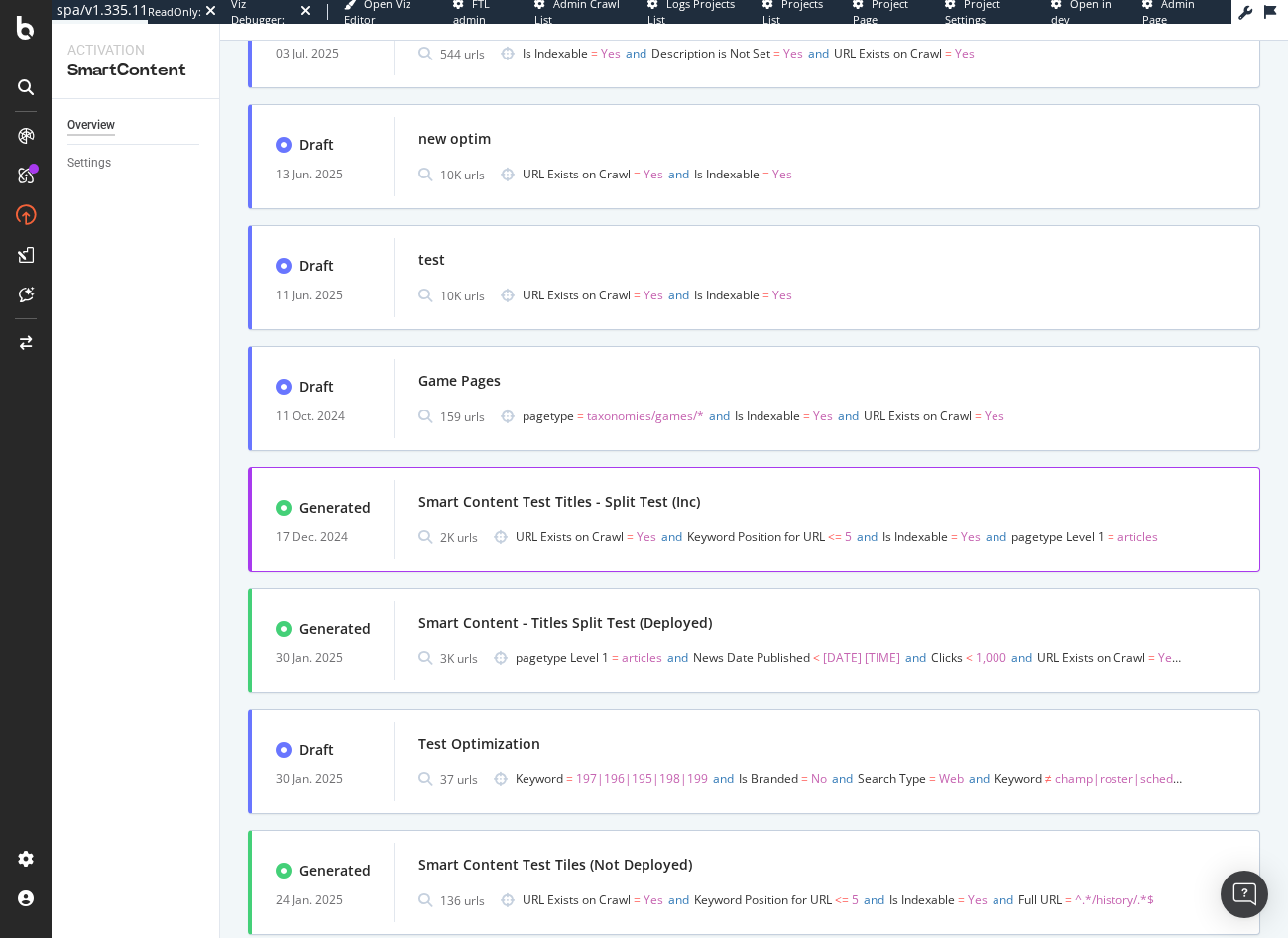 click on "Smart Content Test Titles - Split Test (Inc)" at bounding box center [559, 502] 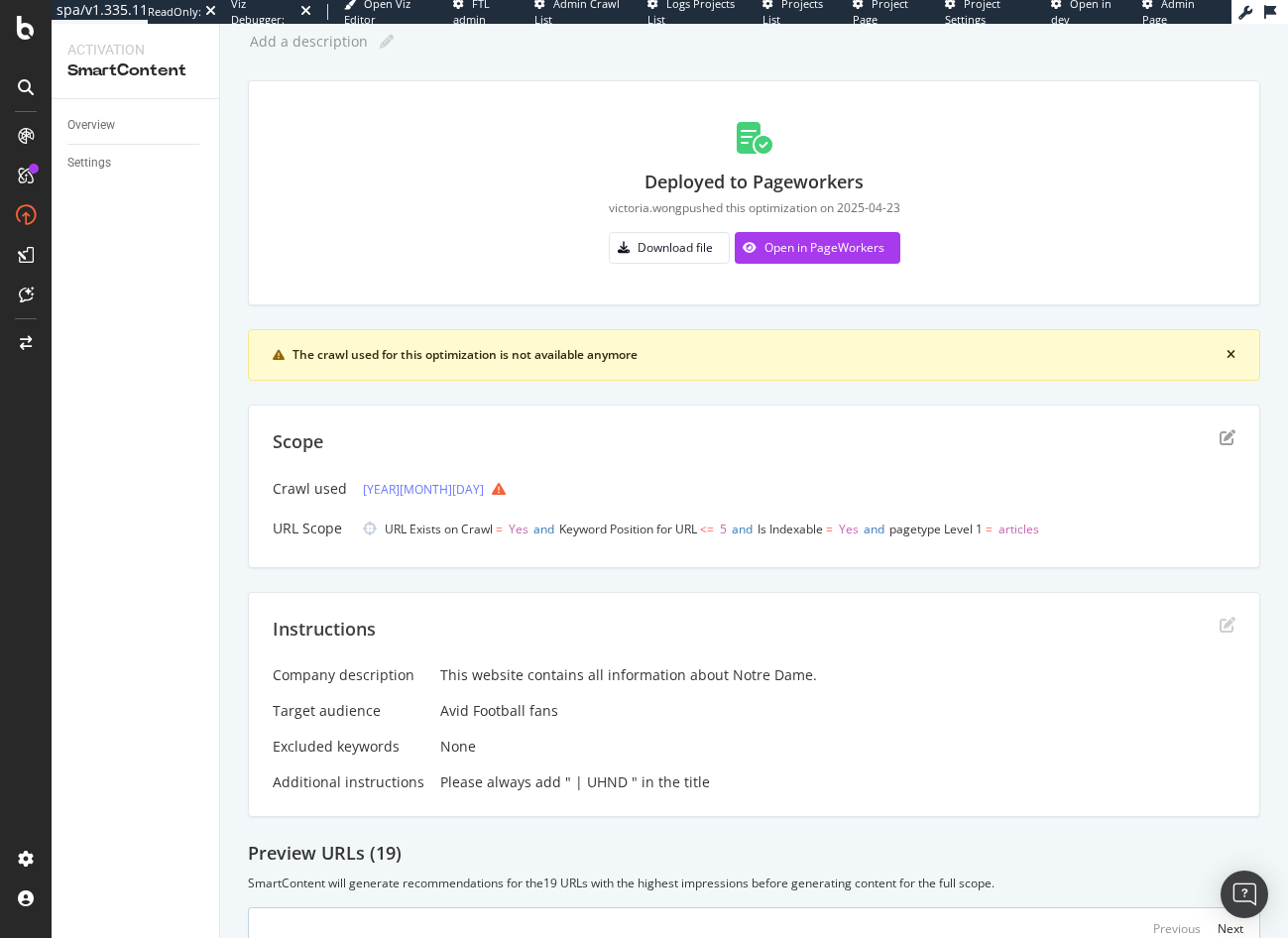 scroll, scrollTop: 0, scrollLeft: 0, axis: both 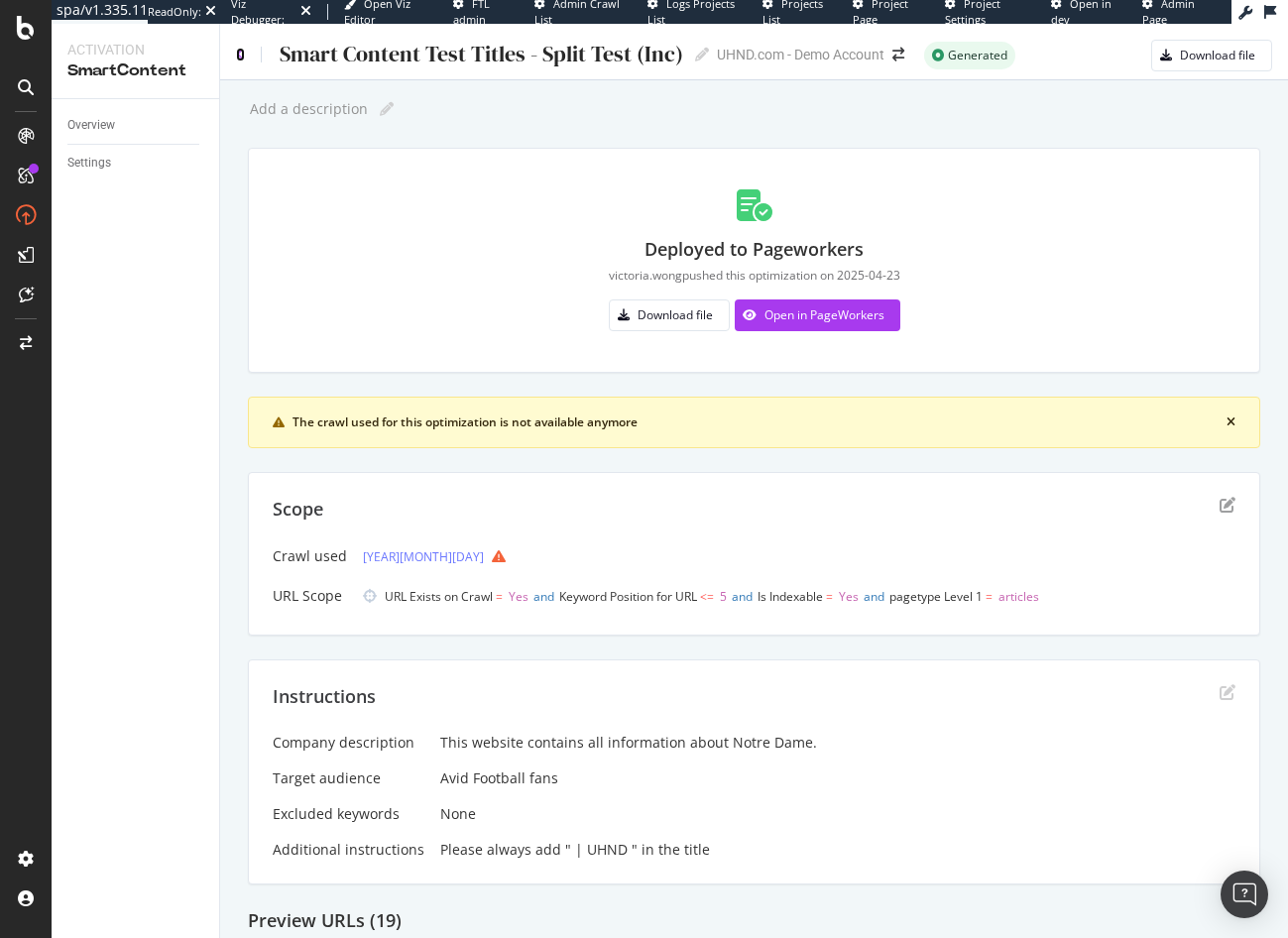 click at bounding box center [240, 55] 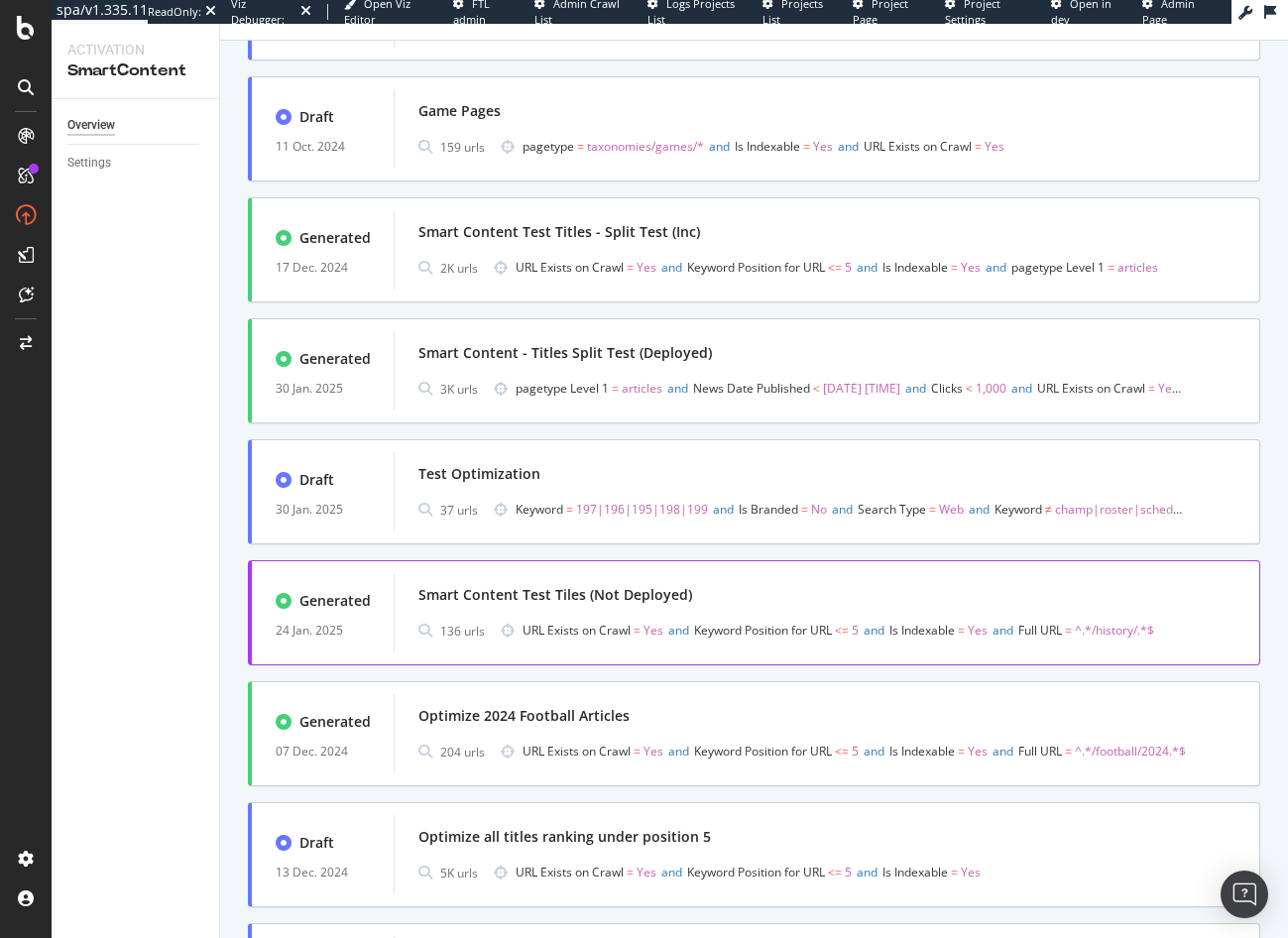 scroll, scrollTop: 595, scrollLeft: 0, axis: vertical 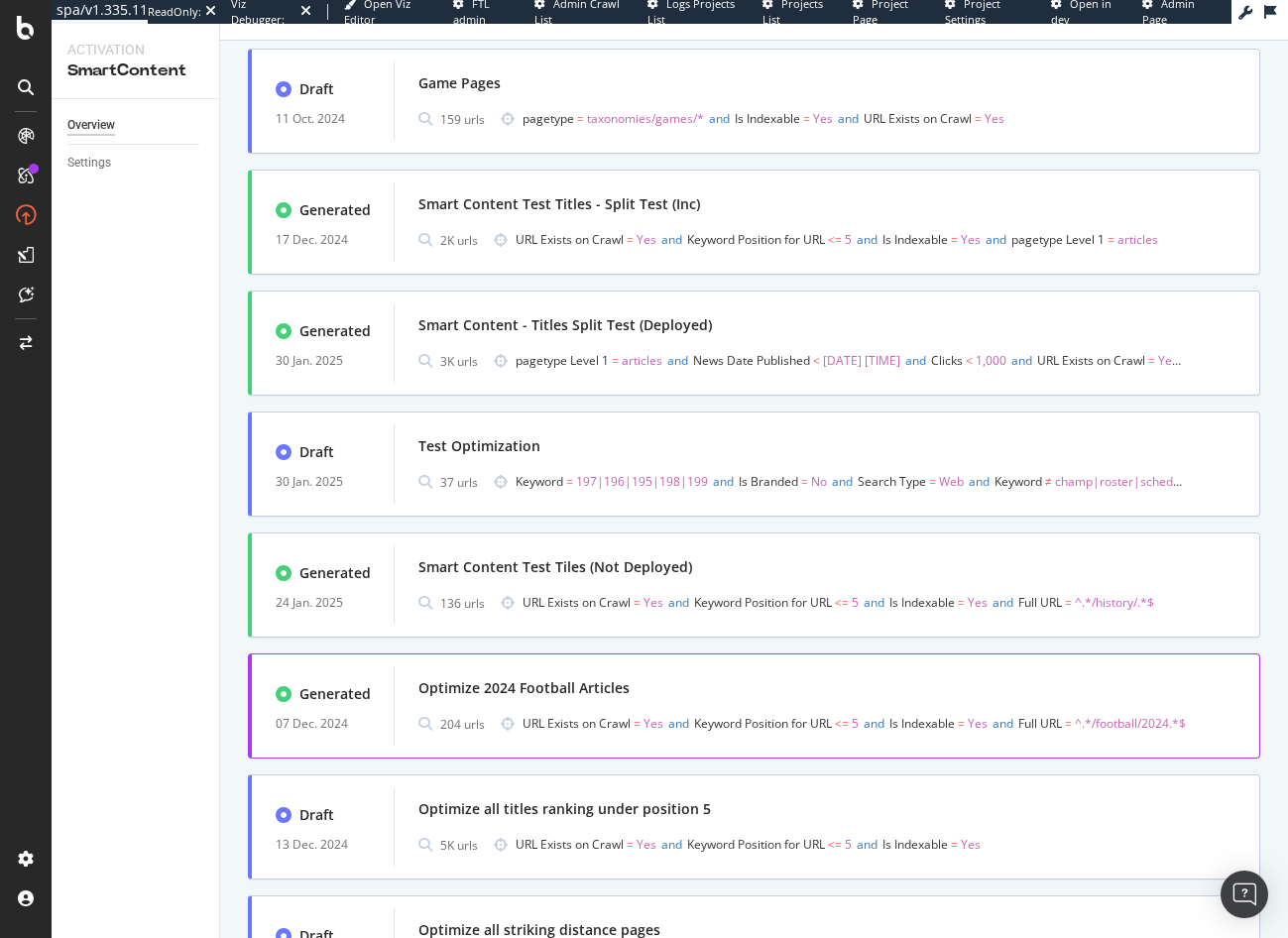click on "Optimize 2024 Football Articles" at bounding box center [524, 688] 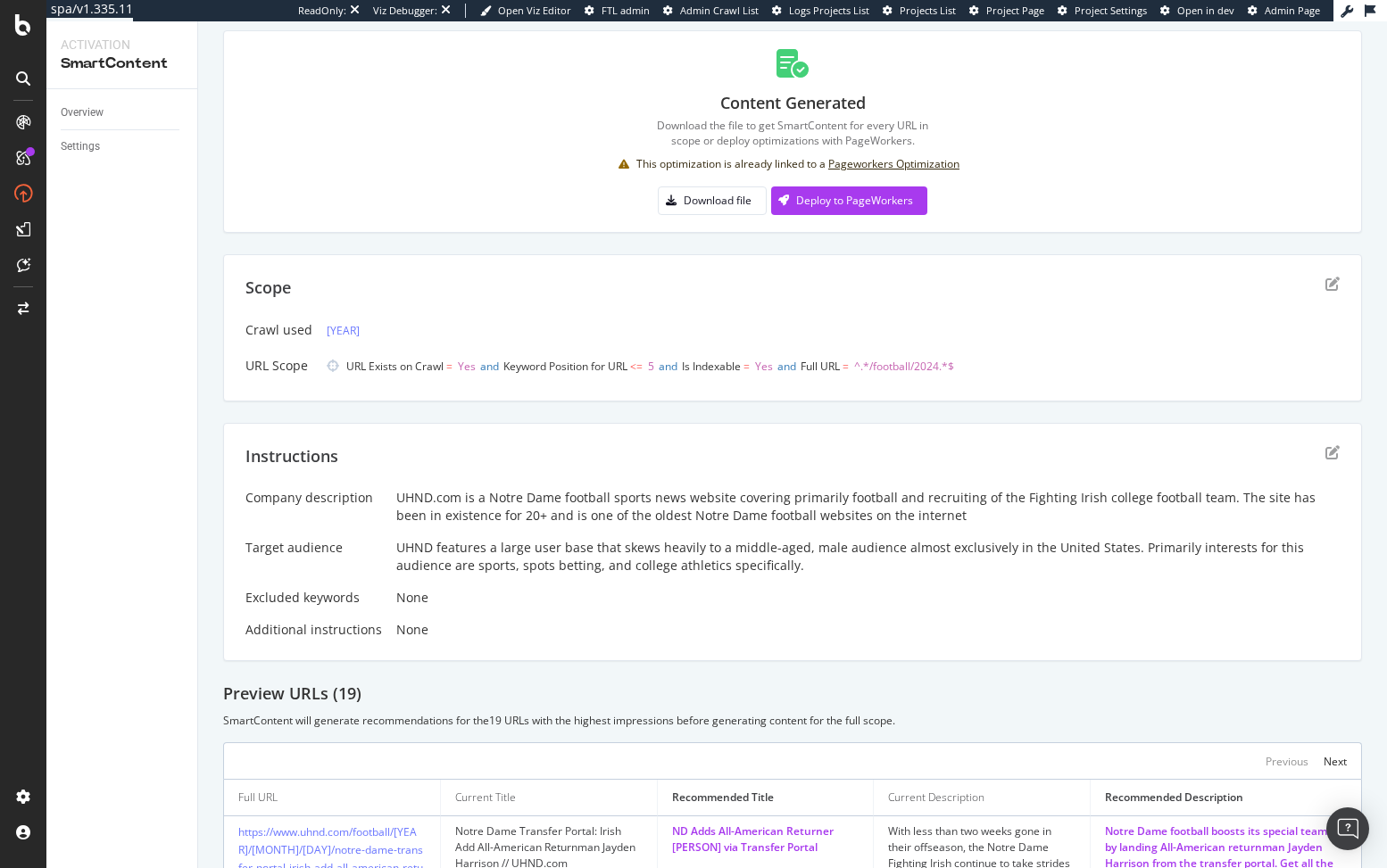 scroll, scrollTop: 0, scrollLeft: 0, axis: both 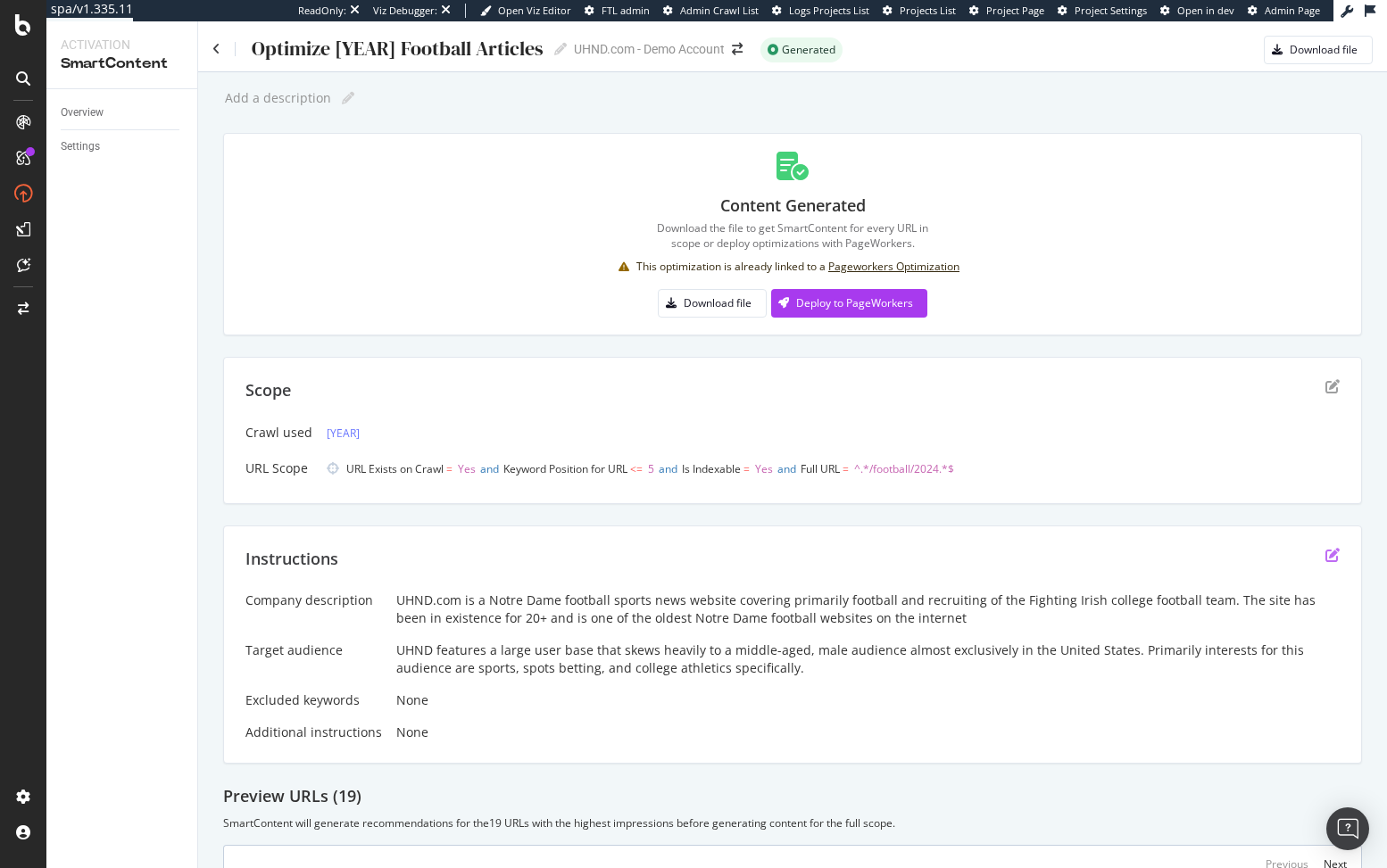 click at bounding box center [1333, 555] 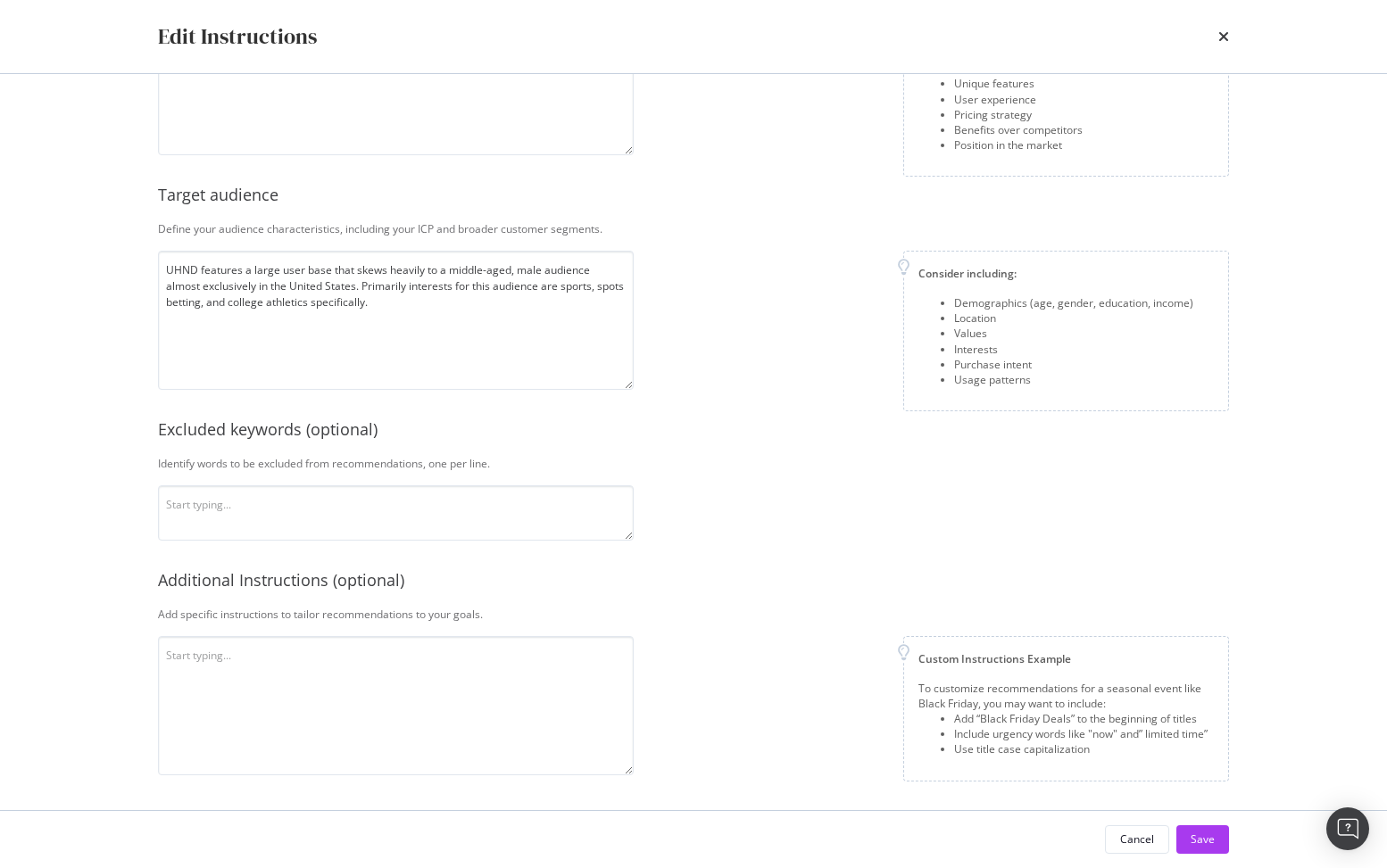 scroll, scrollTop: 0, scrollLeft: 0, axis: both 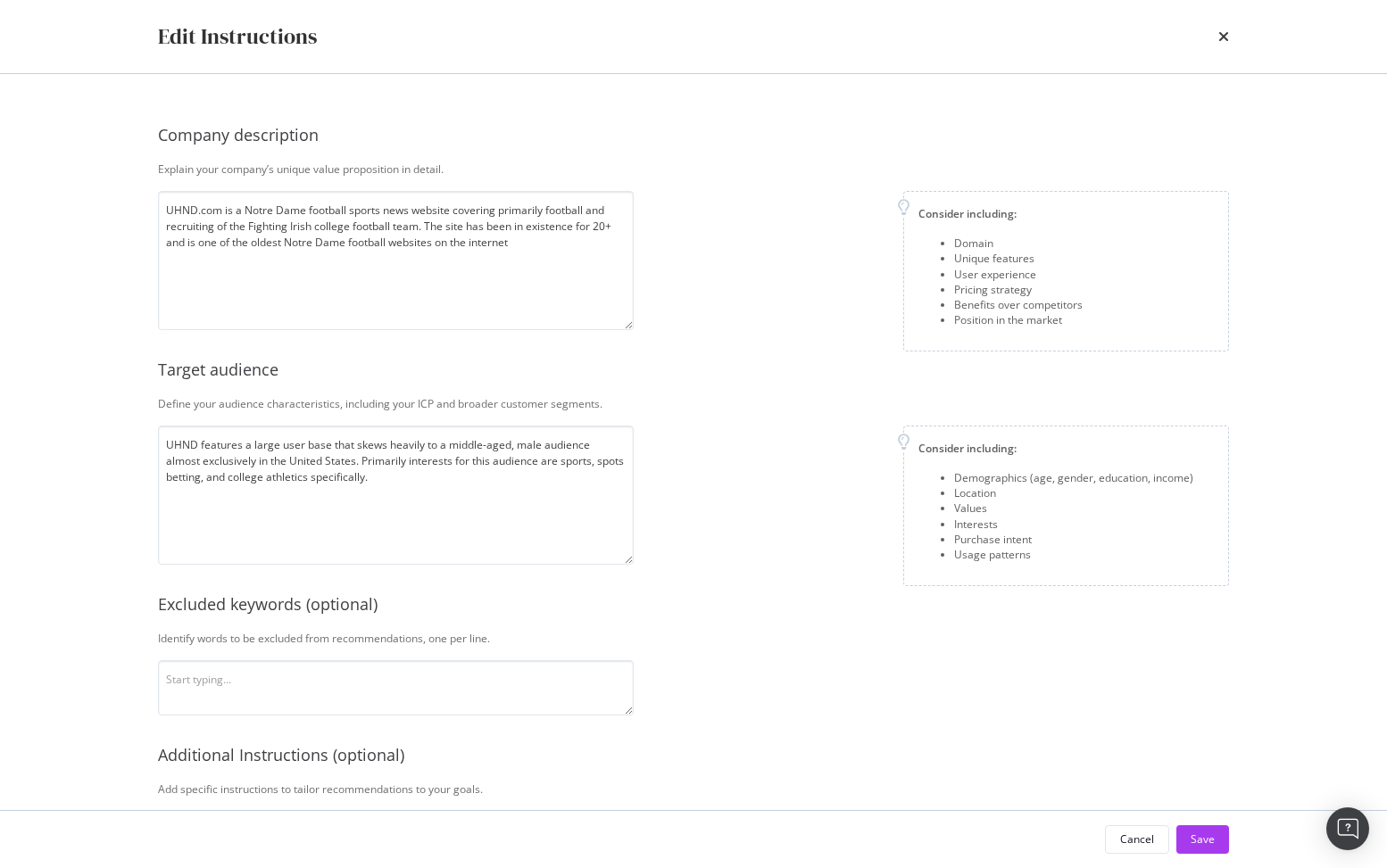 click on "Edit Instructions" at bounding box center (694, 37) 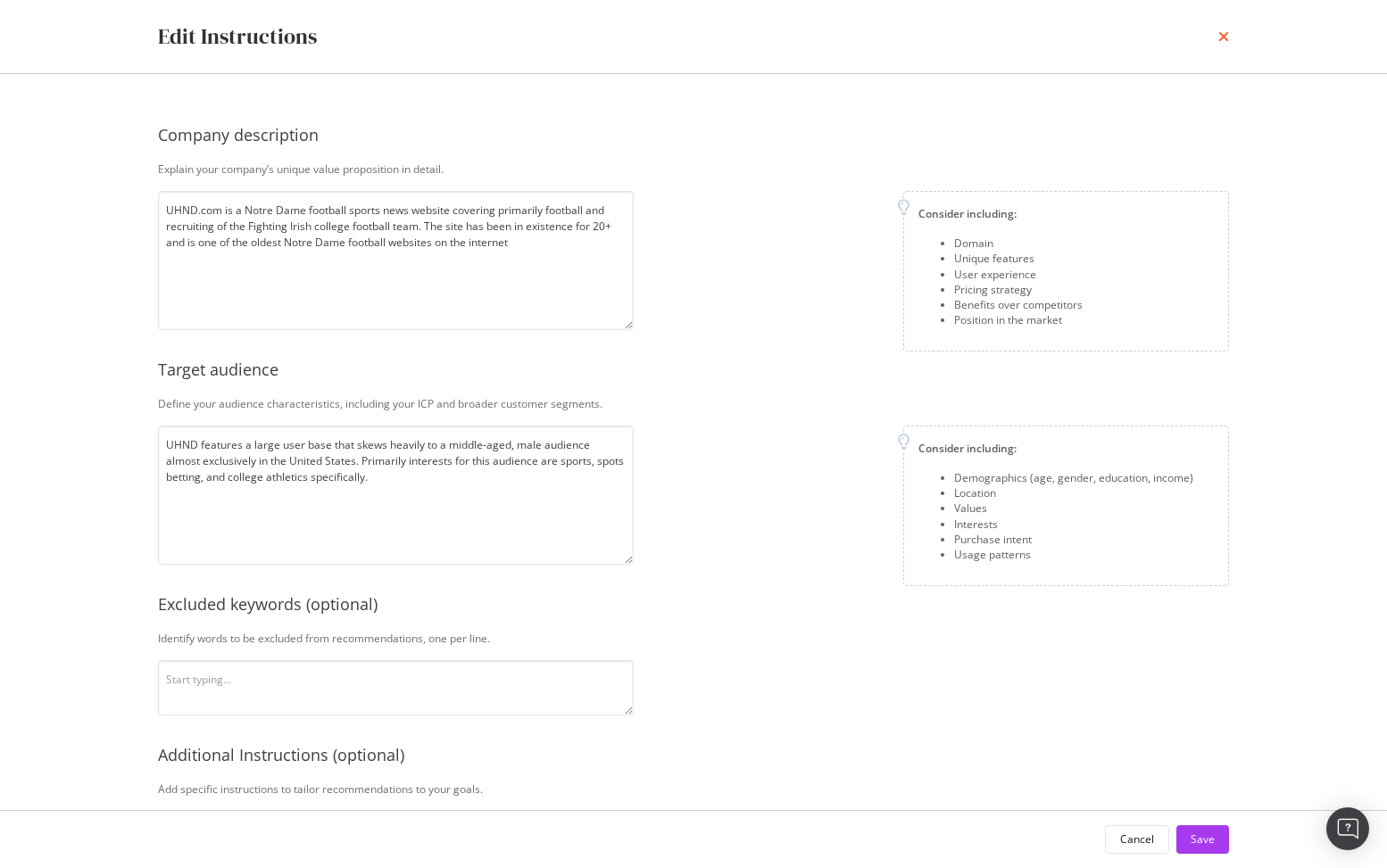 click at bounding box center (1224, 37) 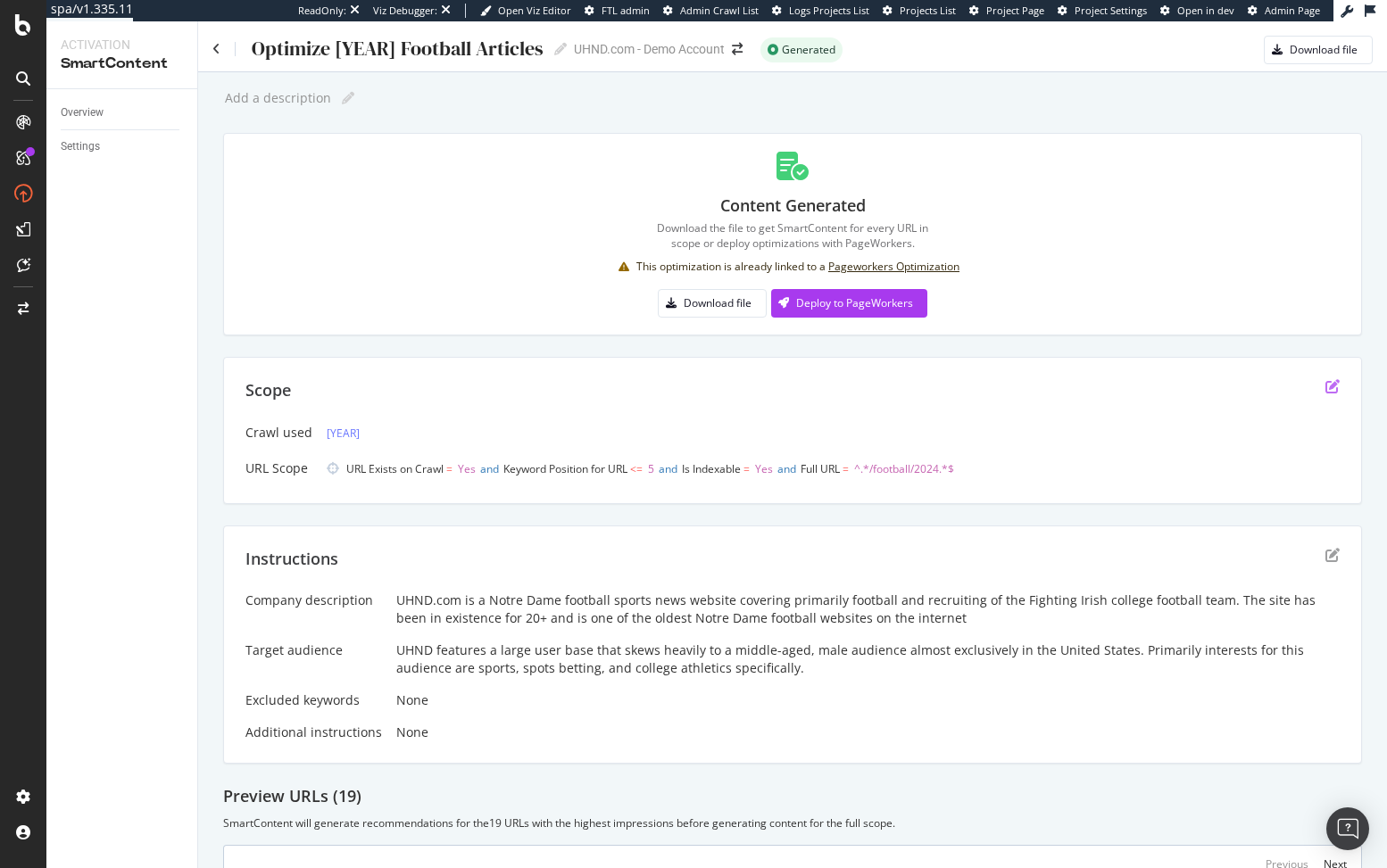 click at bounding box center [1333, 386] 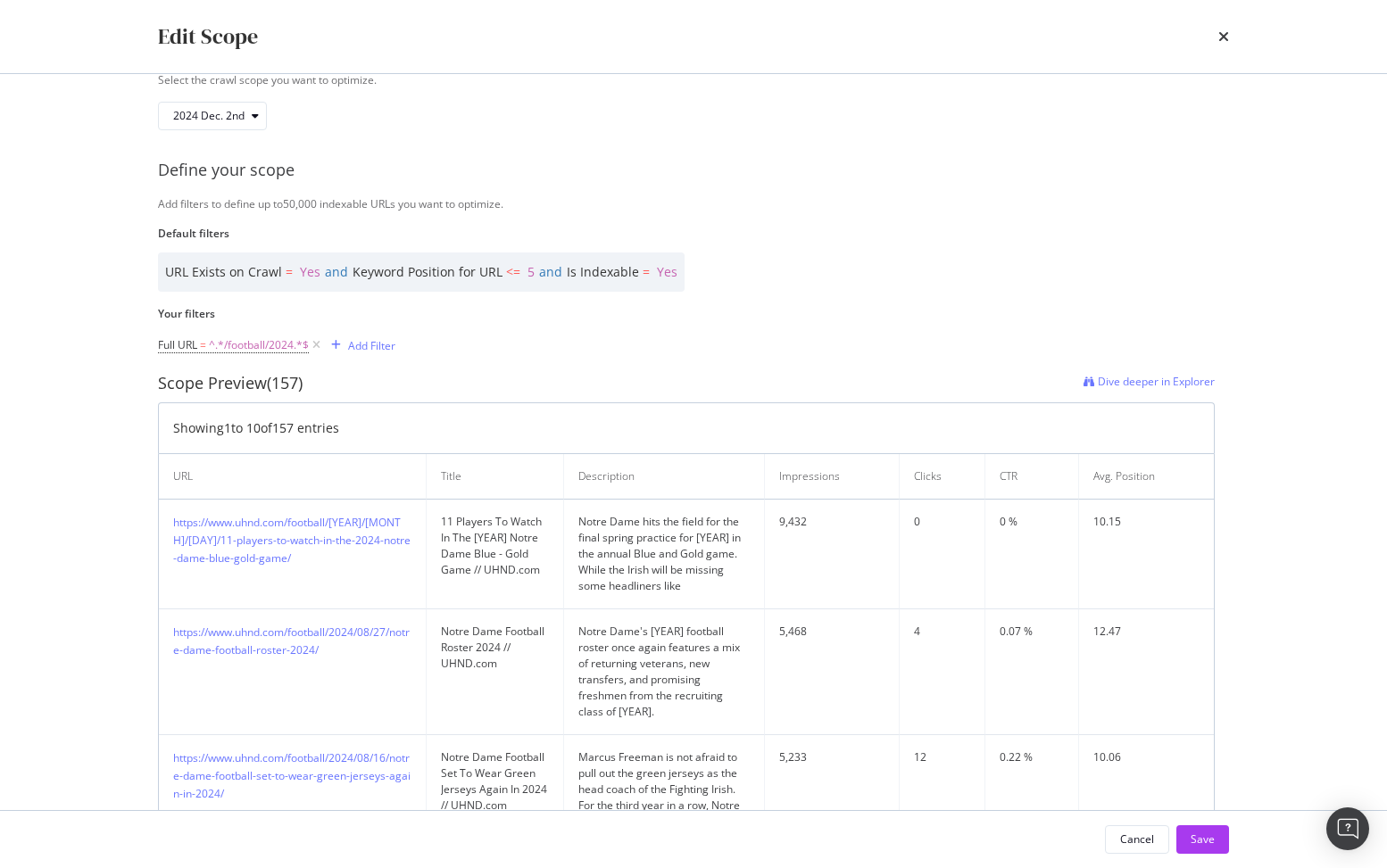 scroll, scrollTop: 0, scrollLeft: 0, axis: both 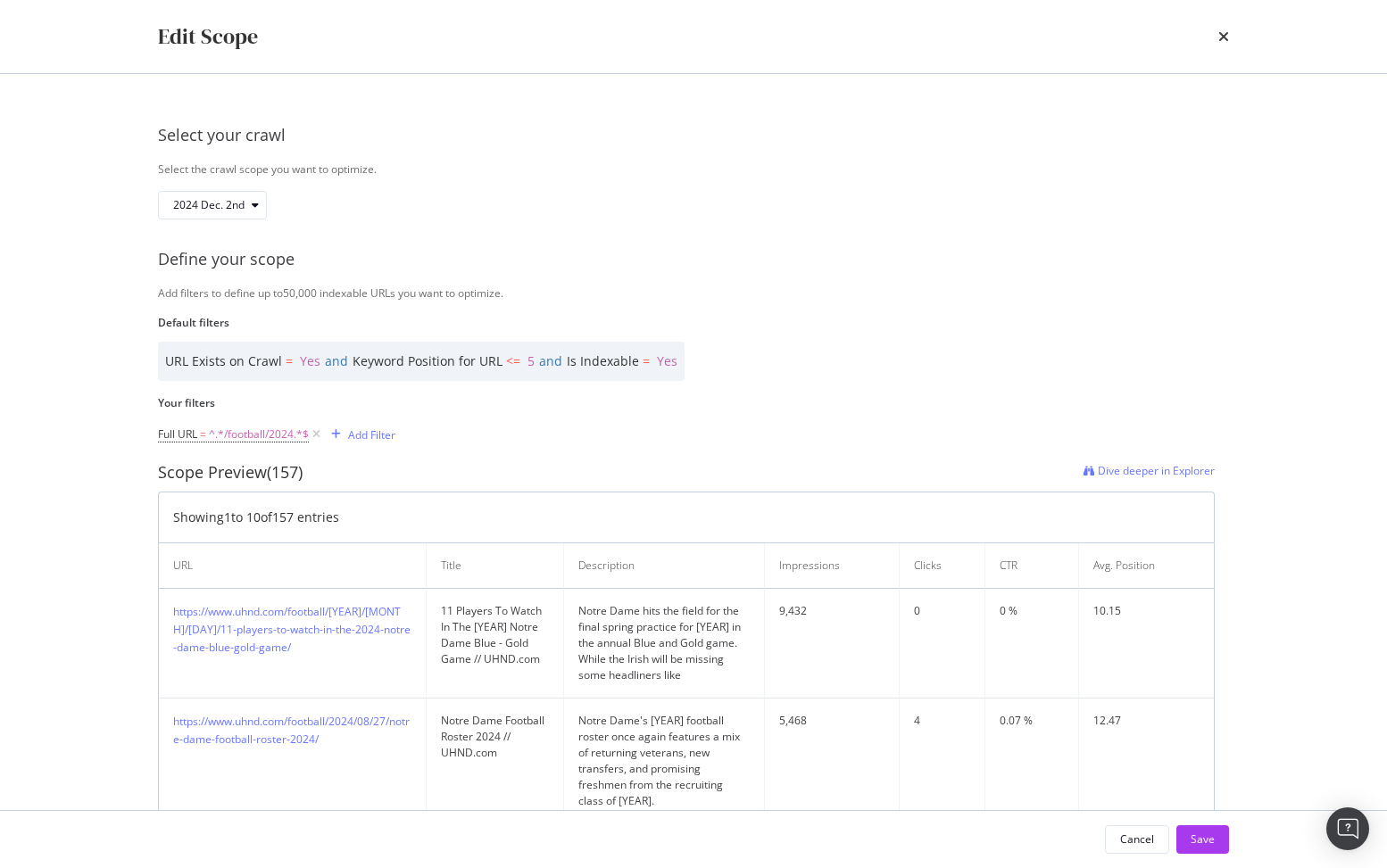 click on "Edit Scope" at bounding box center [694, 37] 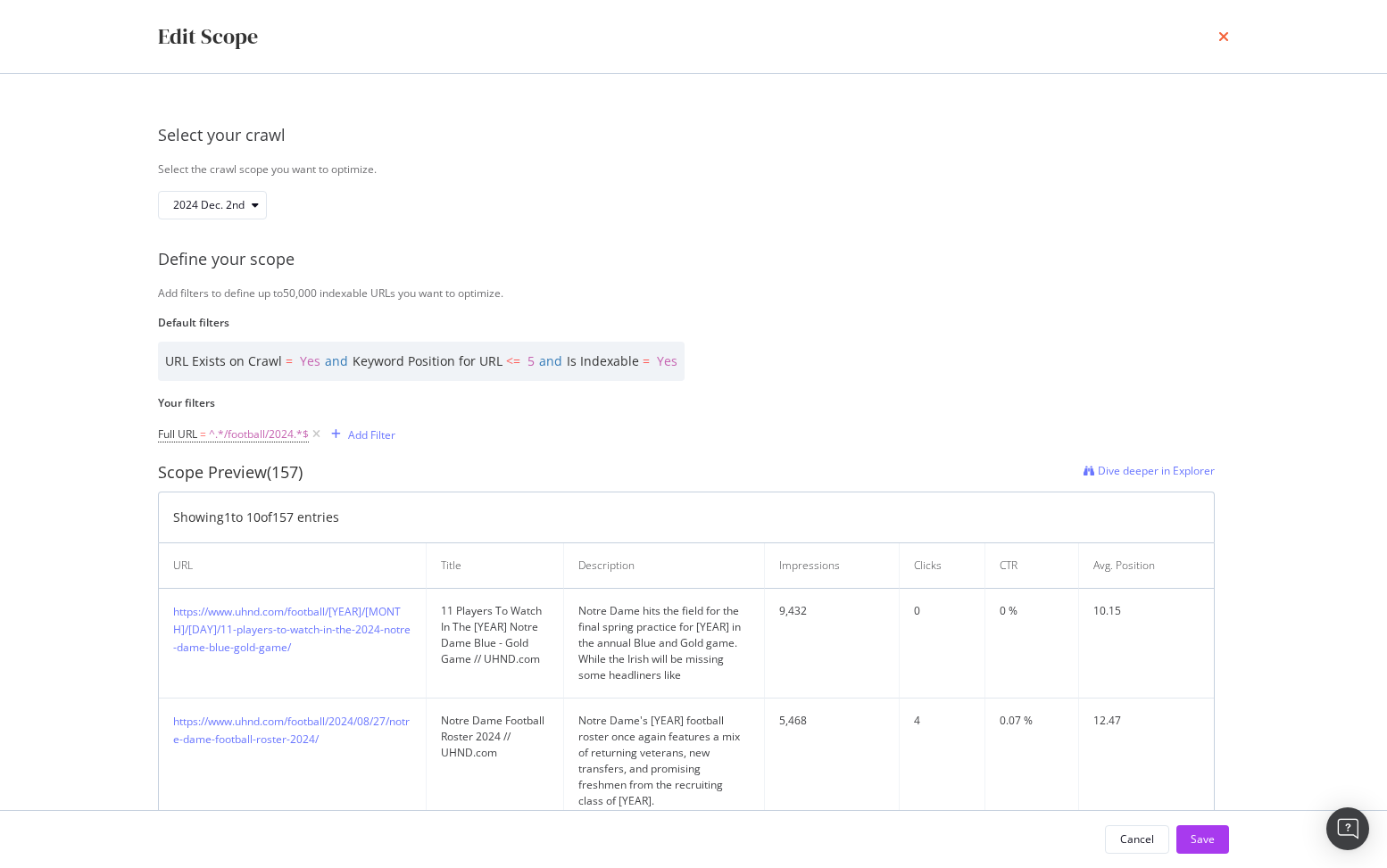 click at bounding box center [1224, 37] 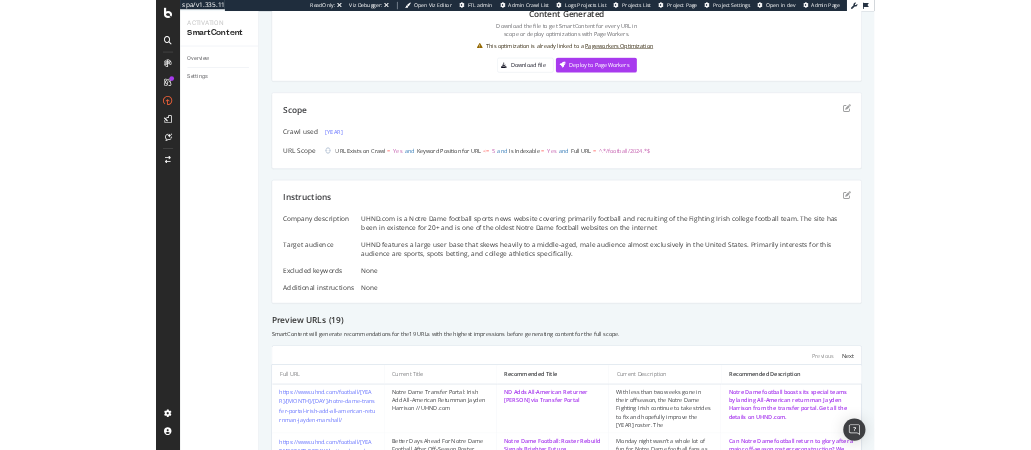 scroll, scrollTop: 0, scrollLeft: 0, axis: both 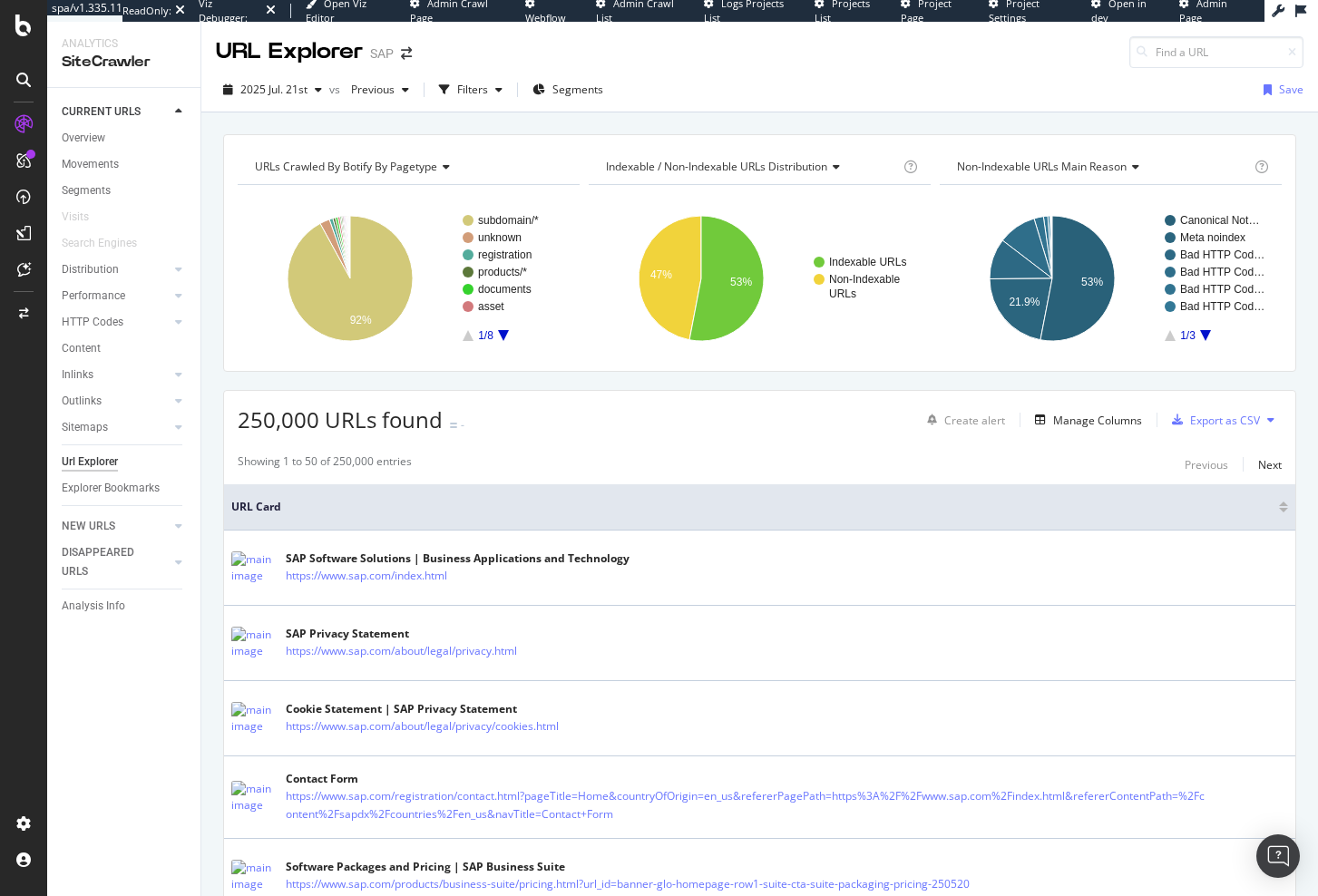 click on "CURRENT URLS Overview Movements Segments Visits Search Engines Distribution Top Charts Segments Insights Internationalization Performance Top Charts Segments Insights HTTP Codes Top Charts Segments Insights Content Inlinks Top Charts Segments Insights Outlinks Top Charts Segments Insights Sitemaps Top Charts Insights Url Explorer Explorer Bookmarks NEW URLS Overview Segments Search Engines Distribution Top Charts Segments Insights Internationalization Performance Top Charts Segments Insights HTTP Codes Top Charts Segments Insights Content Inlinks Top Charts Segments Insights Outlinks Top Charts Segments Insights Sitemaps Top Charts Insights Url Explorer Explorer Bookmarks DISAPPEARED URLS Overview Segments Search Engines Distribution Top Charts Segments Insights Internationalization Performance Top Charts Segments Insights HTTP Codes Top Charts Segments Insights Content Inlinks Top Charts Segments Insights Outlinks Top Charts Segments Insights Sitemaps Top Charts Insights Url Explorer Explorer Bookmarks" at bounding box center (123, 492) 